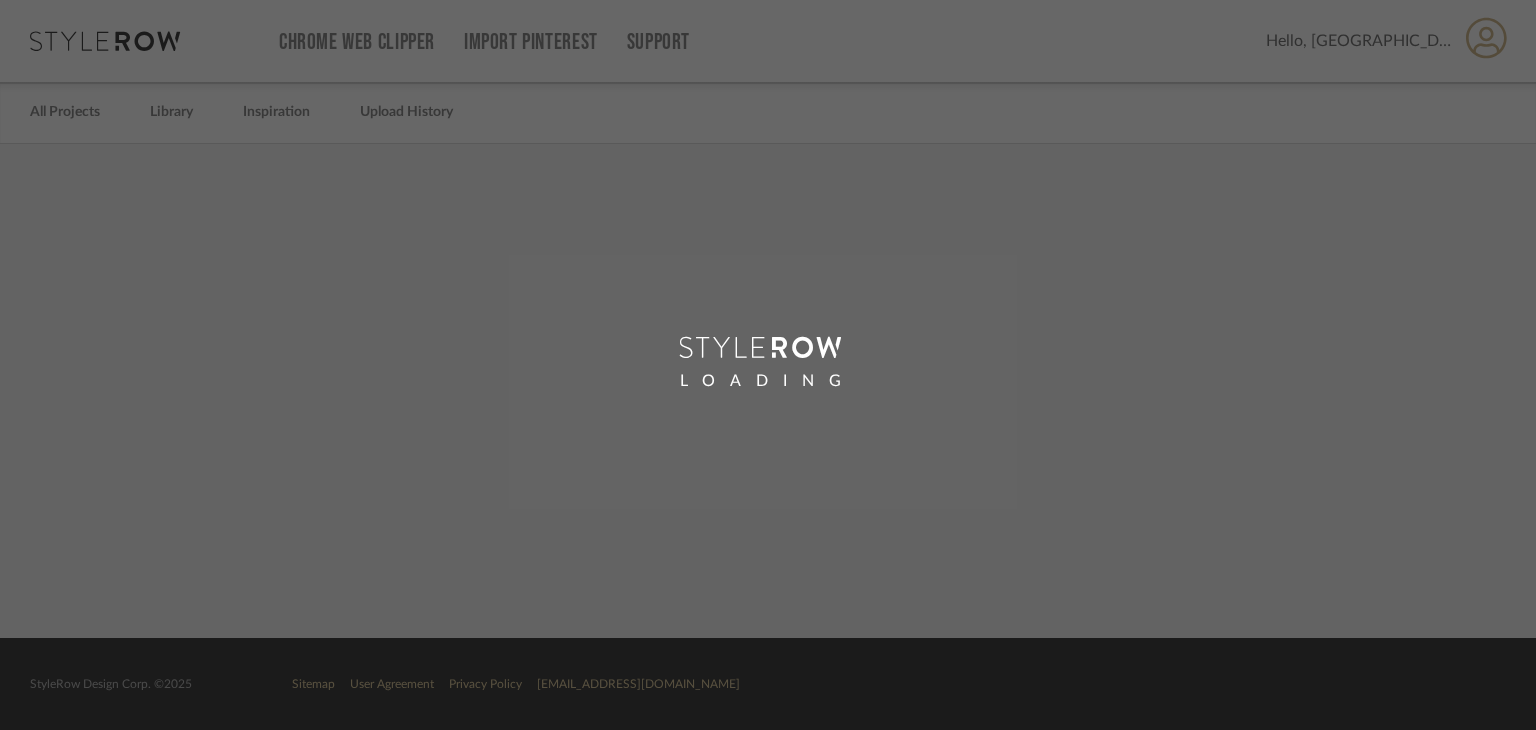 scroll, scrollTop: 0, scrollLeft: 0, axis: both 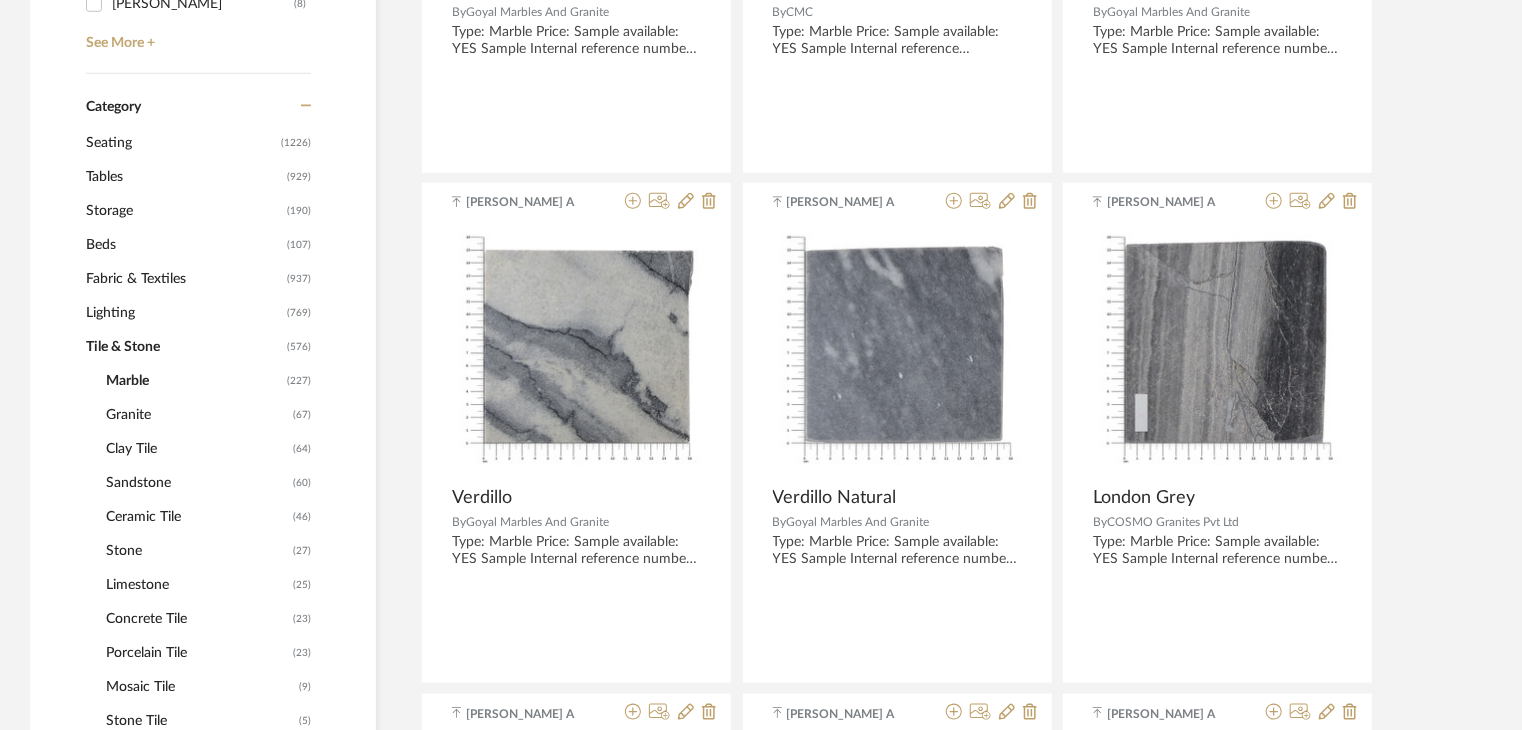 click on "Tile & Stone" 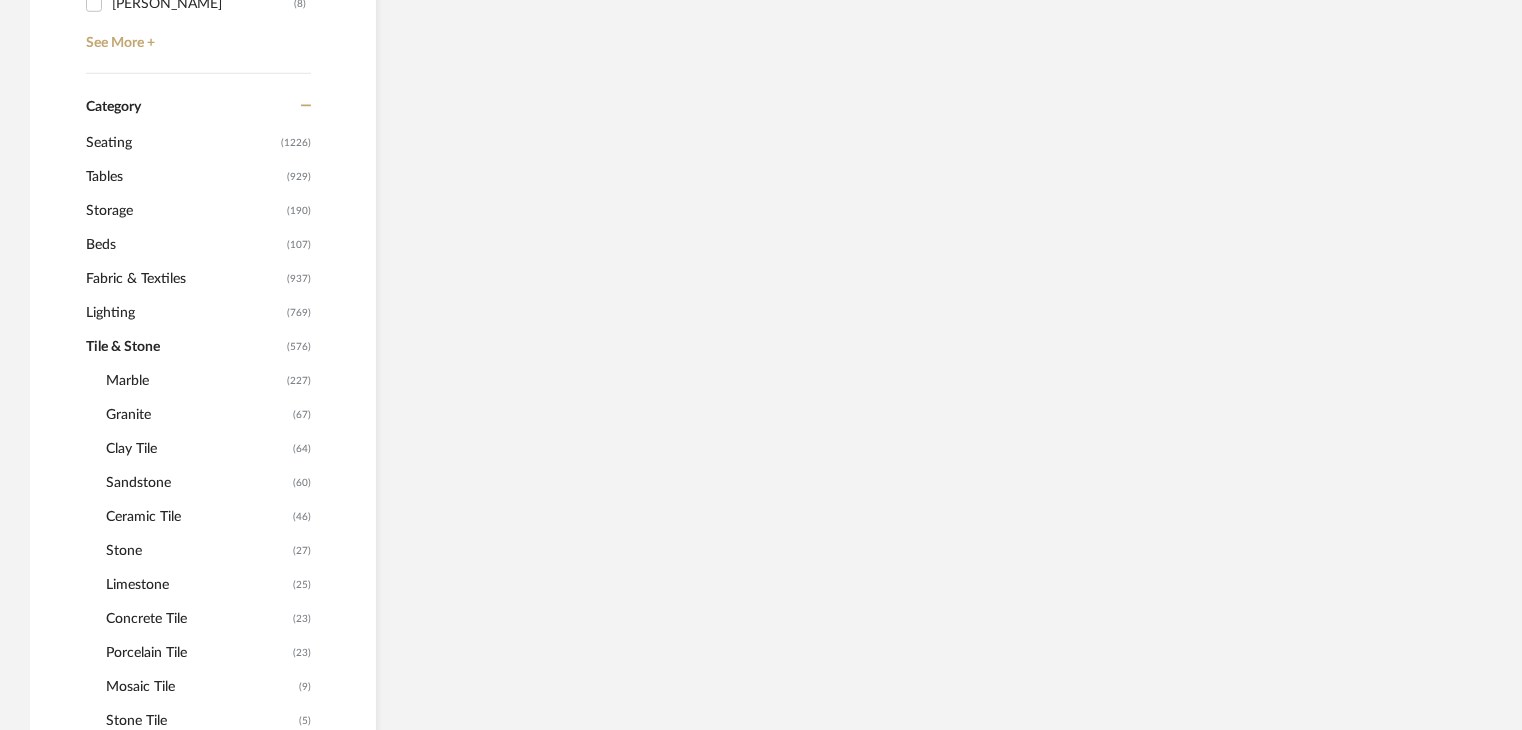 click on "Tile & Stone" 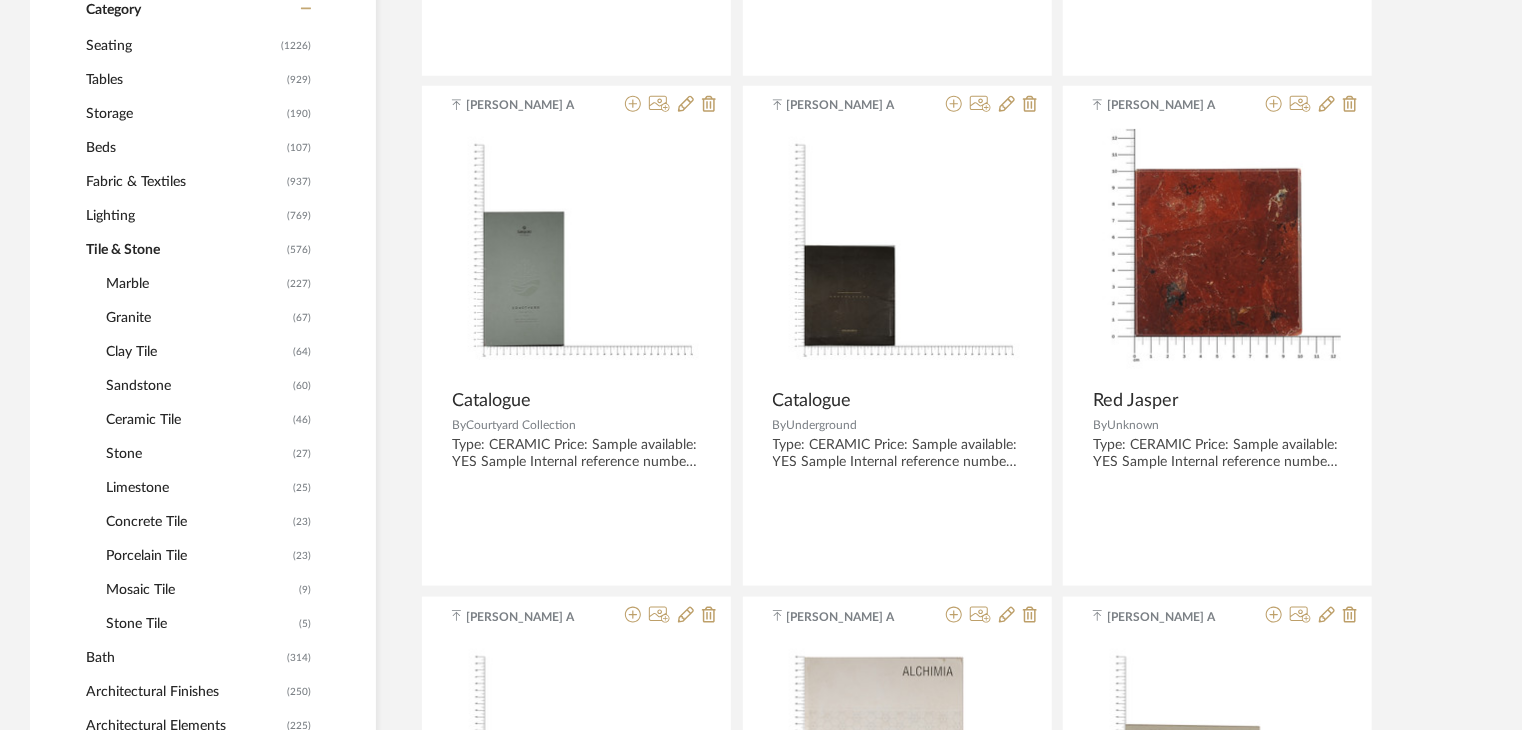 scroll, scrollTop: 900, scrollLeft: 0, axis: vertical 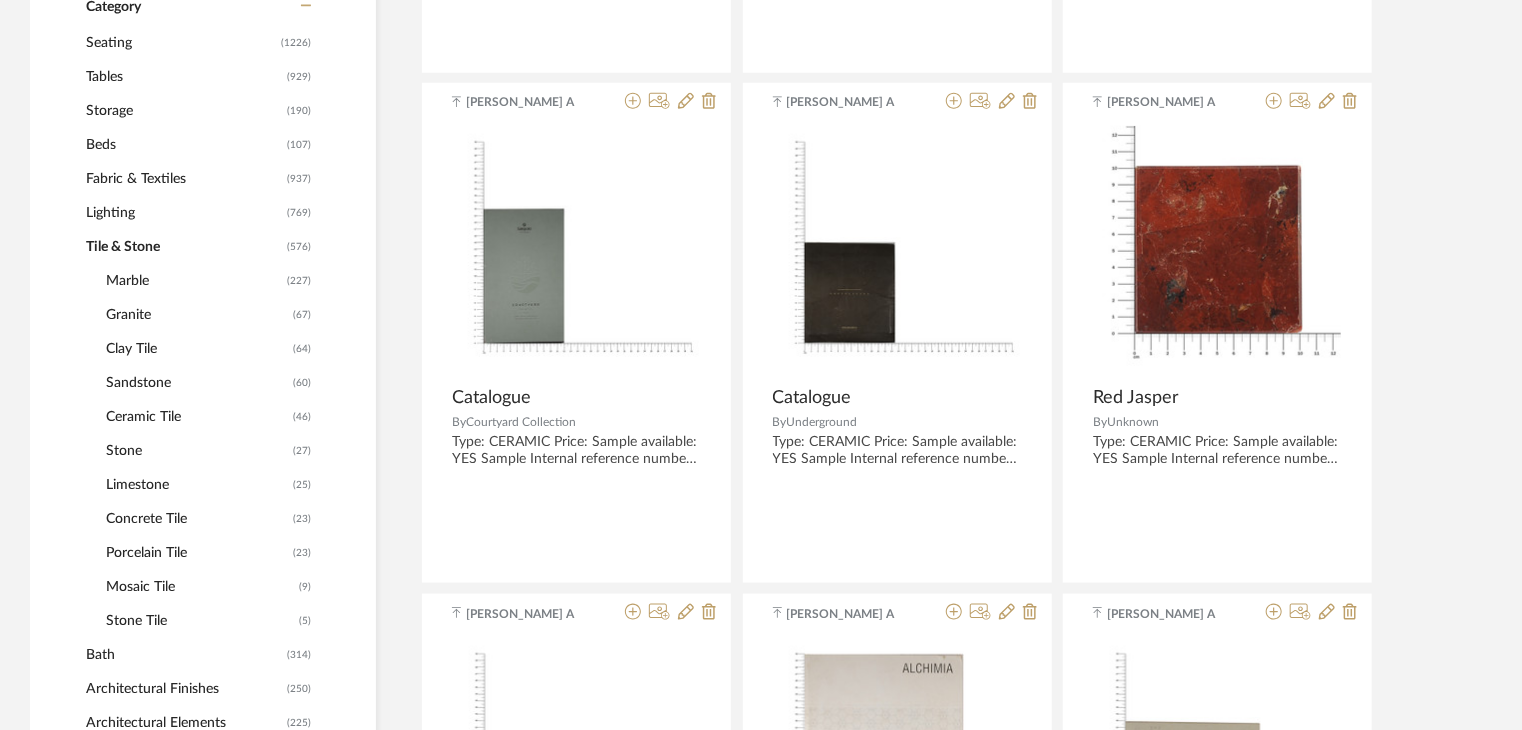 click on "Mosaic Tile" 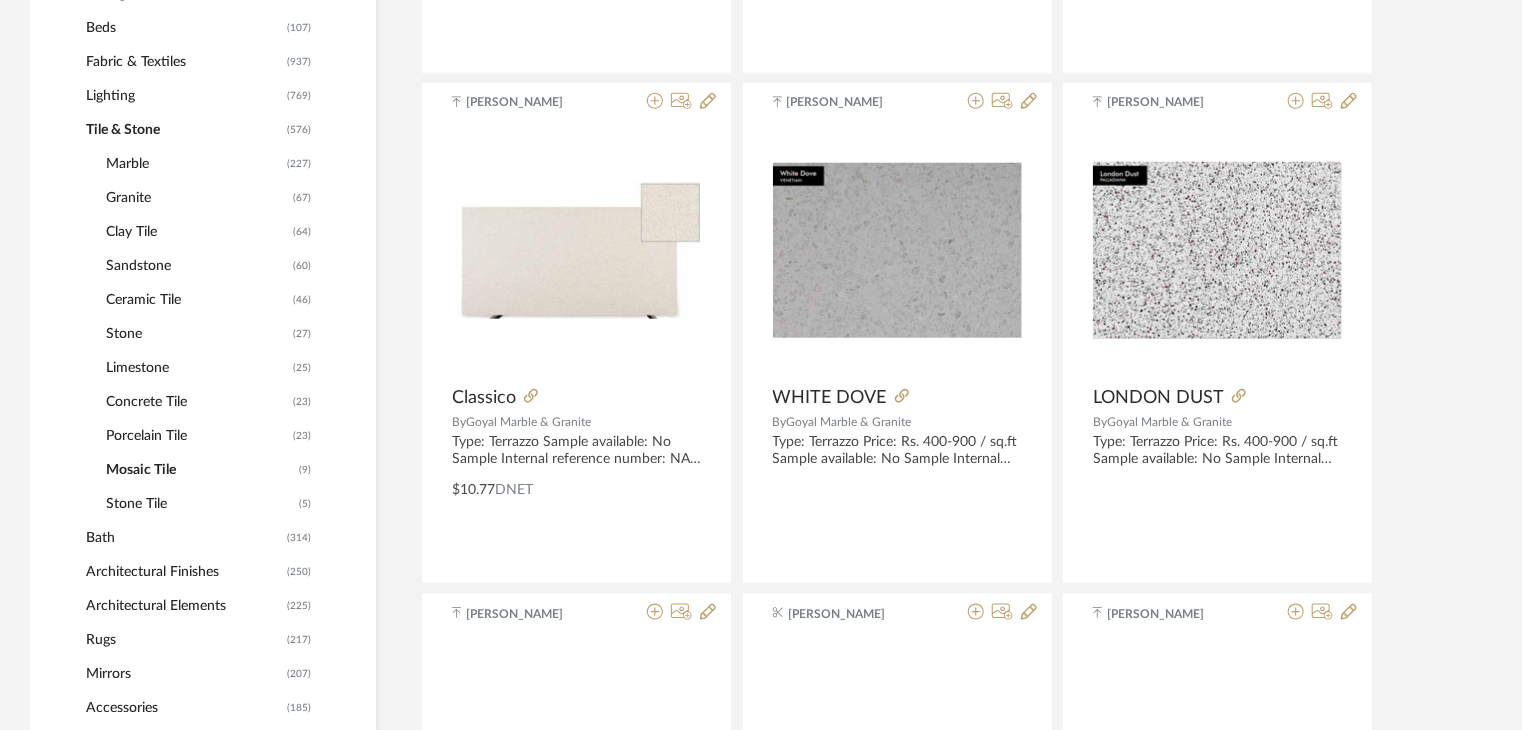 scroll, scrollTop: 783, scrollLeft: 0, axis: vertical 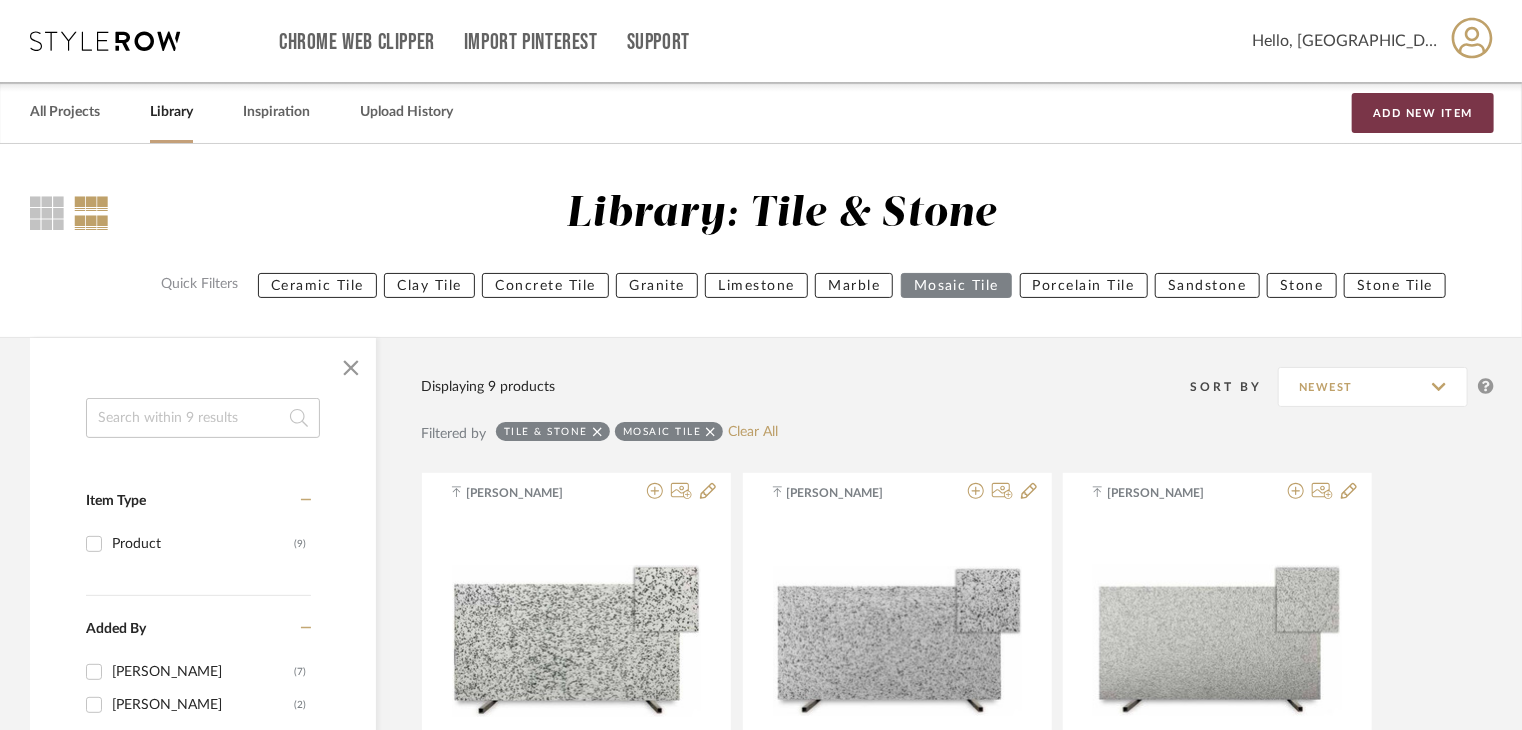 click on "Add New Item" at bounding box center [1423, 113] 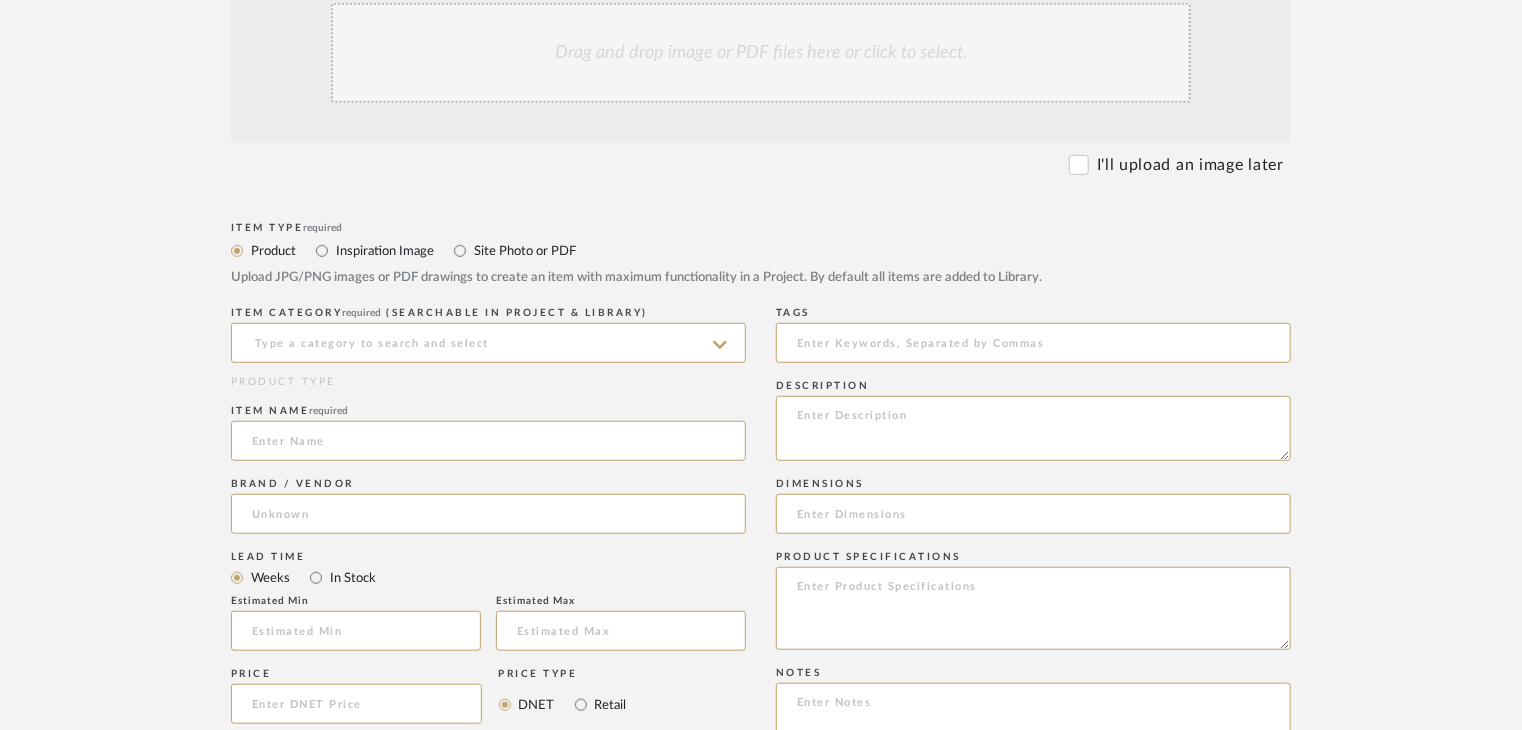 scroll, scrollTop: 800, scrollLeft: 0, axis: vertical 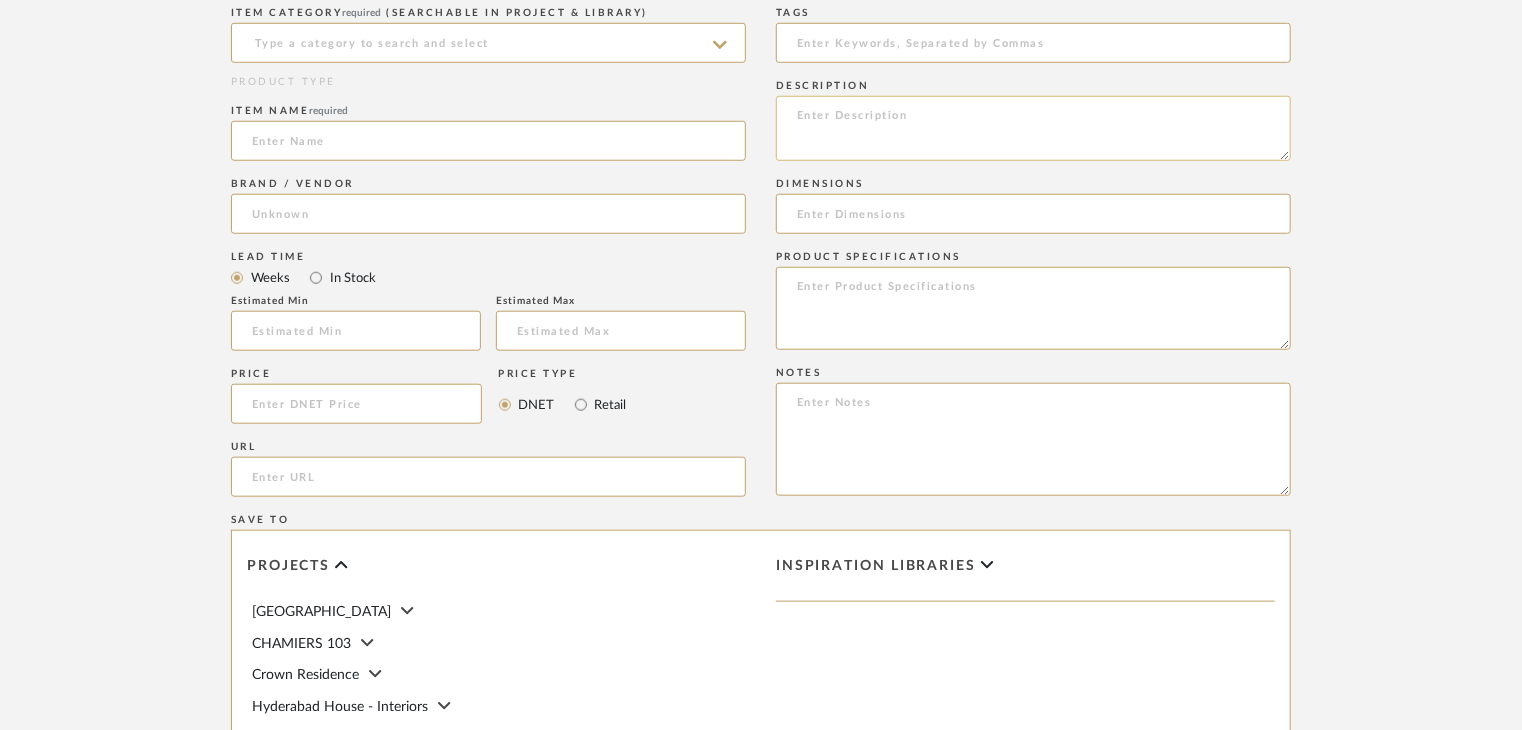 click 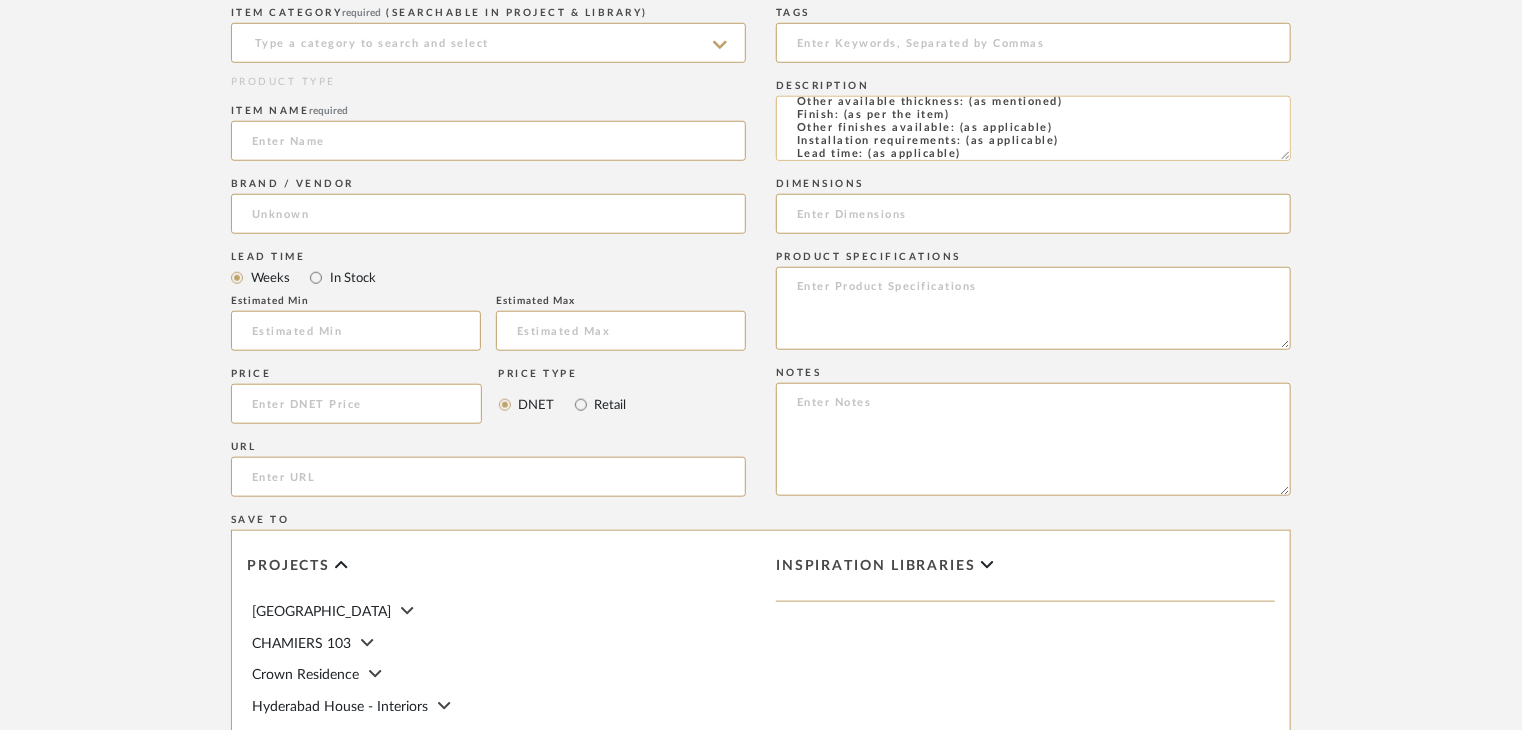 scroll, scrollTop: 0, scrollLeft: 0, axis: both 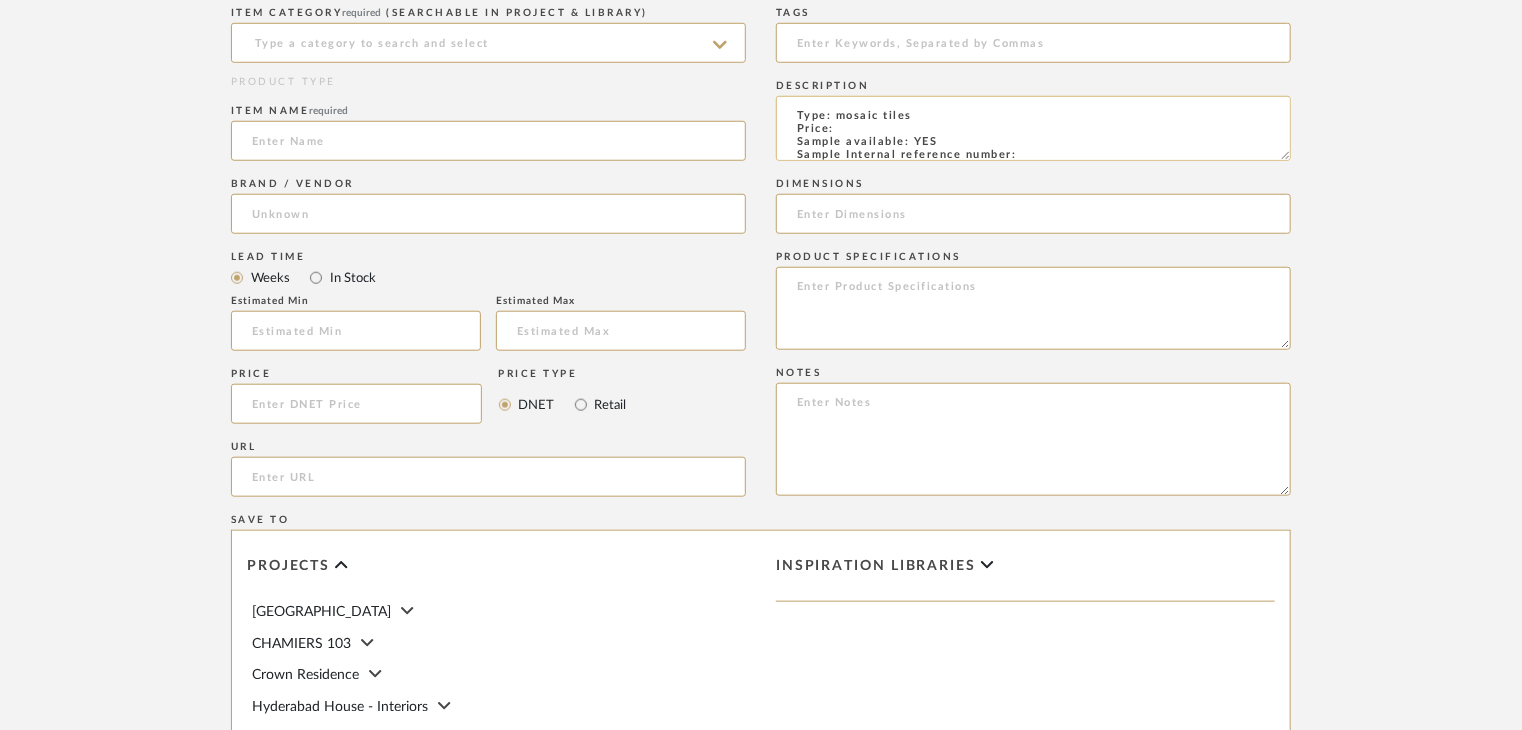 type on "Type: mosaic tiles
Price:
Sample available: YES
Sample Internal reference number:
Stock availability: supplier stock
Thickness: (as mentioned)
Other available thickness: (as mentioned)
Finish: (as per the item)
Other finishes available: (as applicable)
Installation requirements: (as applicable)
Lead time: (as applicable)
3D available: No
Product description:
Any other details:" 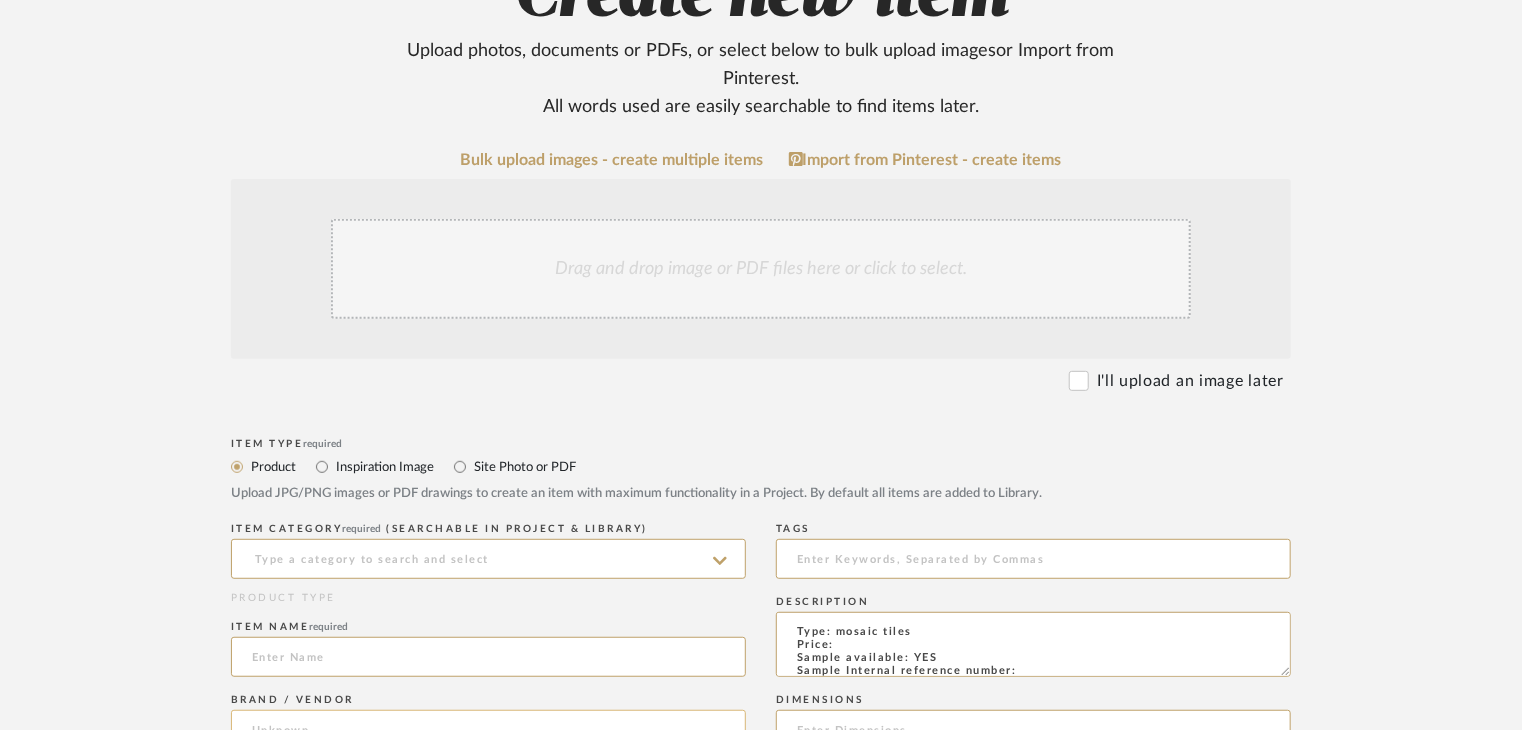 scroll, scrollTop: 100, scrollLeft: 0, axis: vertical 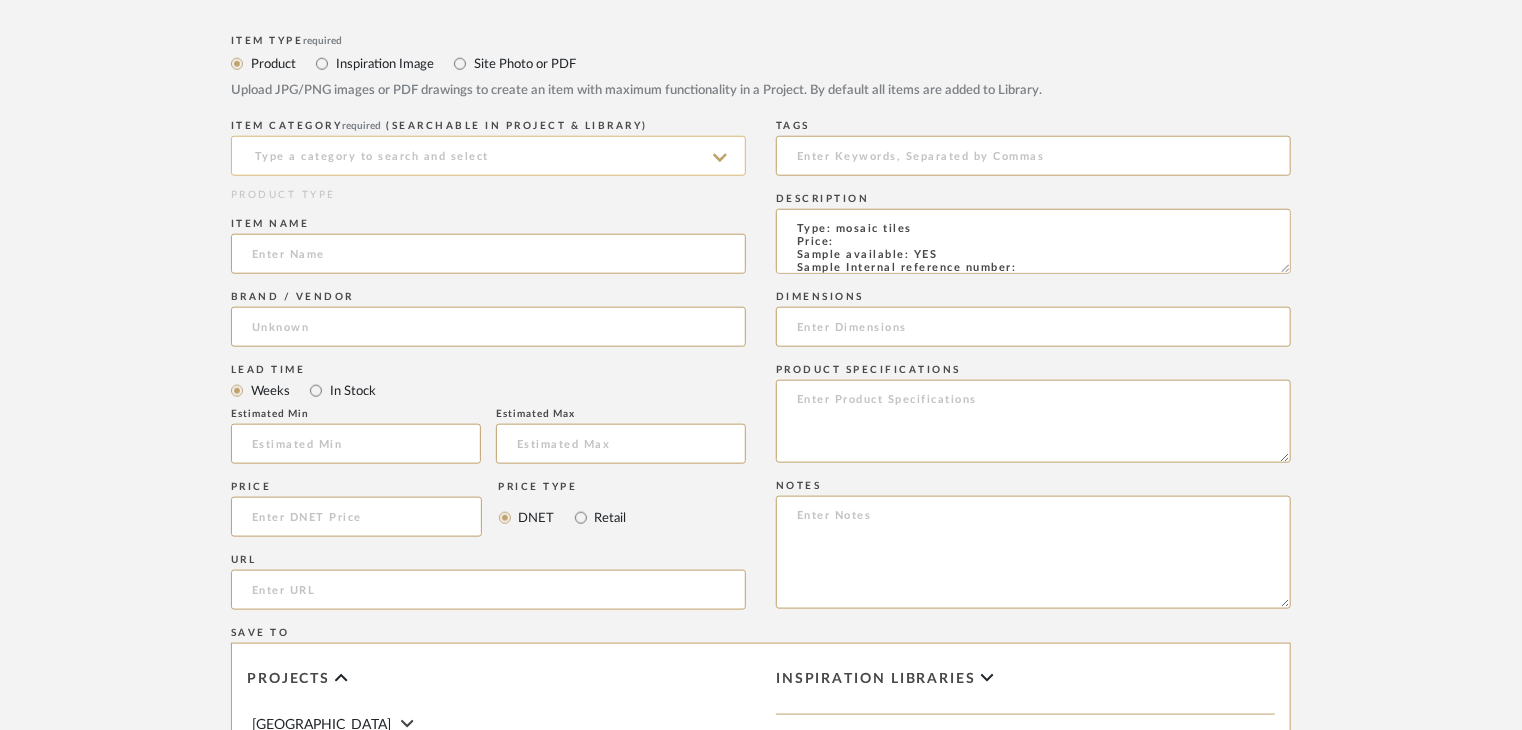 click 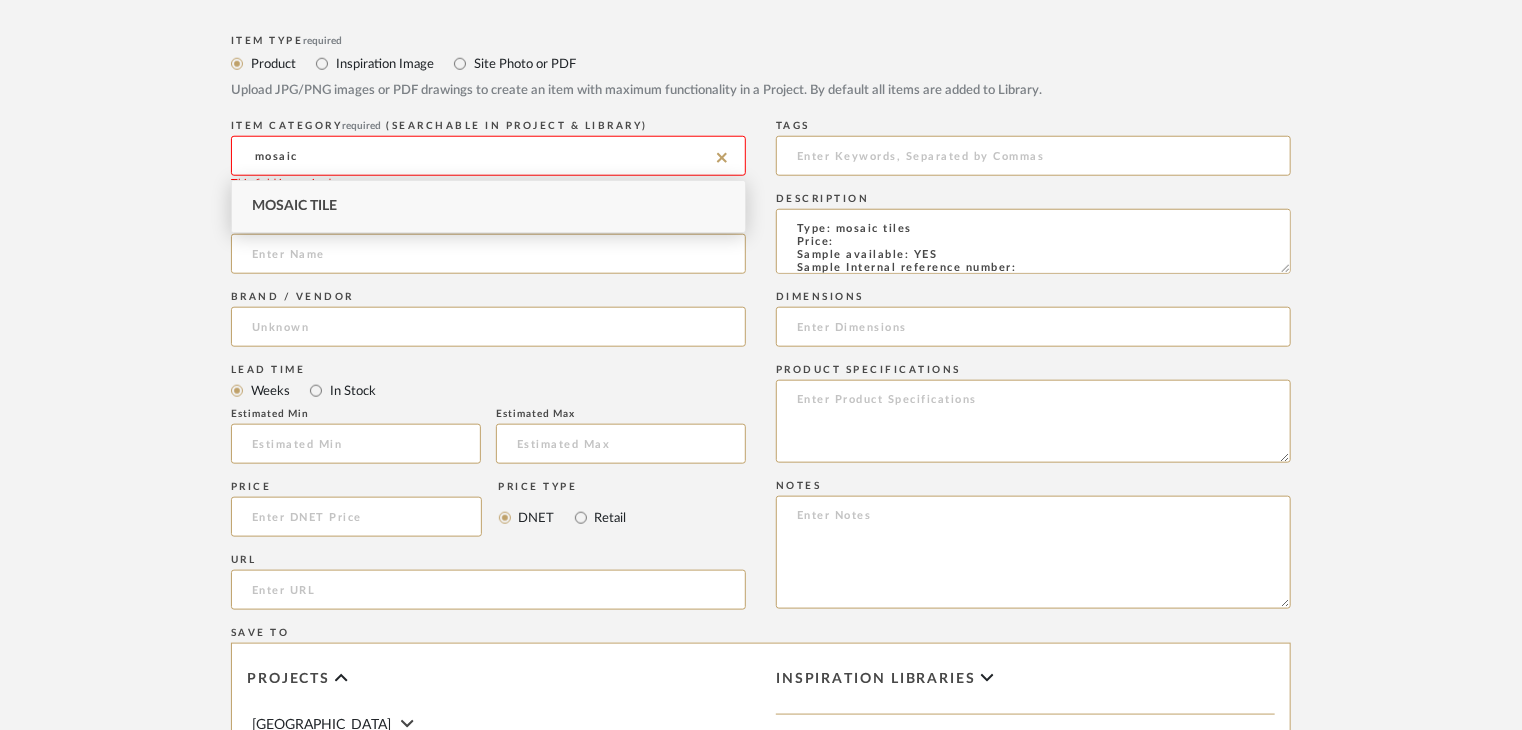 click on "Mosaic Tile" at bounding box center (488, 206) 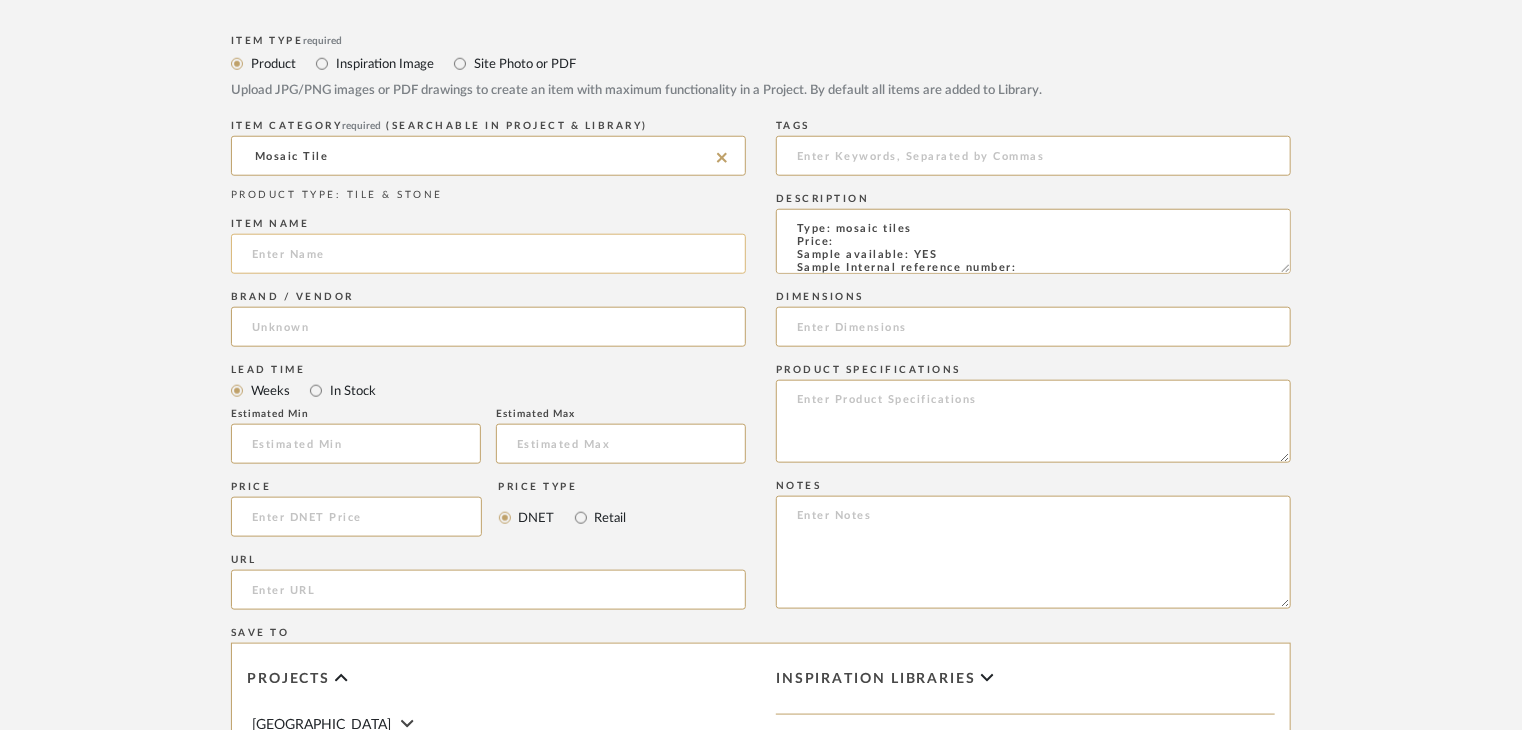 click 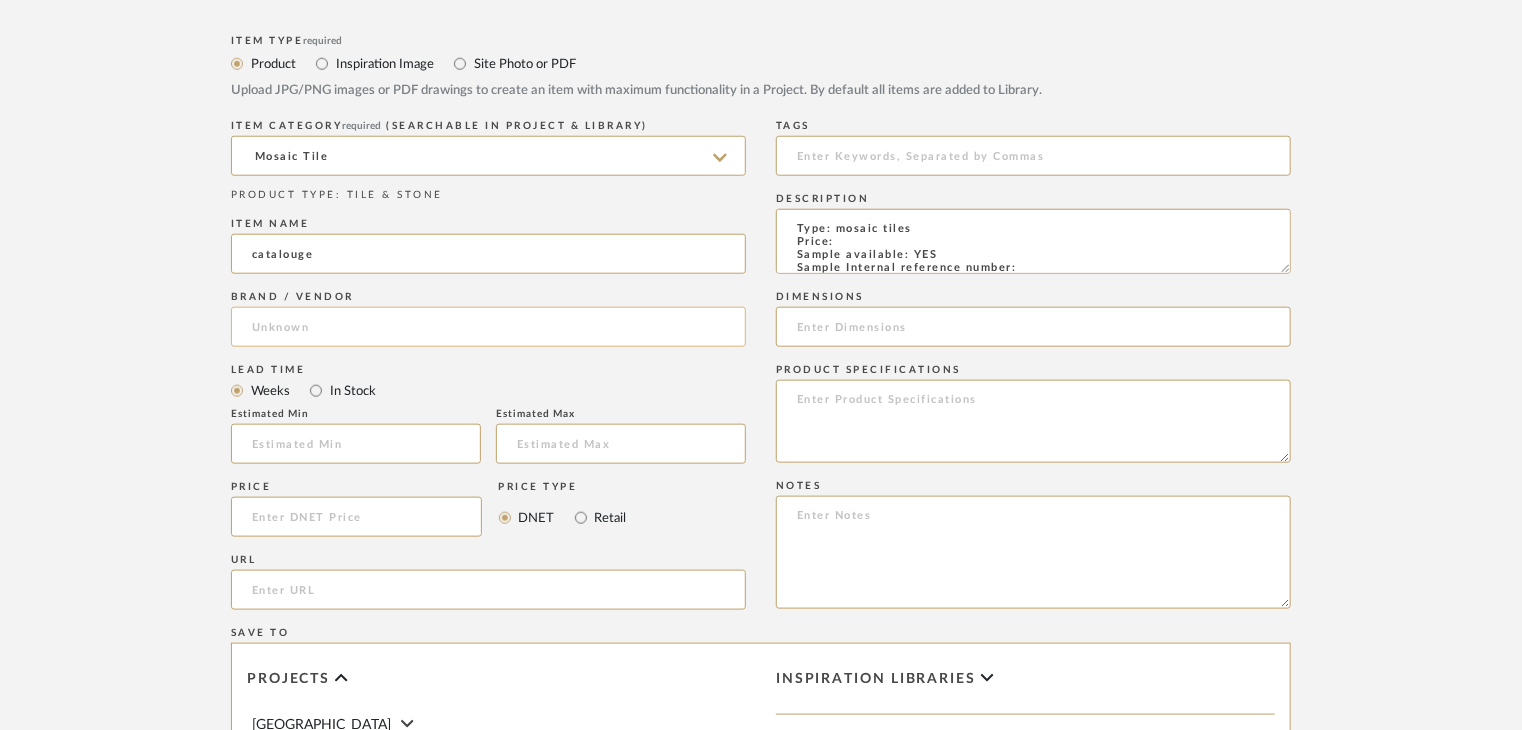 type on "catalouge" 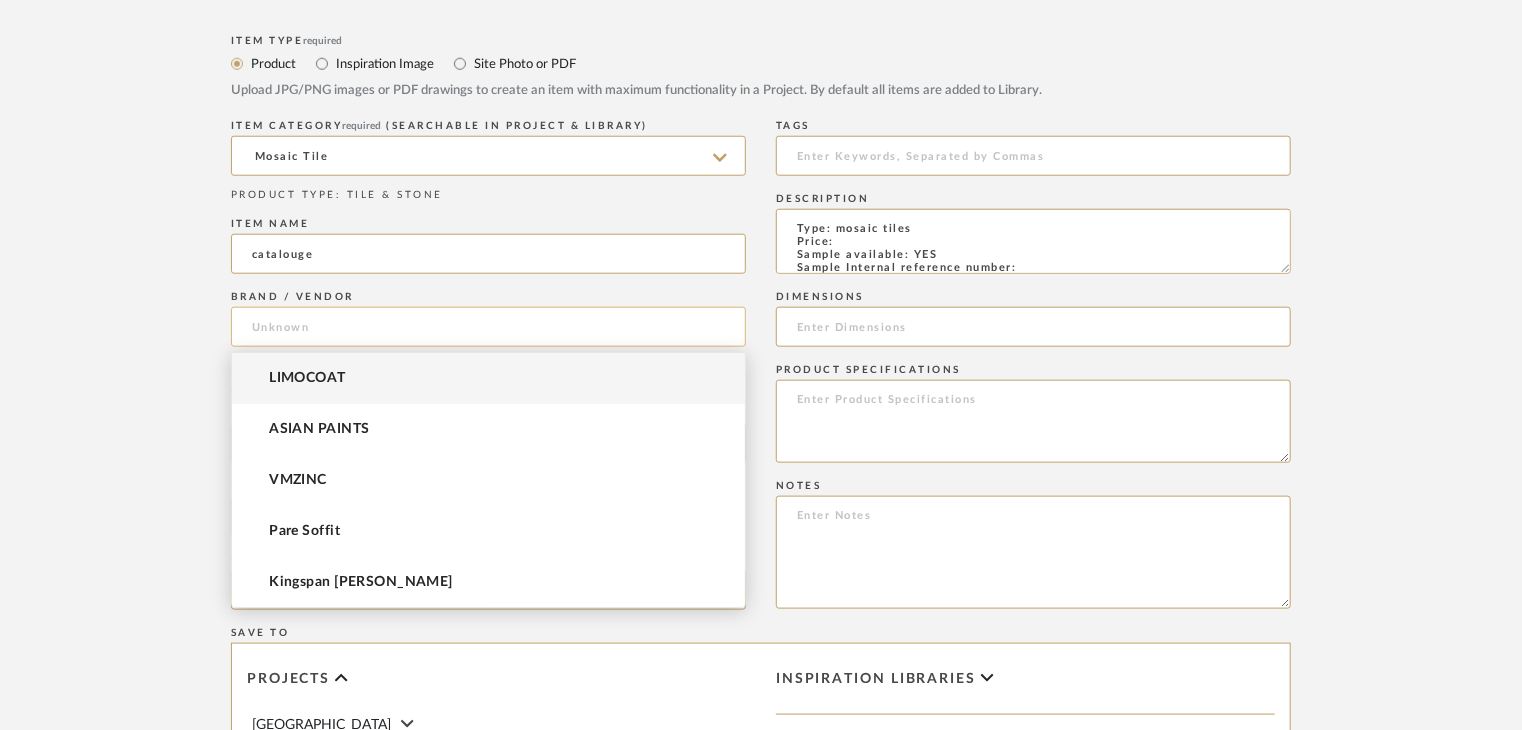 click 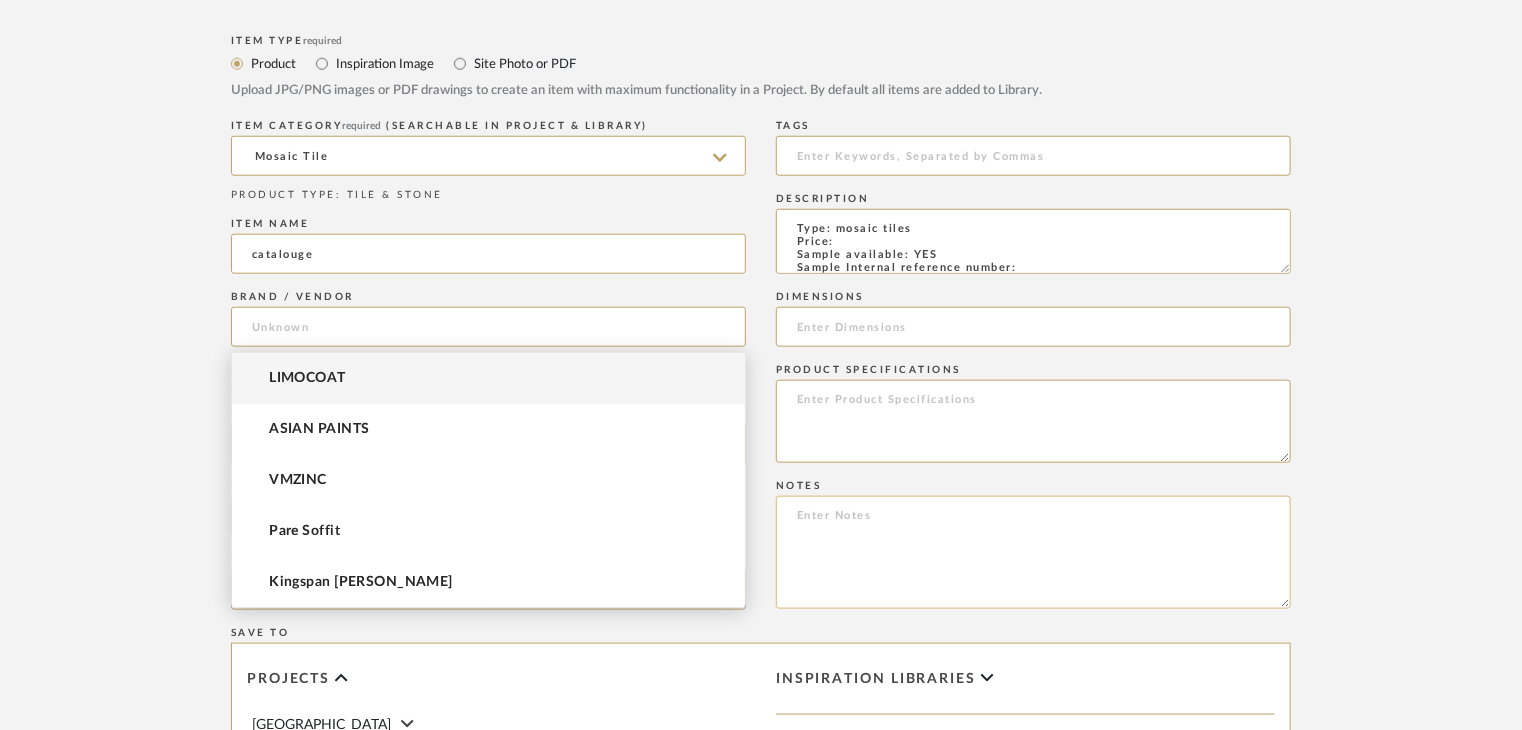 paste on "MOSAICO\BISAZZA" 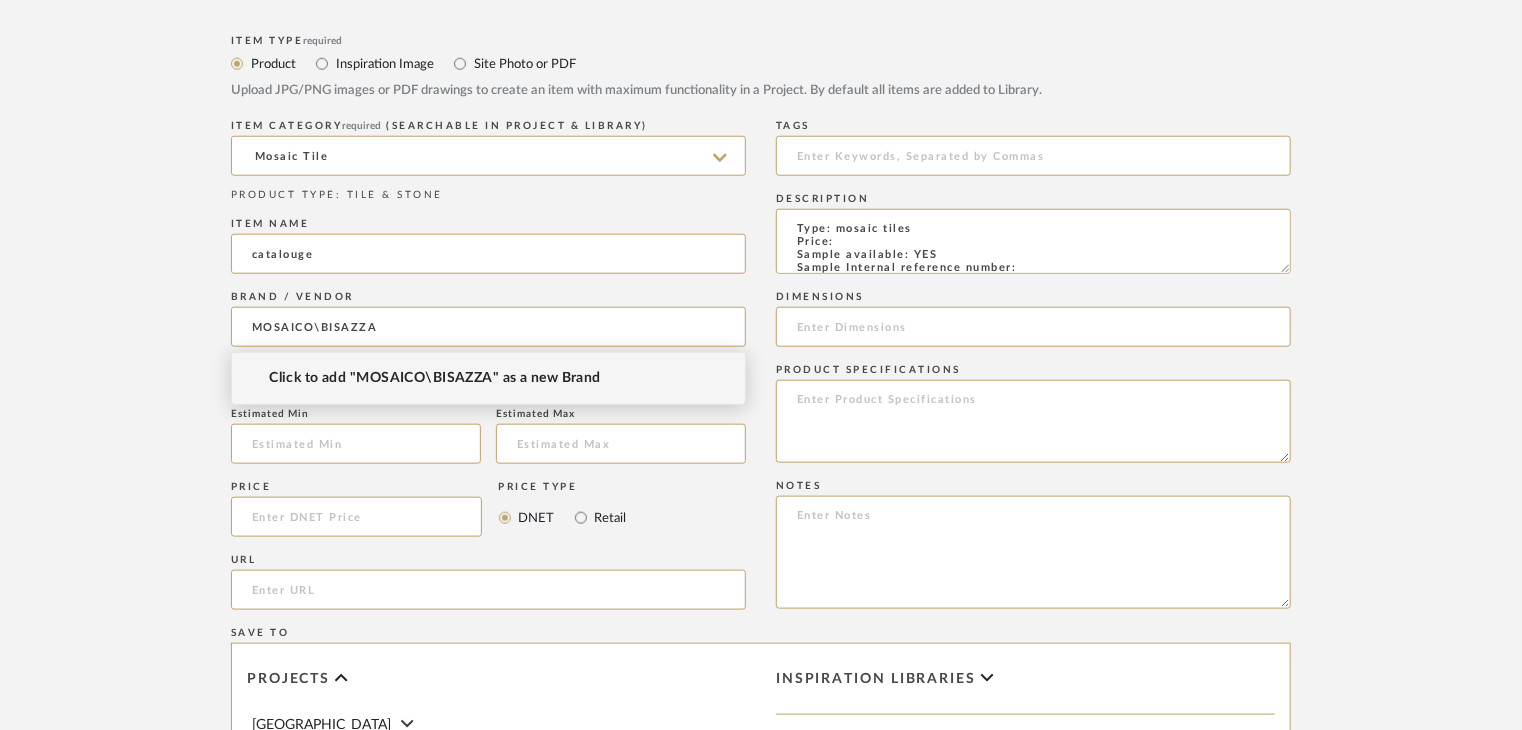 type on "MOSAICO\BISAZZA" 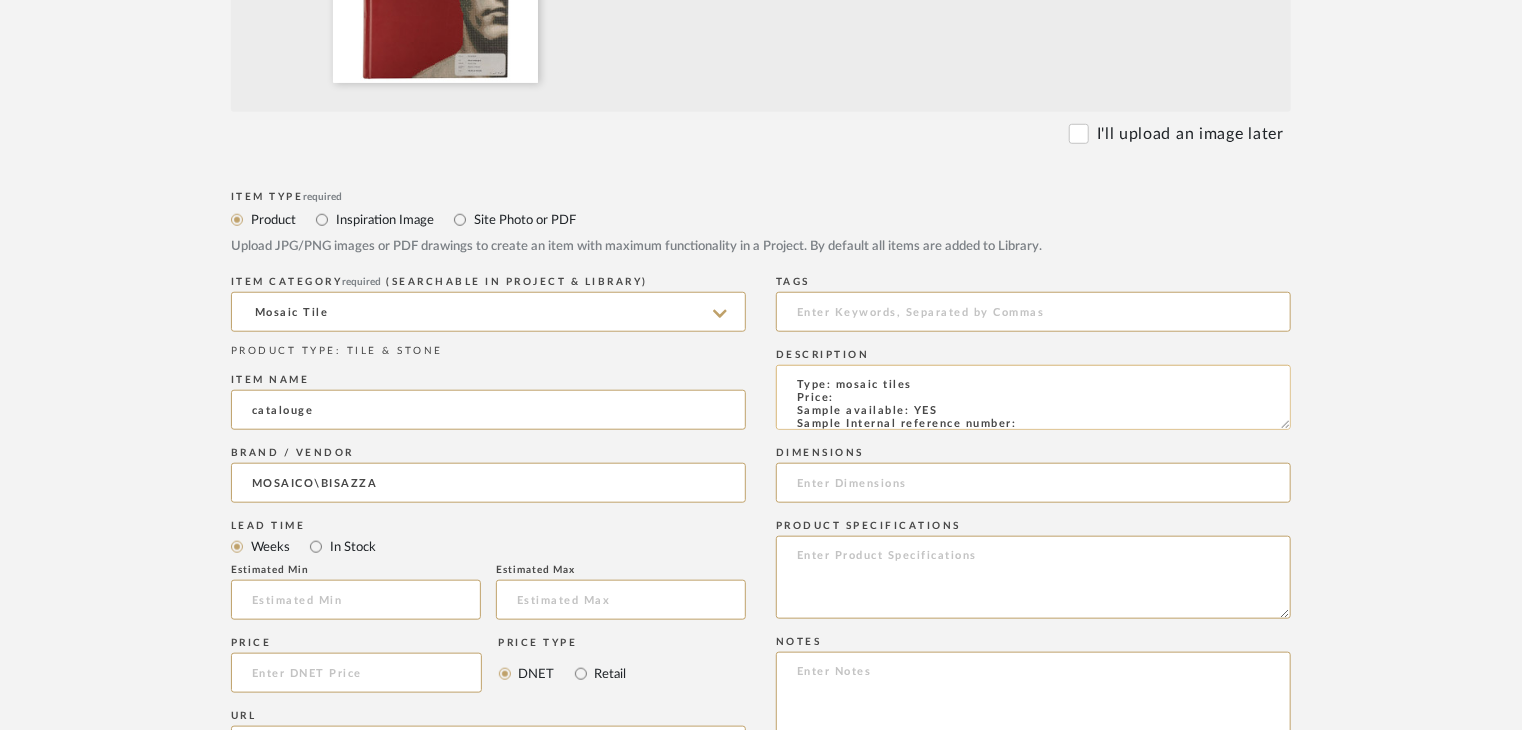 scroll, scrollTop: 700, scrollLeft: 0, axis: vertical 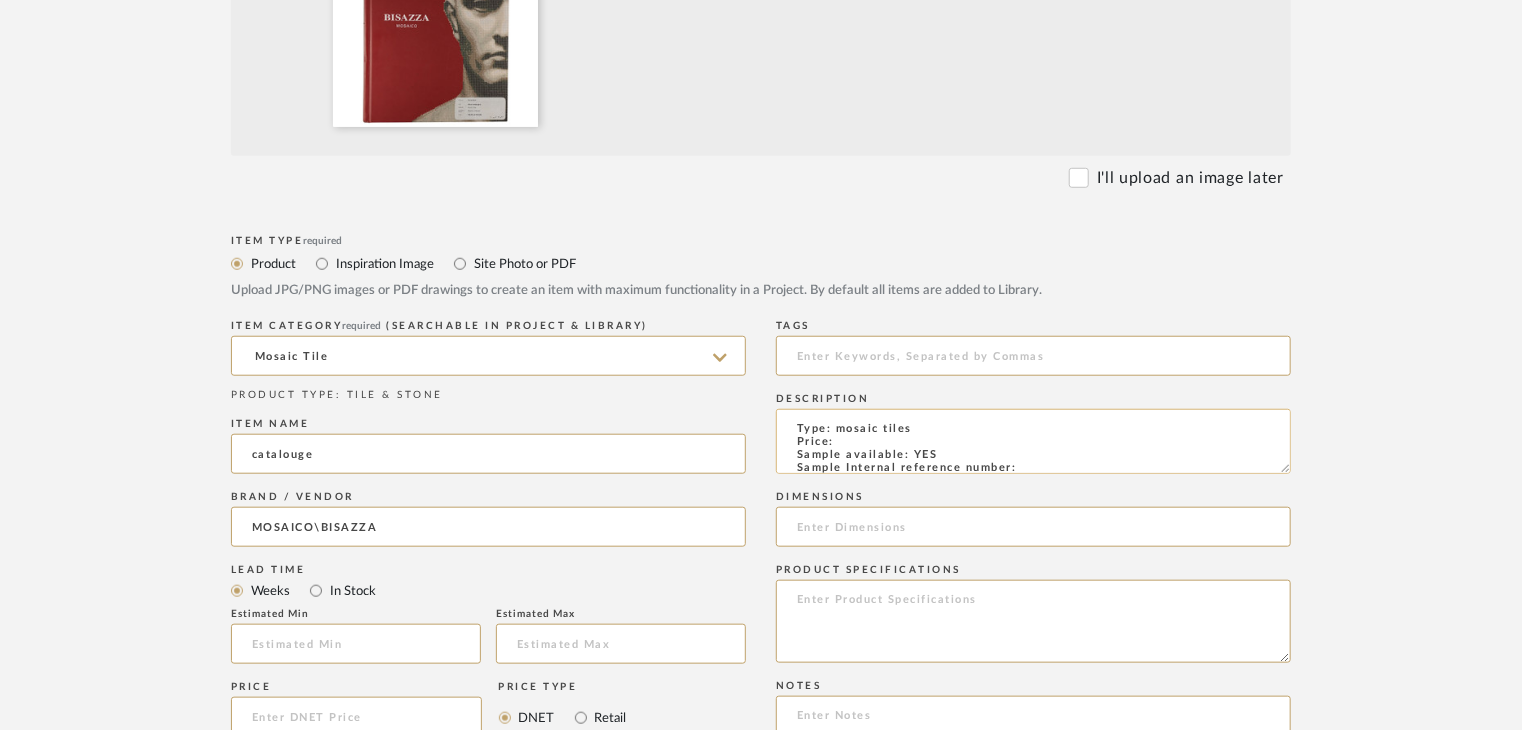click on "Type: mosaic tiles
Price:
Sample available: YES
Sample Internal reference number:
Stock availability: supplier stock
Thickness: (as mentioned)
Other available thickness: (as mentioned)
Finish: (as per the item)
Other finishes available: (as applicable)
Installation requirements: (as applicable)
Lead time: (as applicable)
3D available: No
Product description:
Any other details:" 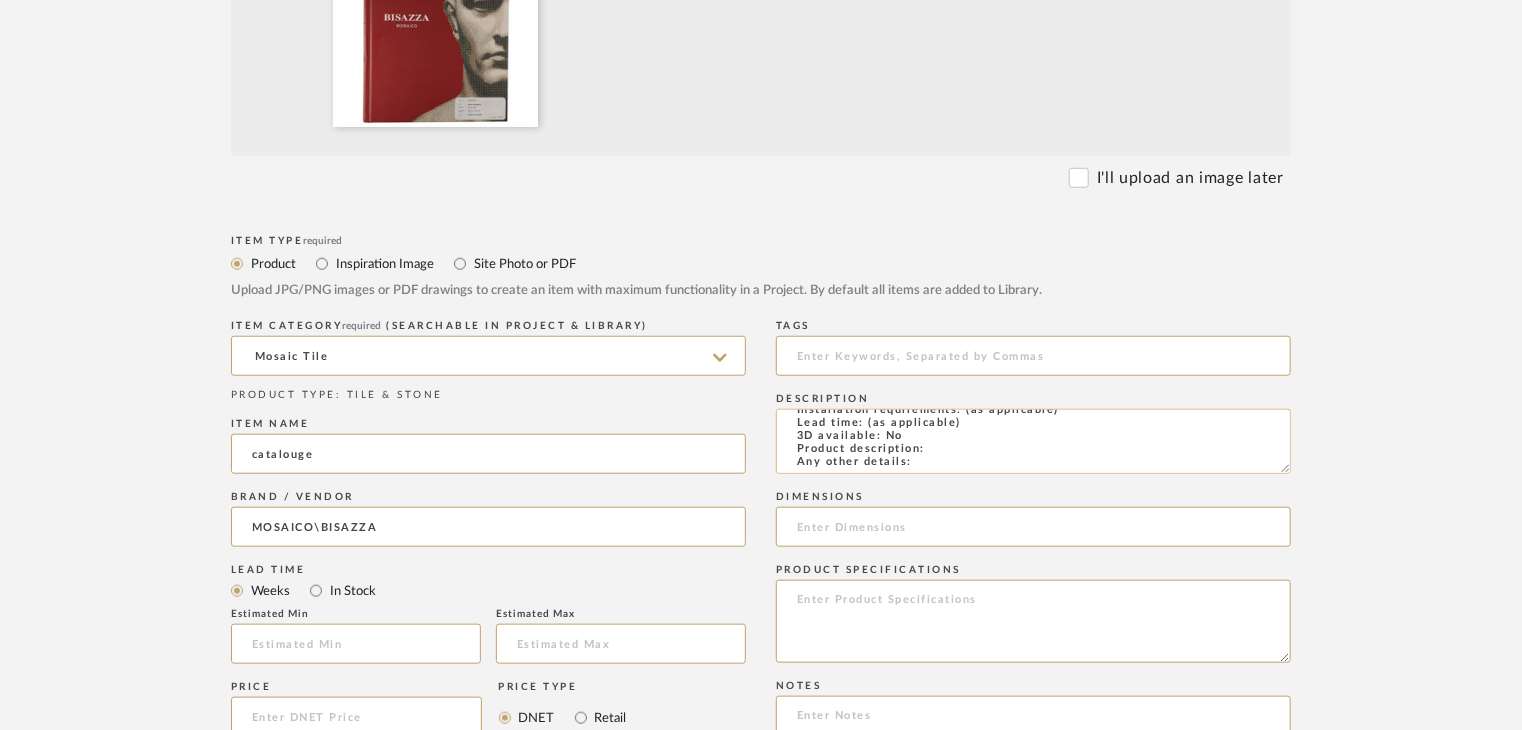 scroll, scrollTop: 144, scrollLeft: 0, axis: vertical 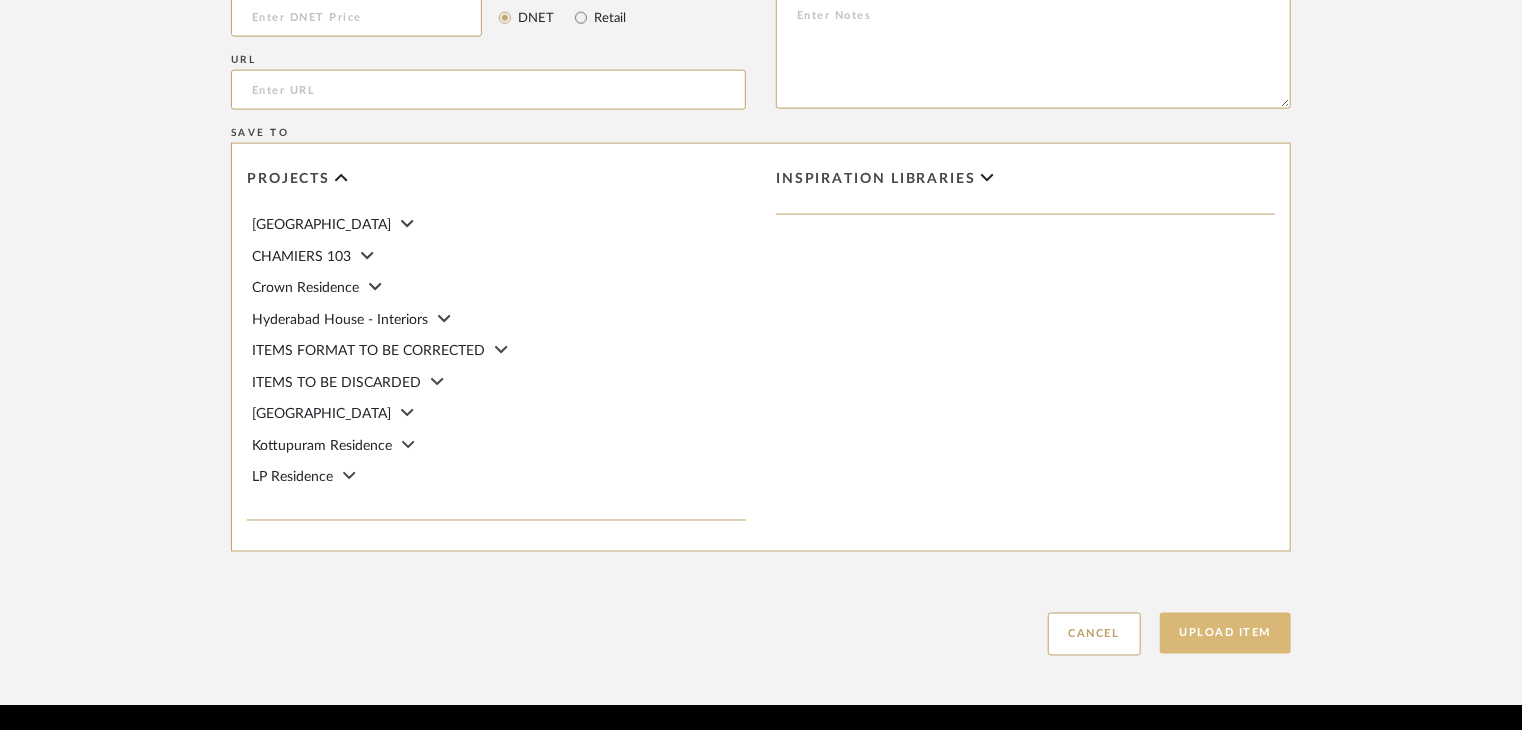 type on "Type: mosaic tiles
Price:
Sample available: YES
Sample Internal reference number: TS-TL-CT-010
Stock availability: supplier stock
Thickness: (as mentioned)
Other available thickness: (as mentioned)
Finish: (as per the item)
Other finishes available: (as applicable)
Installation requirements: (as applicable)
Lead time: (as applicable)
3D available: No
Product description:
Any other details:" 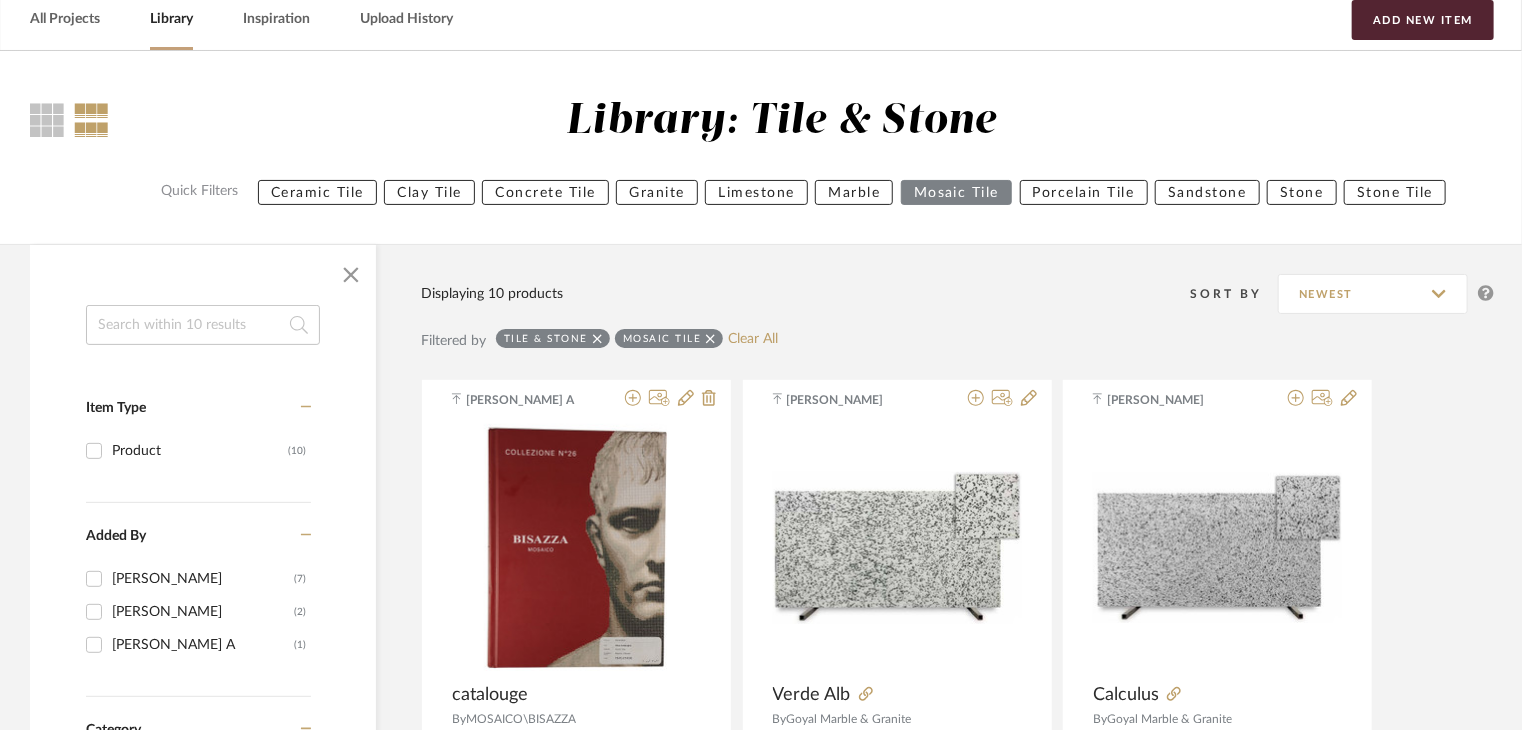 scroll, scrollTop: 100, scrollLeft: 0, axis: vertical 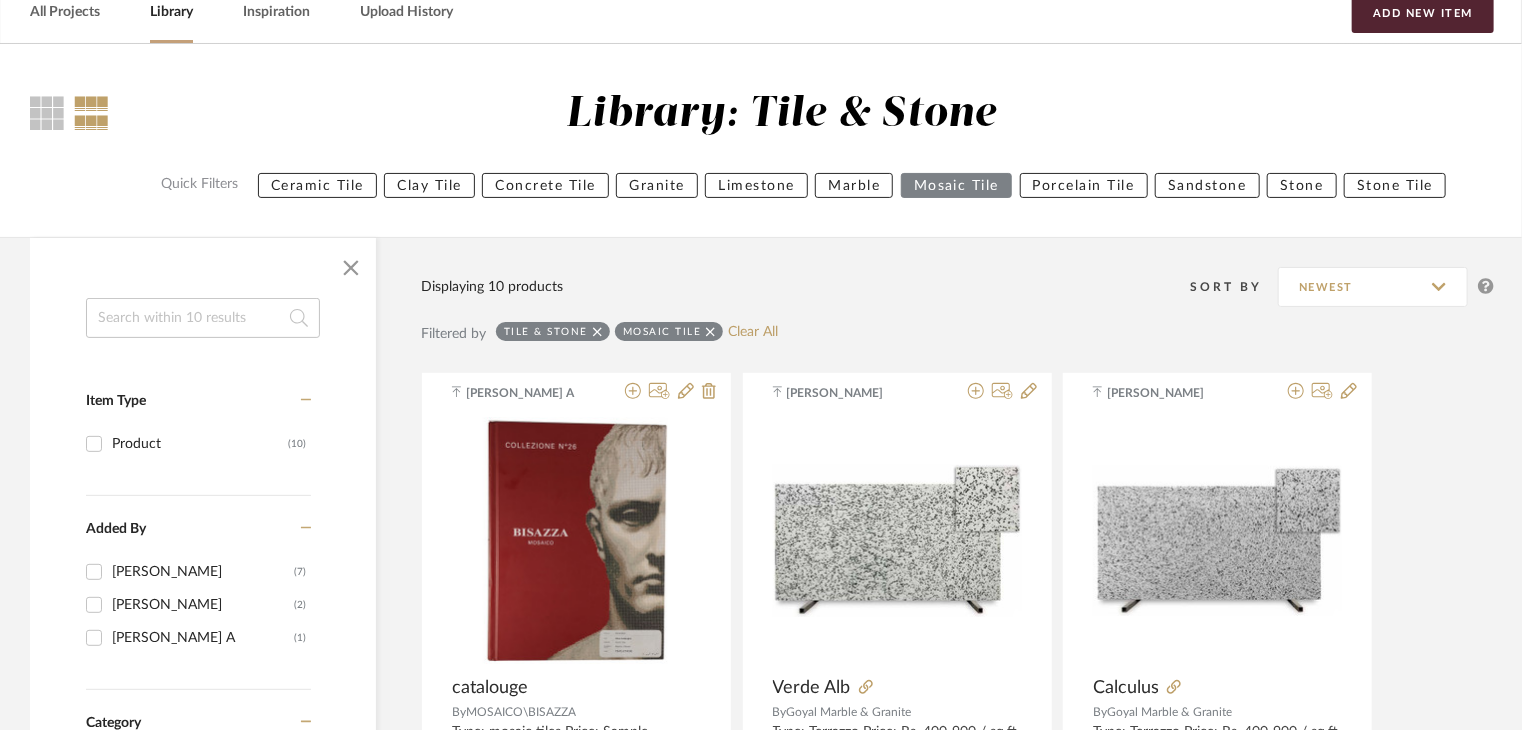 click 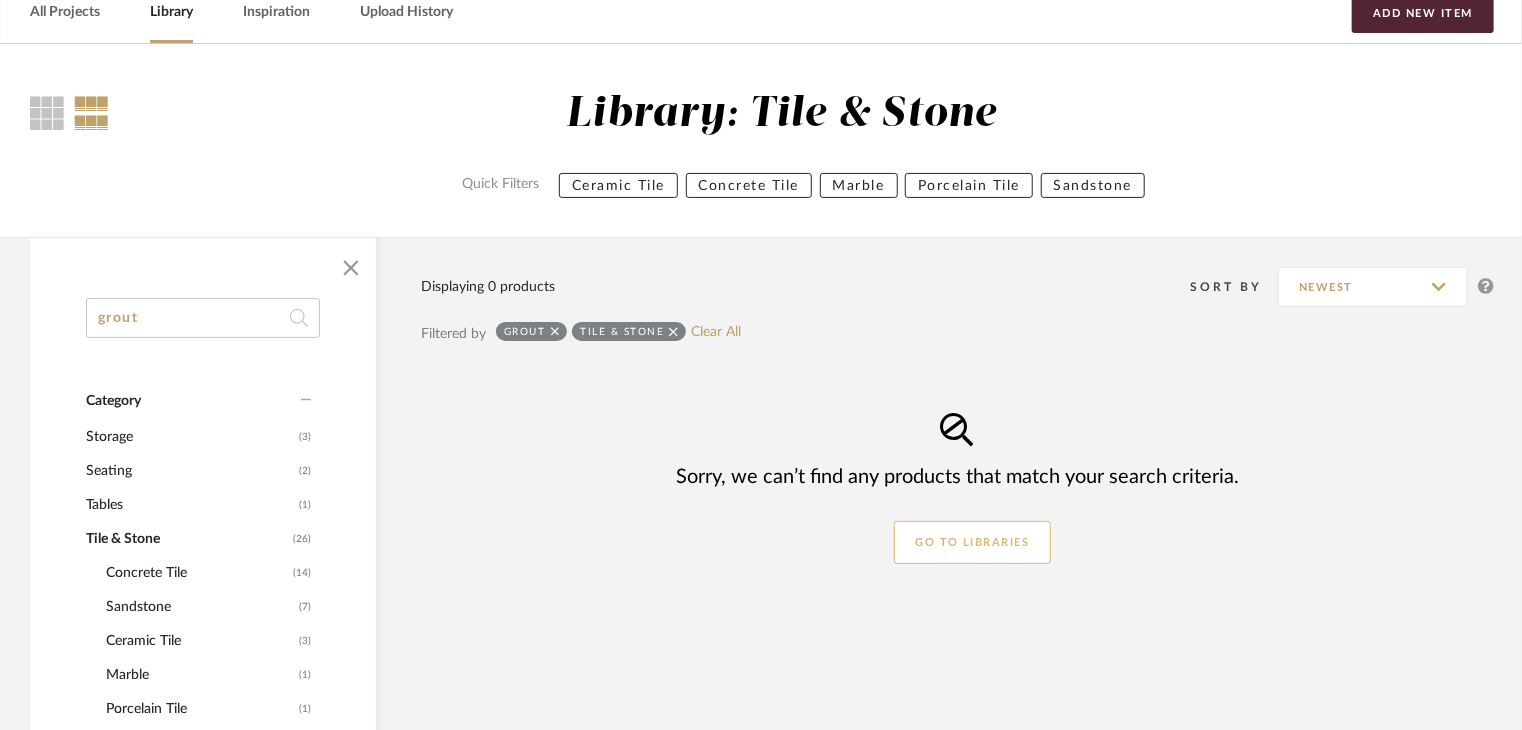 type on "grout" 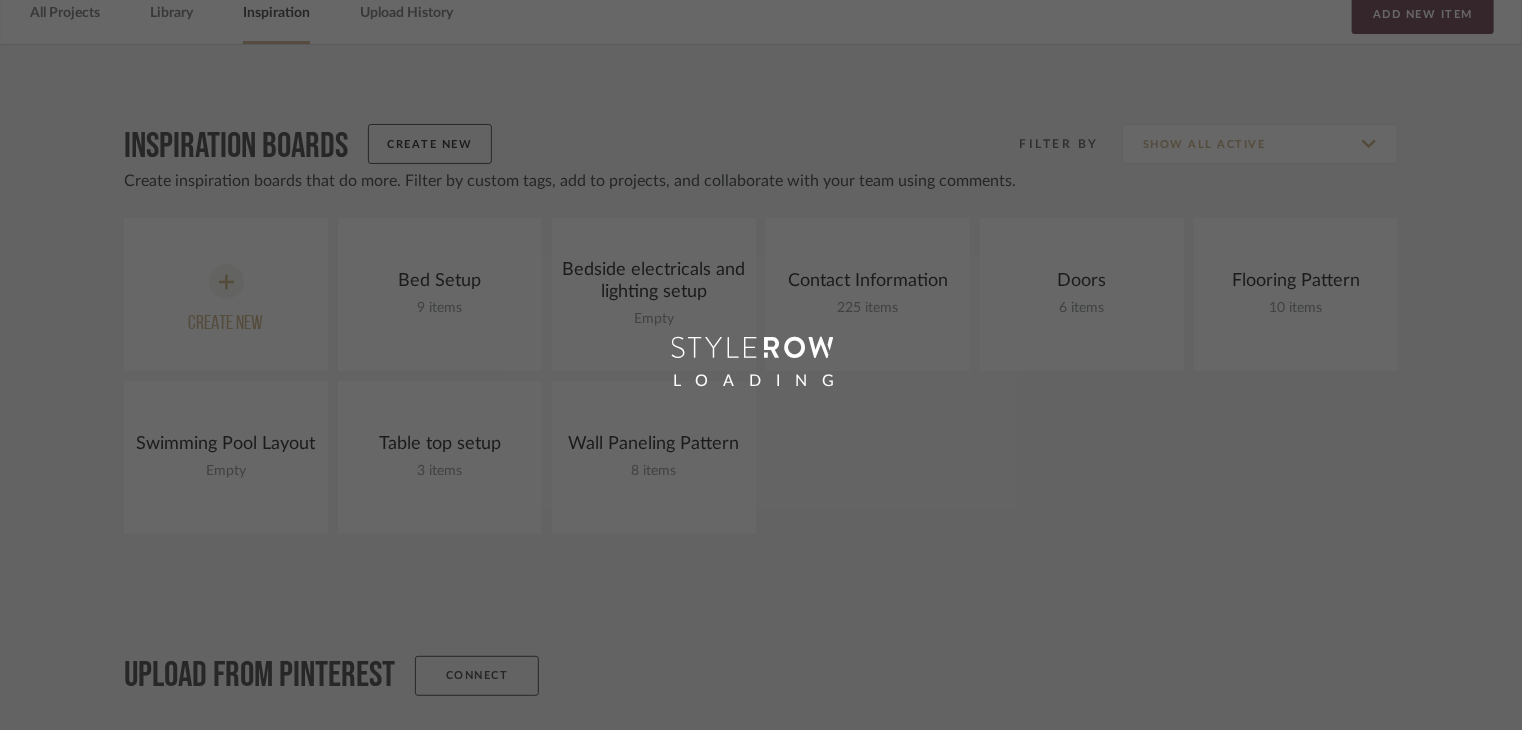 scroll, scrollTop: 100, scrollLeft: 0, axis: vertical 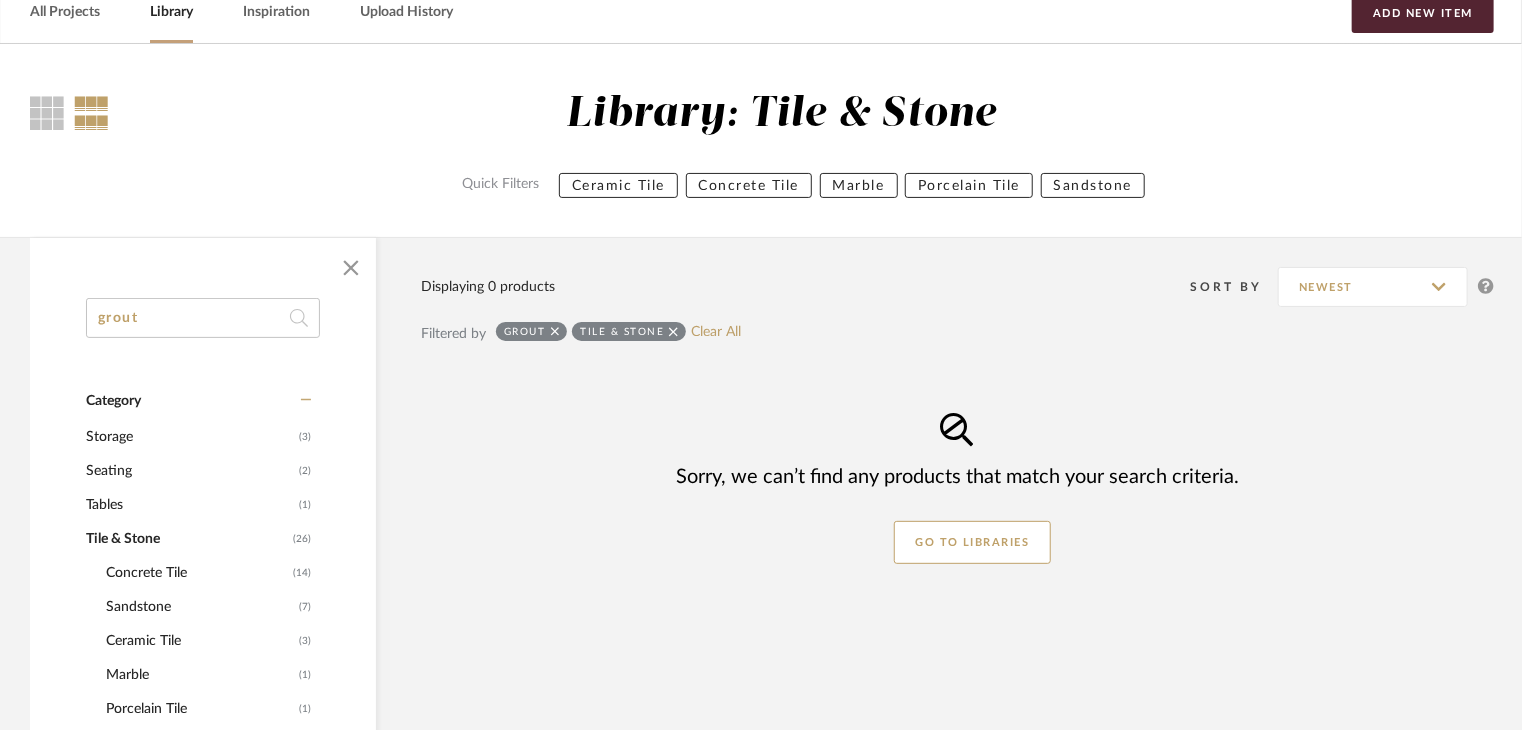 click on "grout" 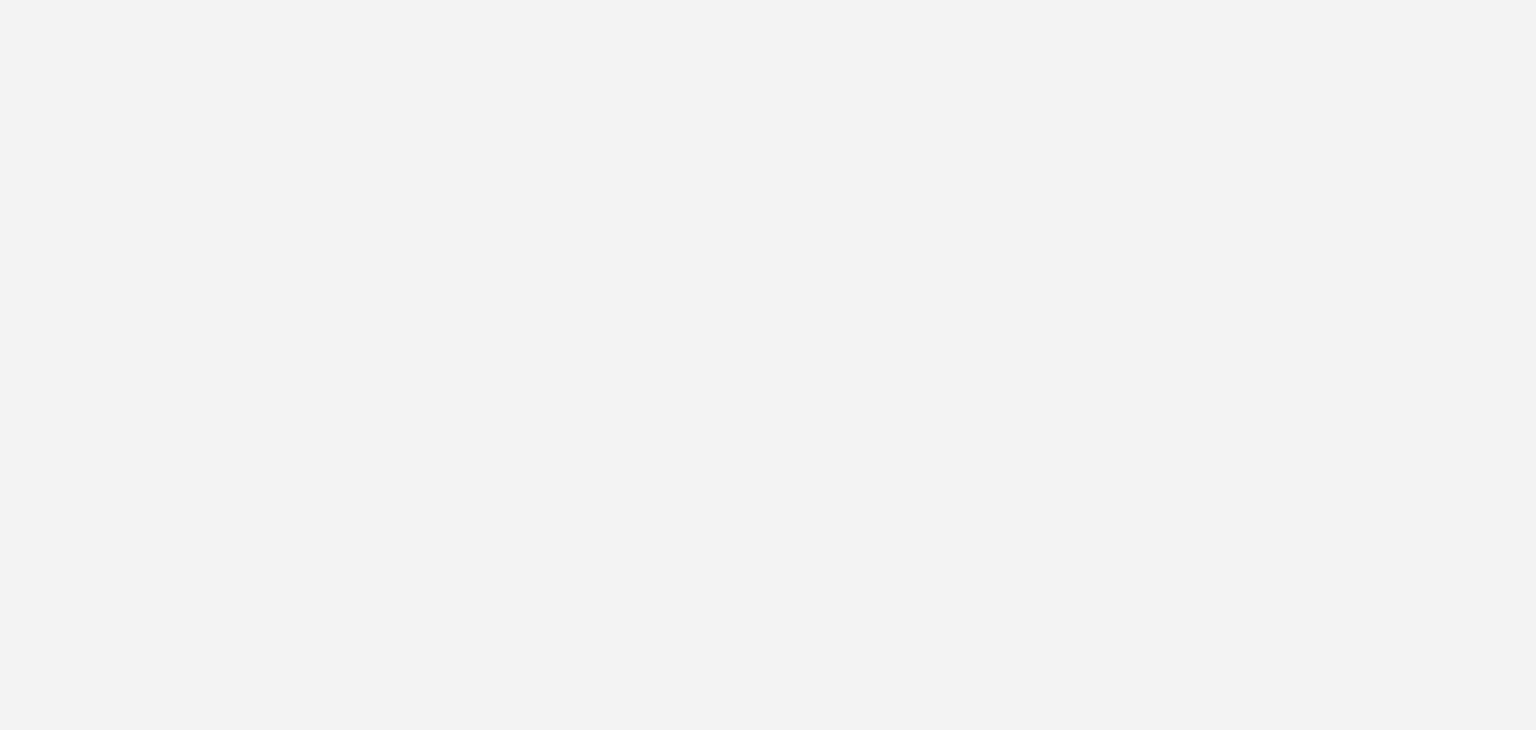 scroll, scrollTop: 0, scrollLeft: 0, axis: both 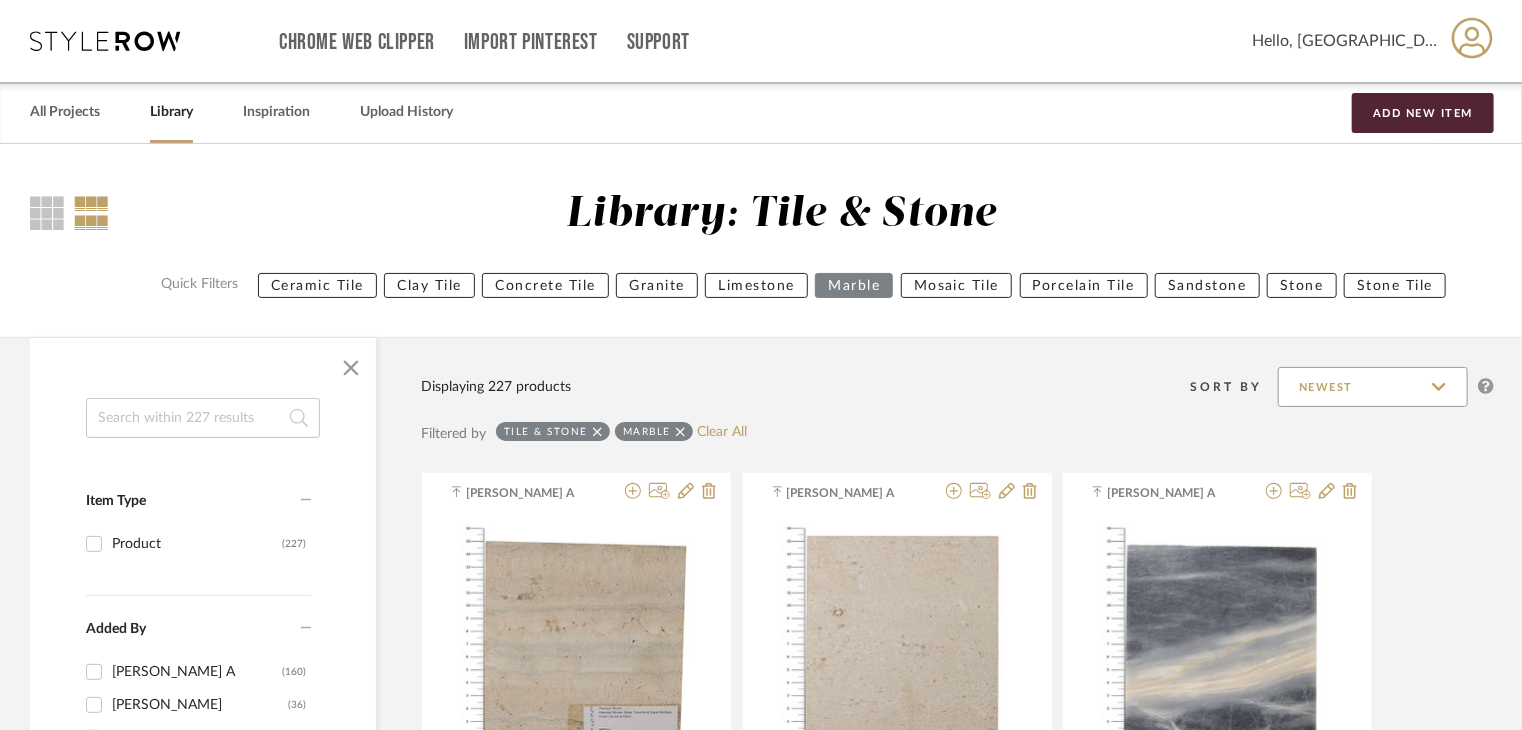 click on "Newest" 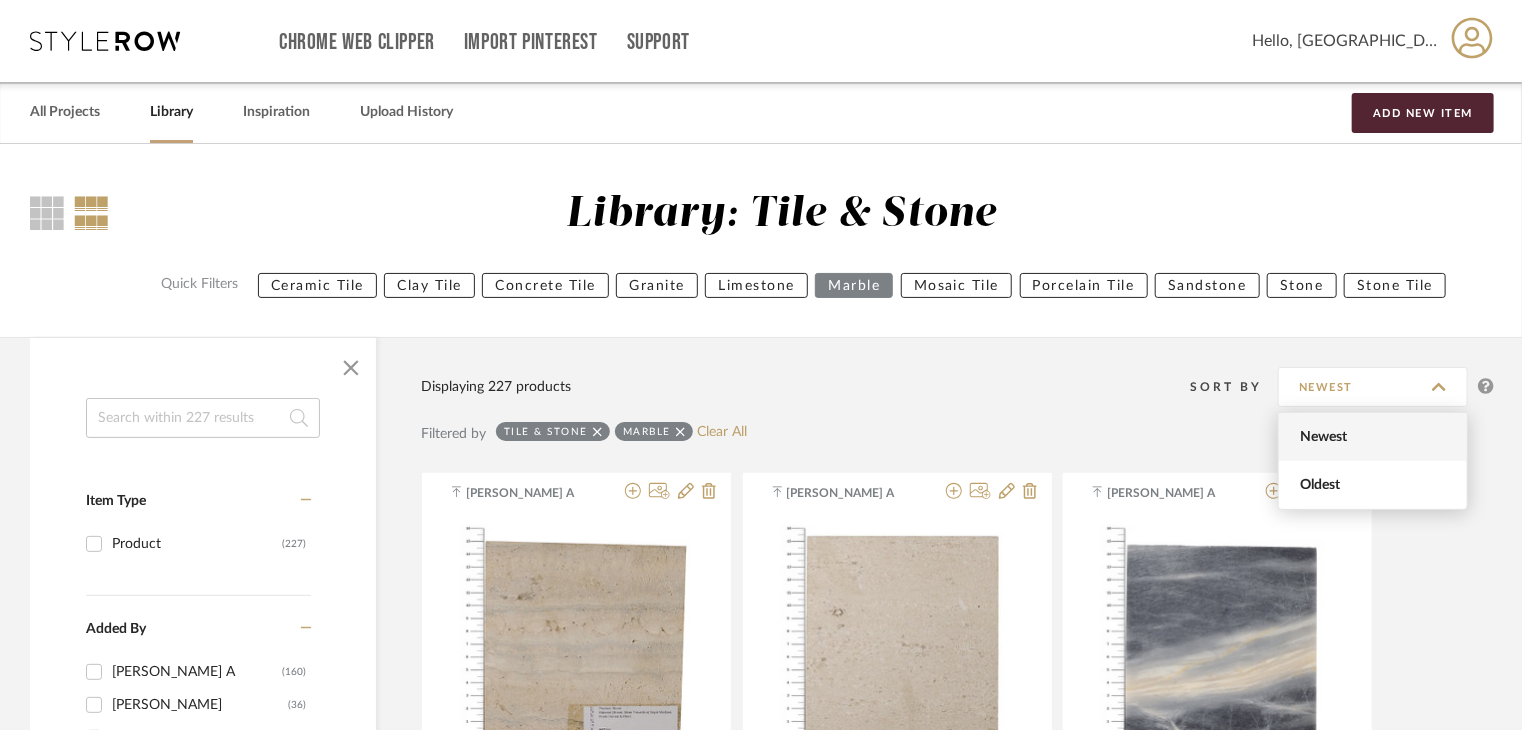 click on "Newest" at bounding box center (1375, 437) 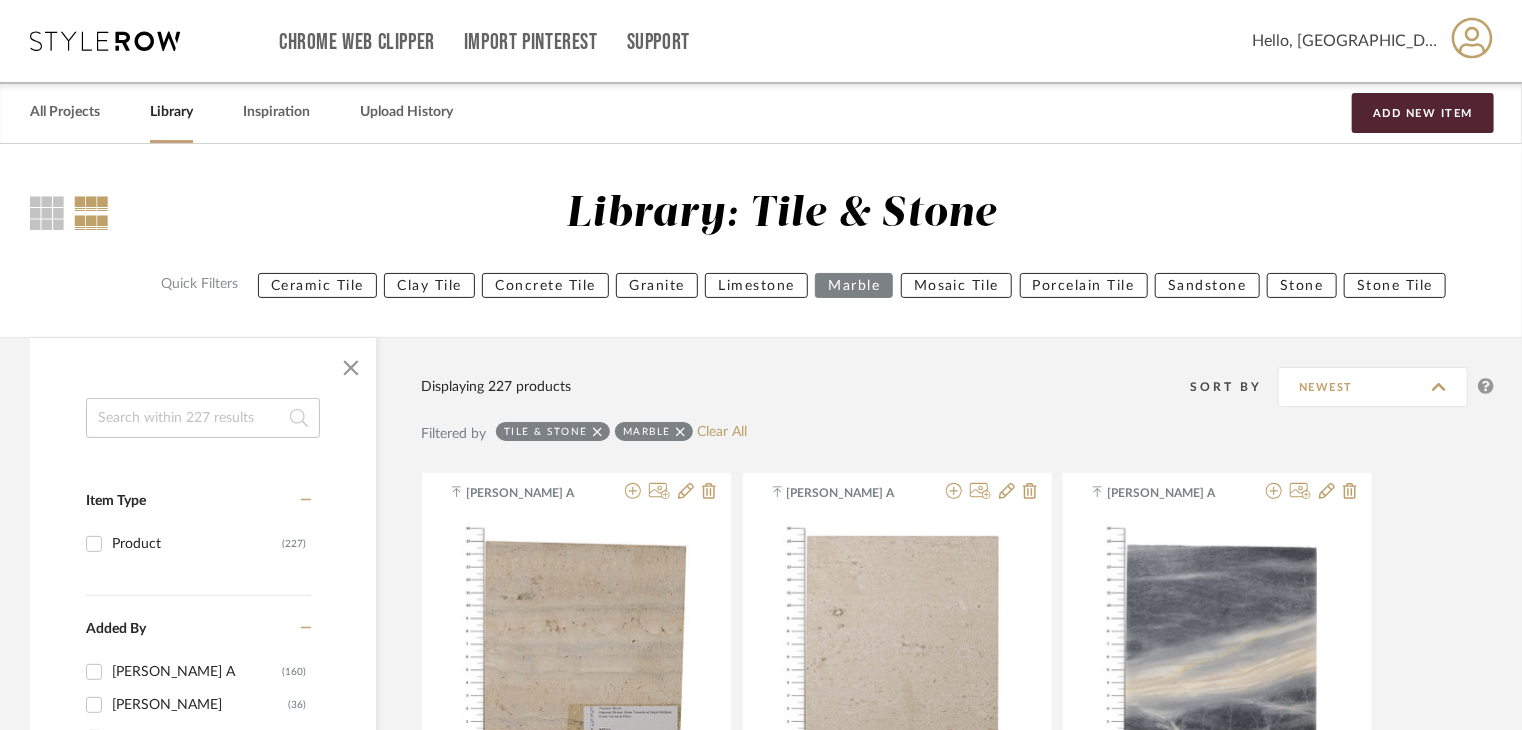 type on "Newest" 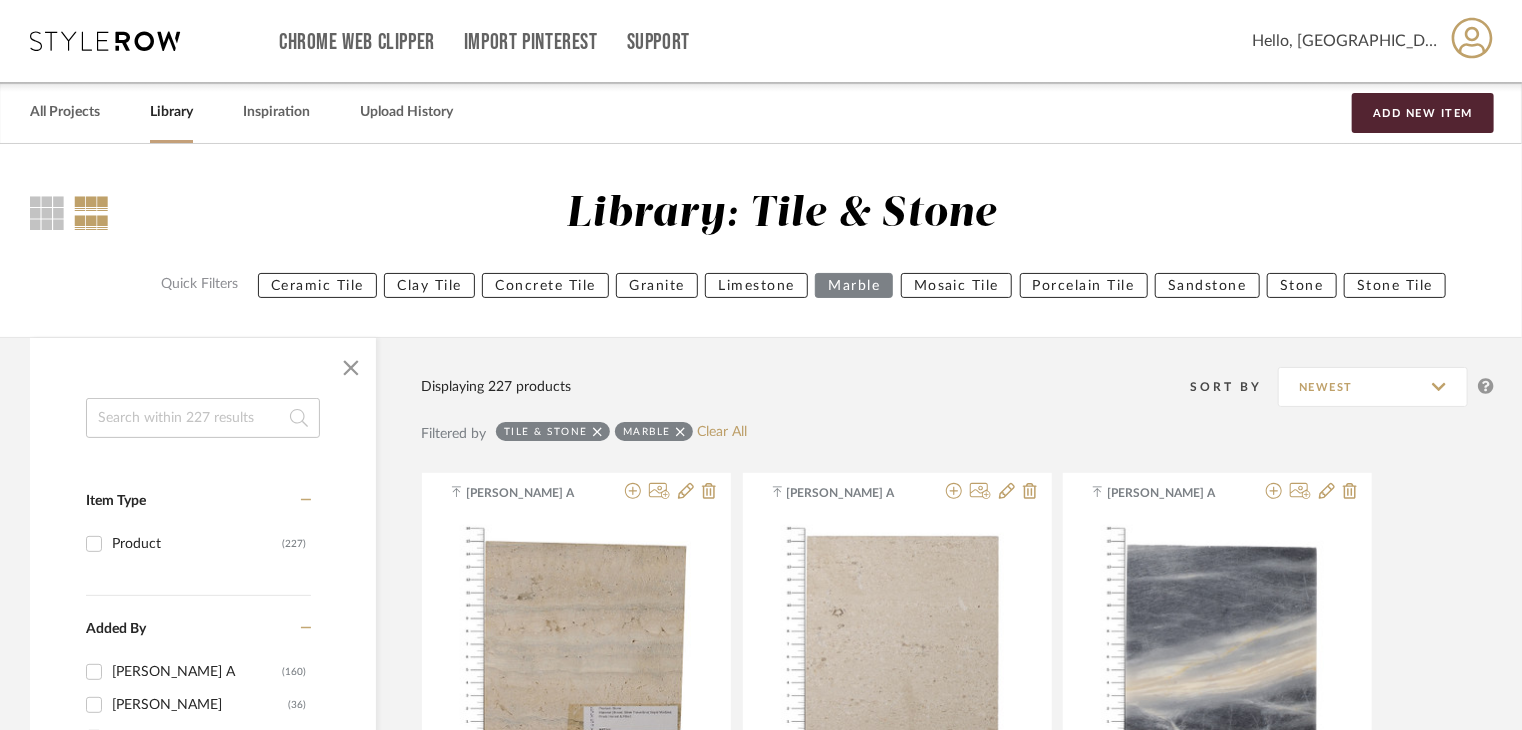 click 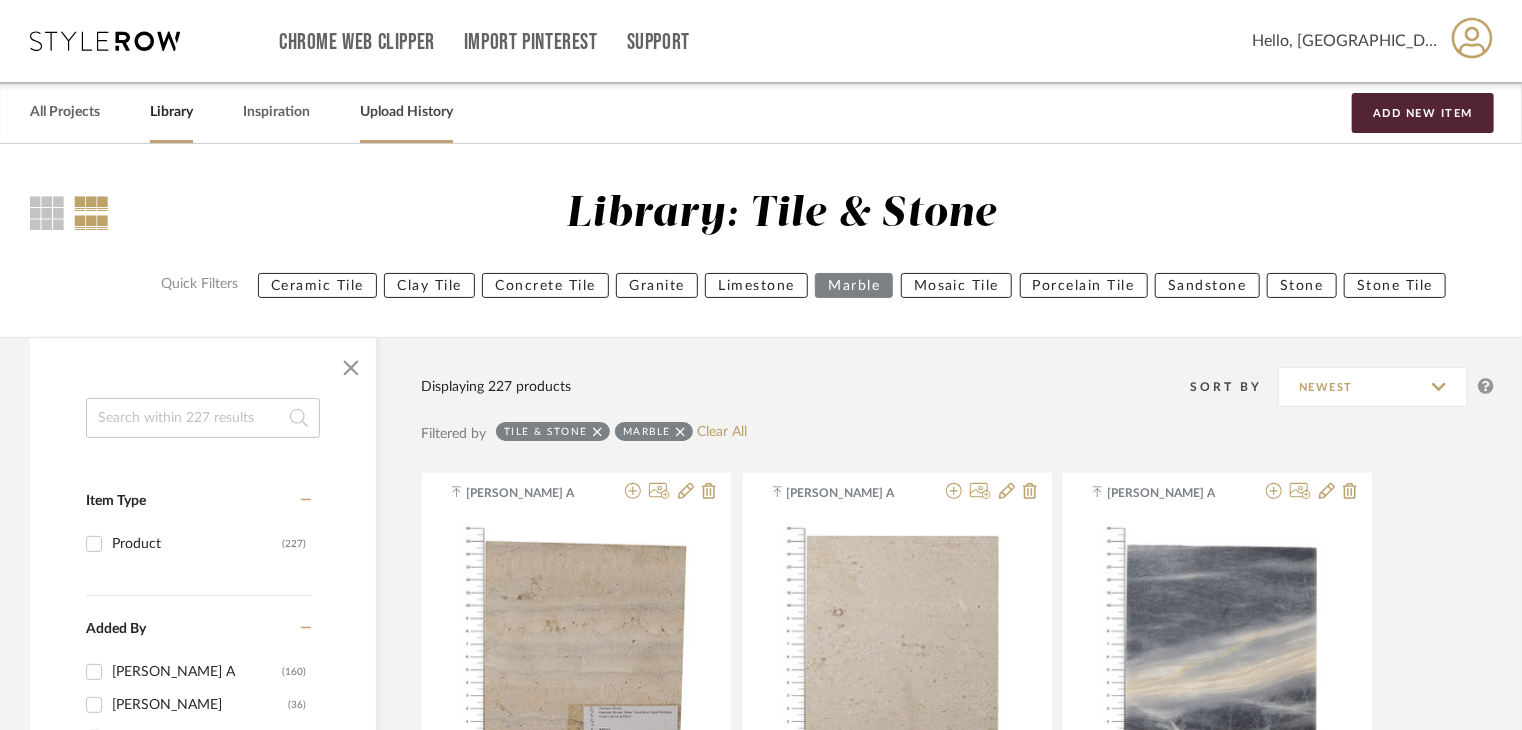 click on "Upload History" at bounding box center [406, 112] 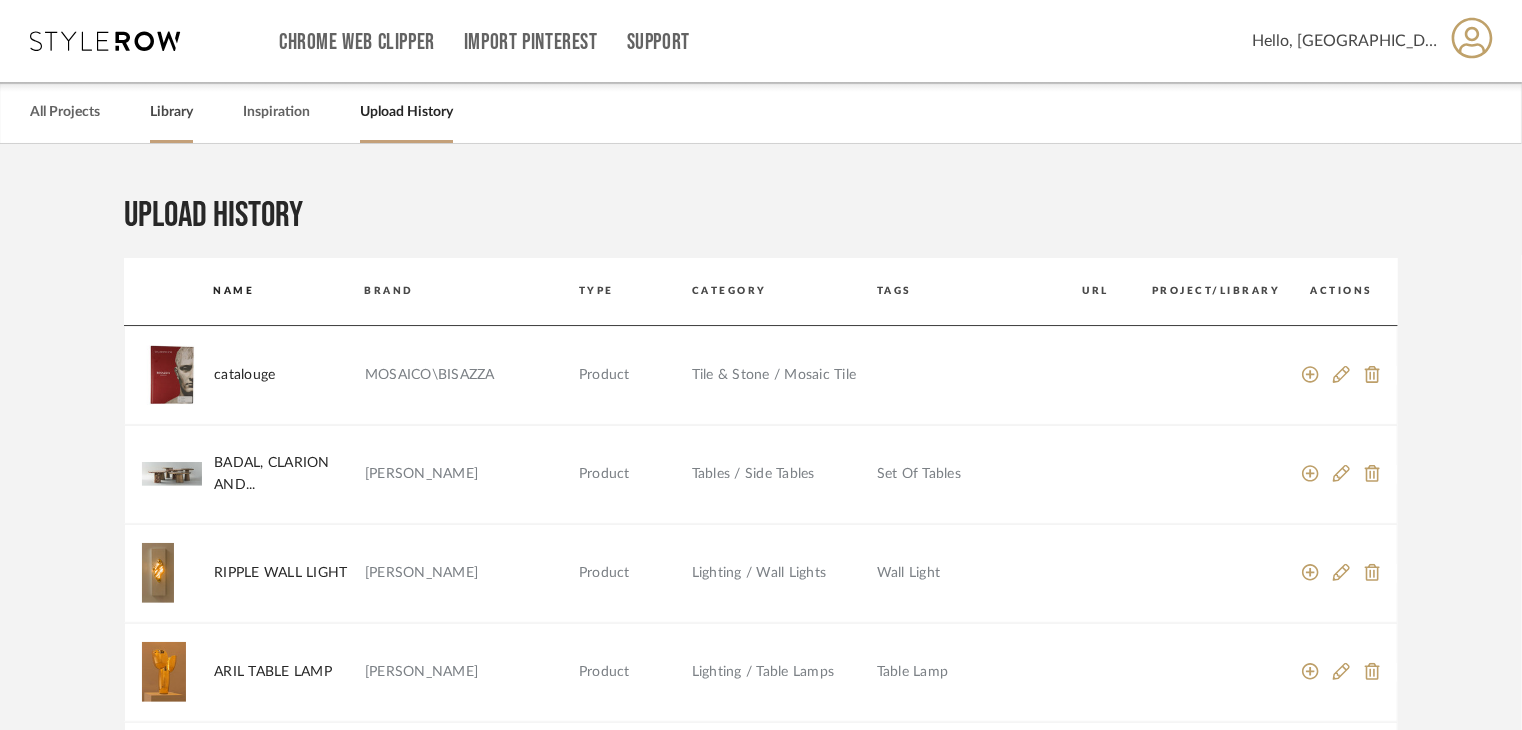 click on "Library" at bounding box center [171, 112] 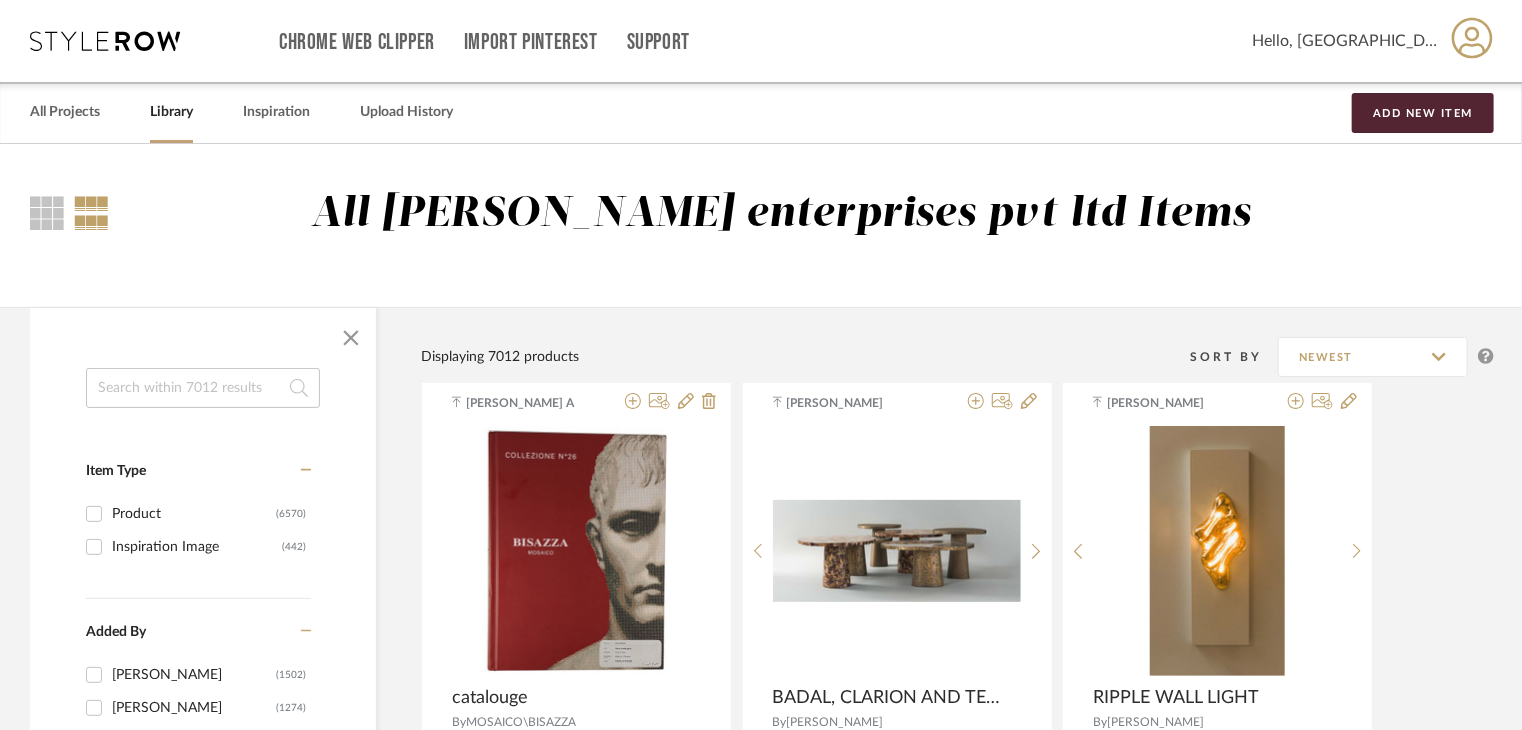 click 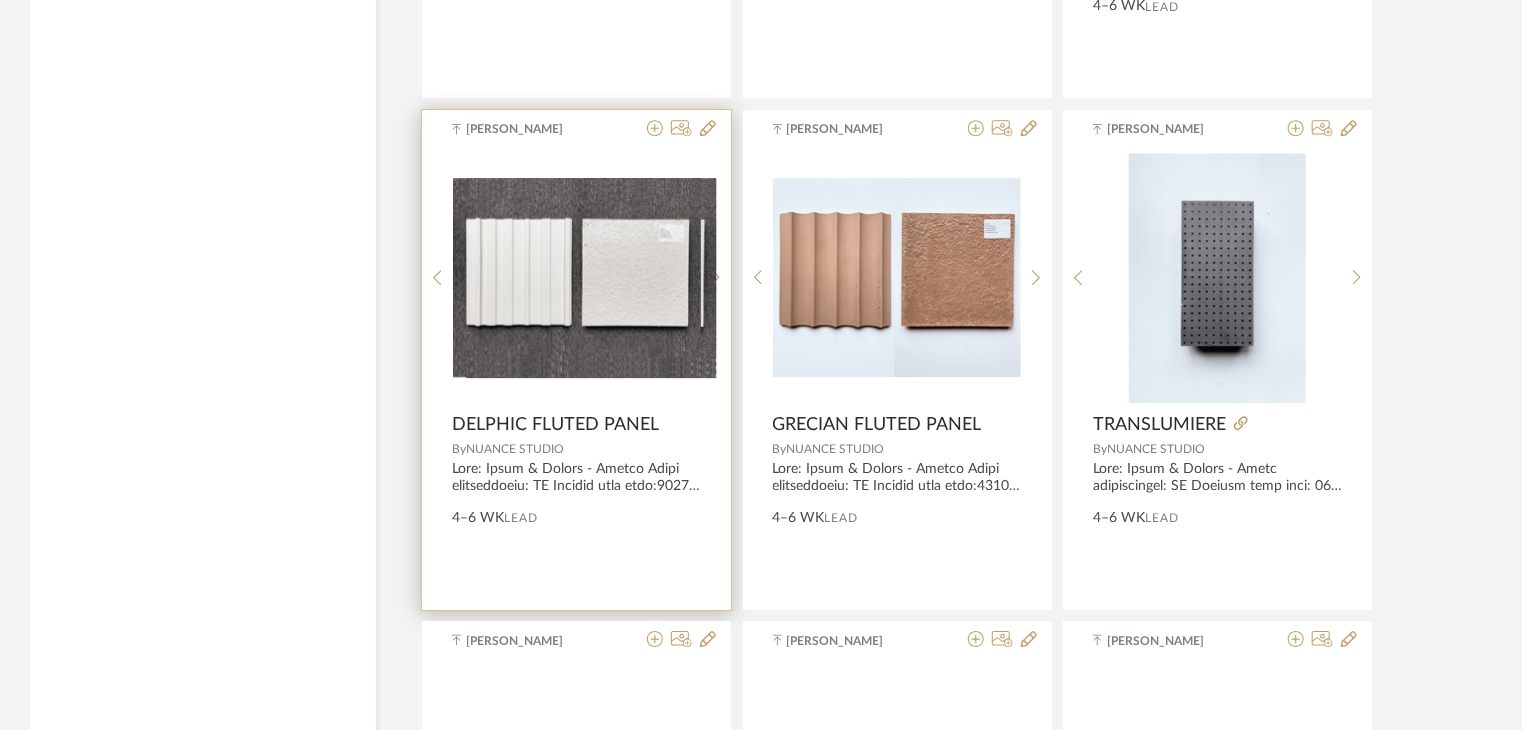 scroll, scrollTop: 2900, scrollLeft: 0, axis: vertical 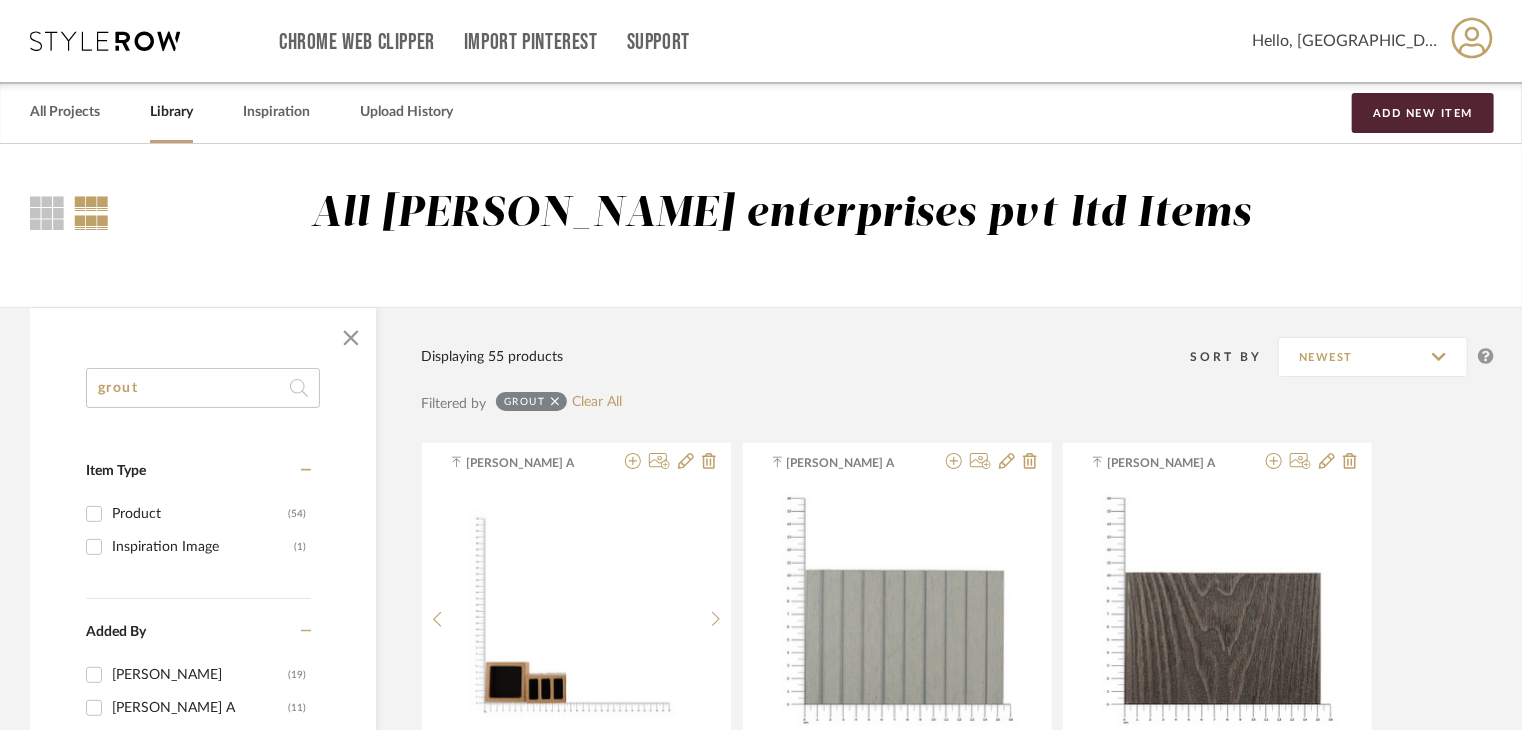 type on "grout" 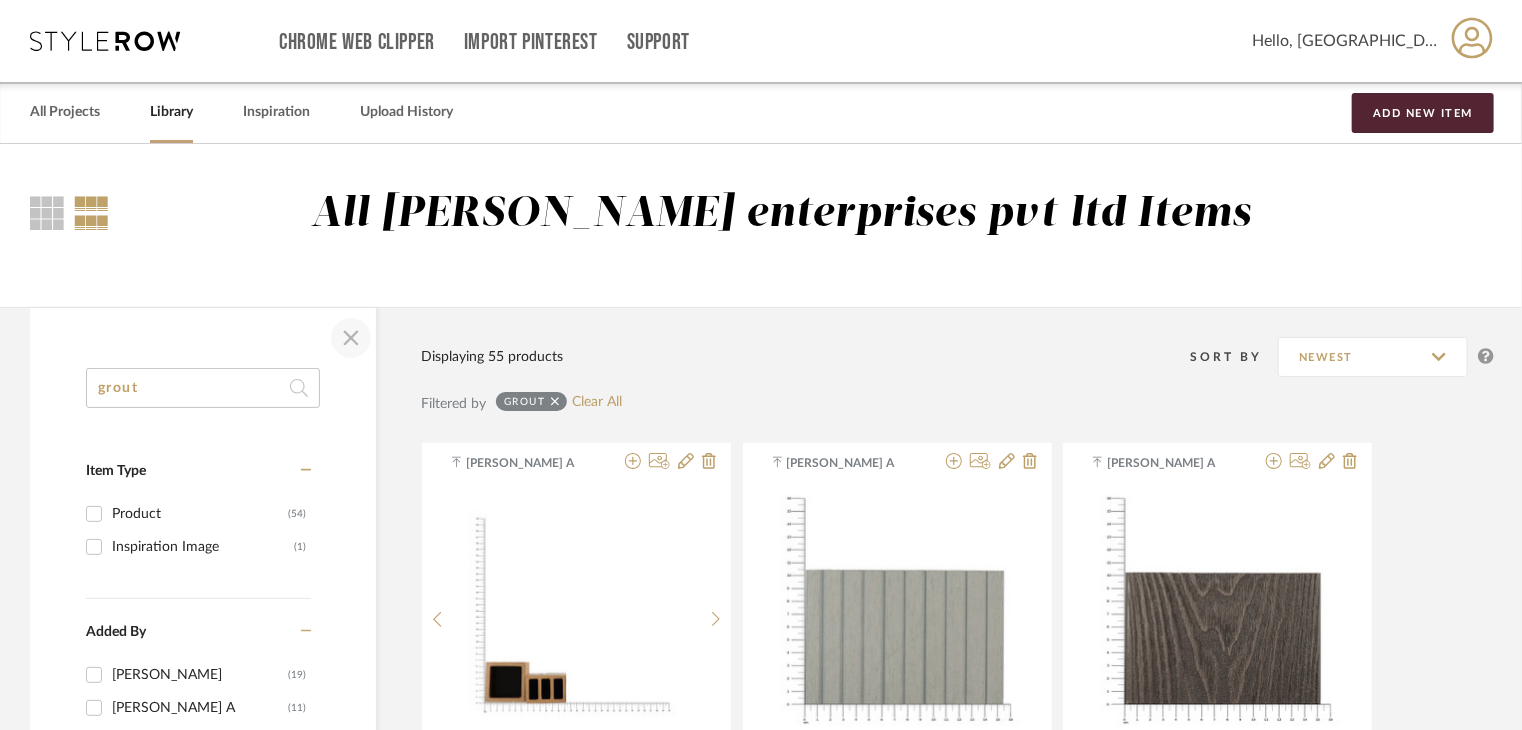 click 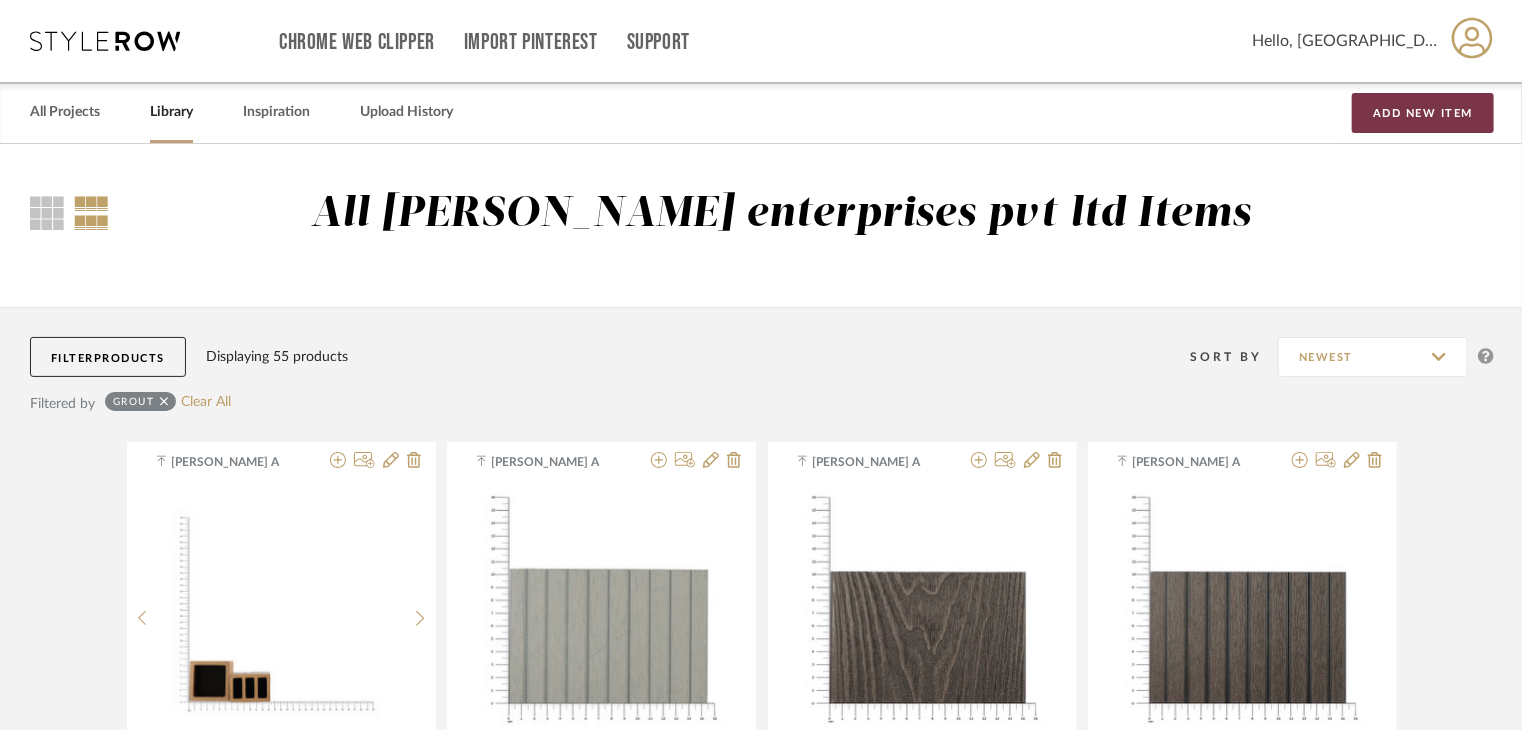 click on "Add New Item" at bounding box center [1423, 113] 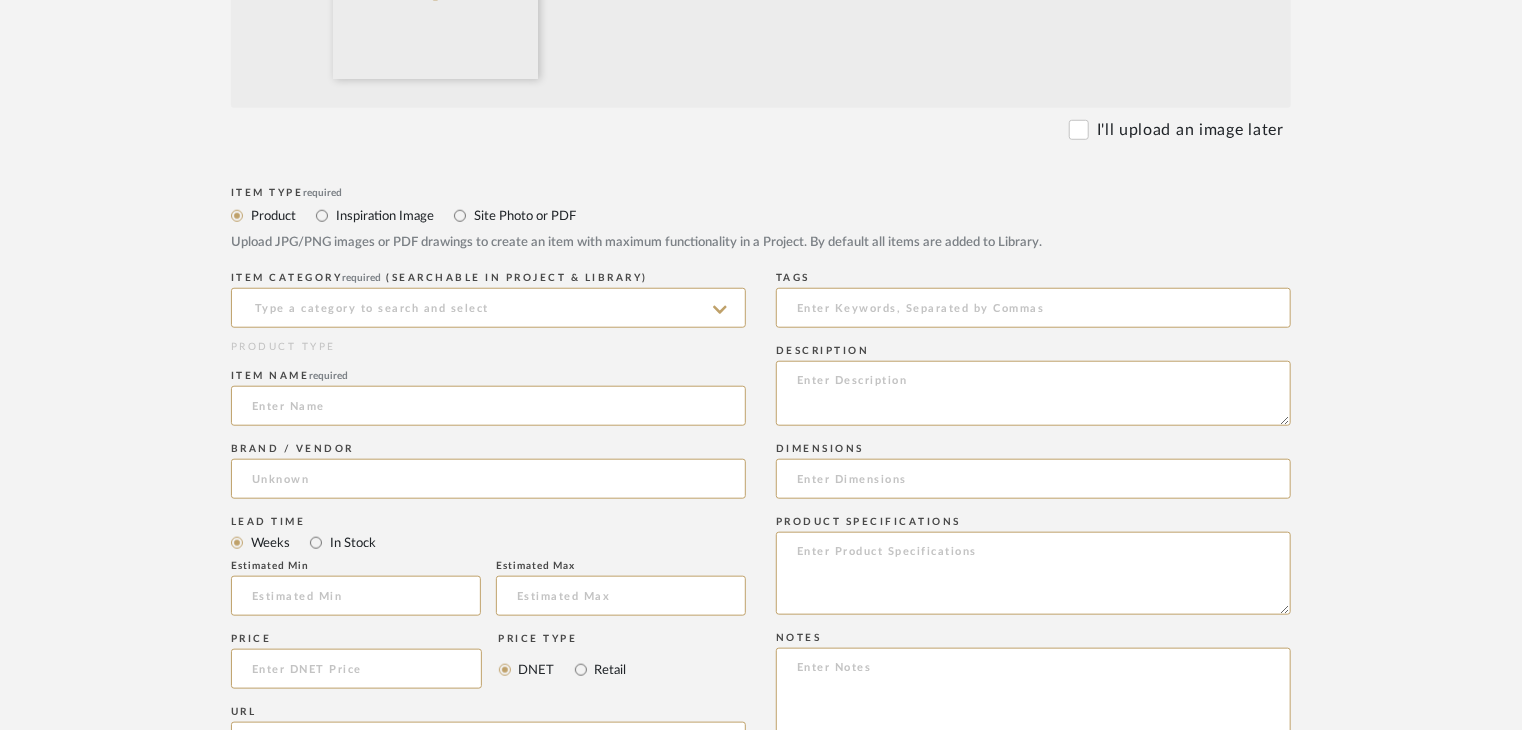 scroll, scrollTop: 800, scrollLeft: 0, axis: vertical 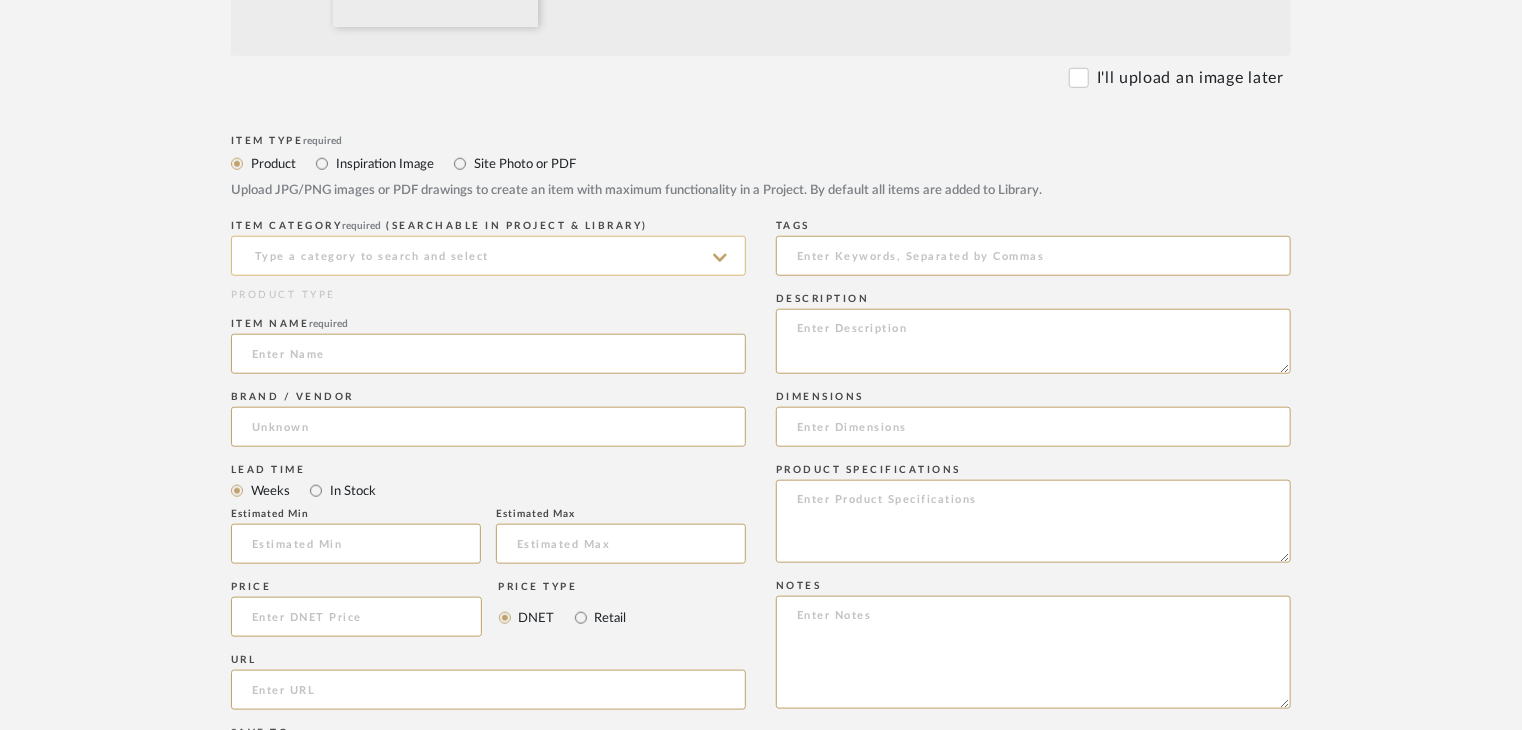 click 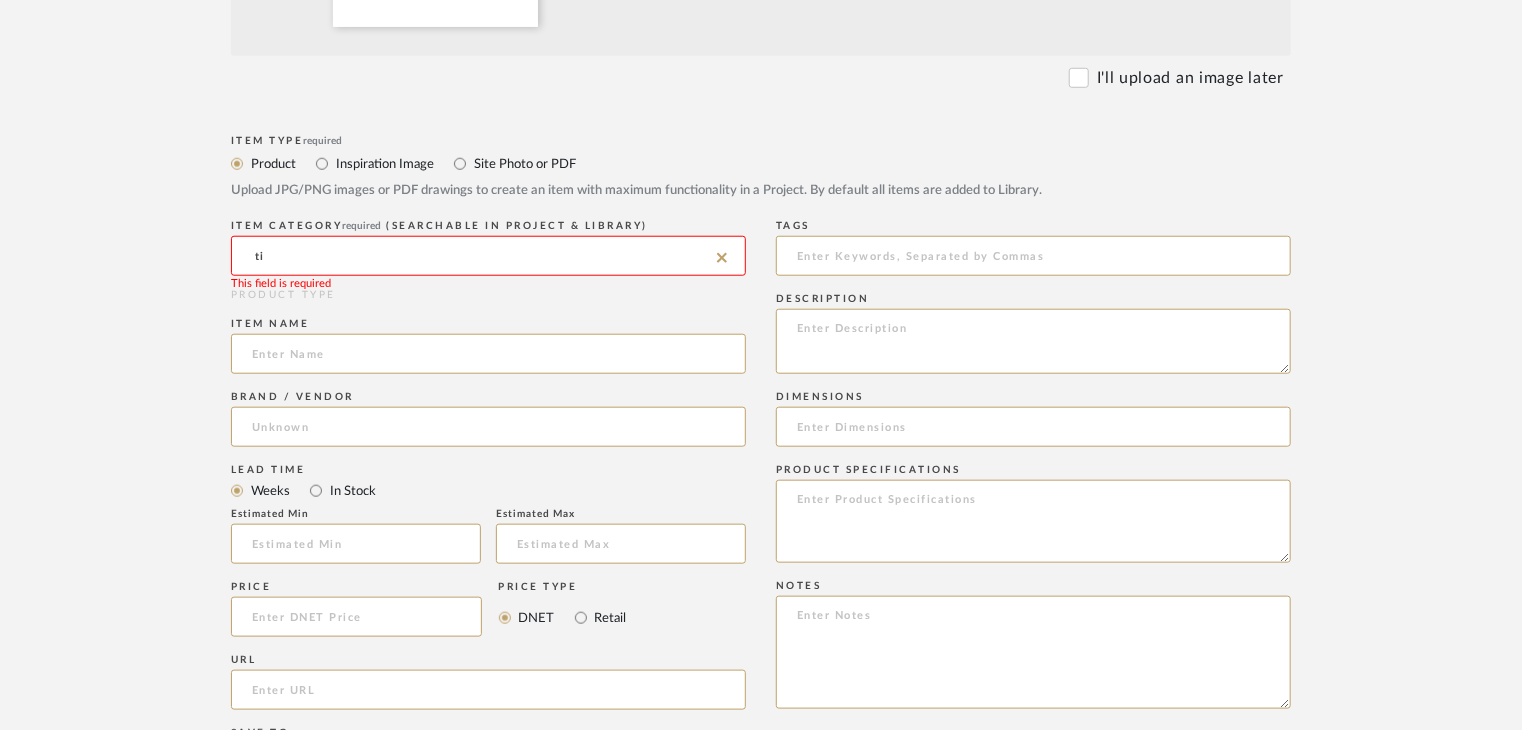 type on "t" 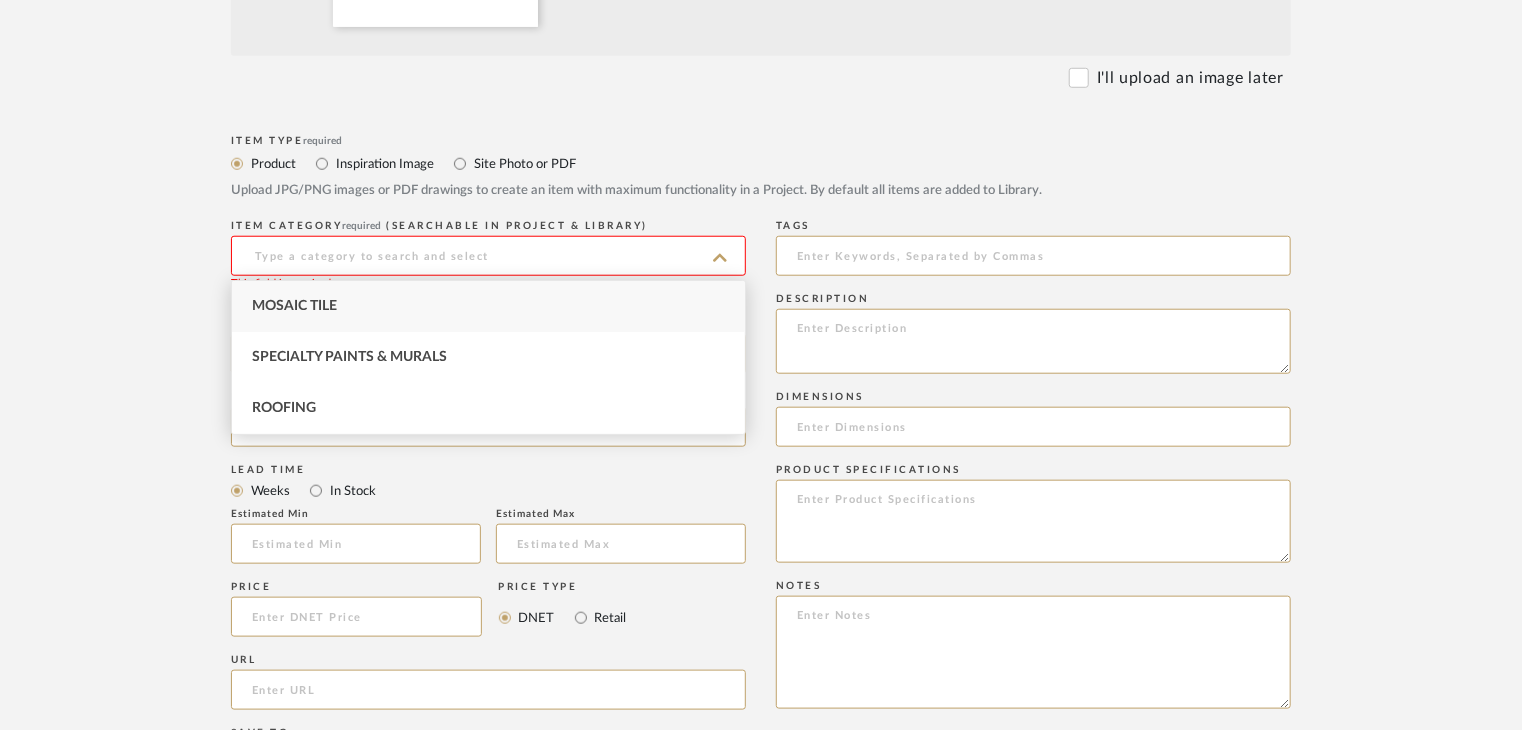 type on "t" 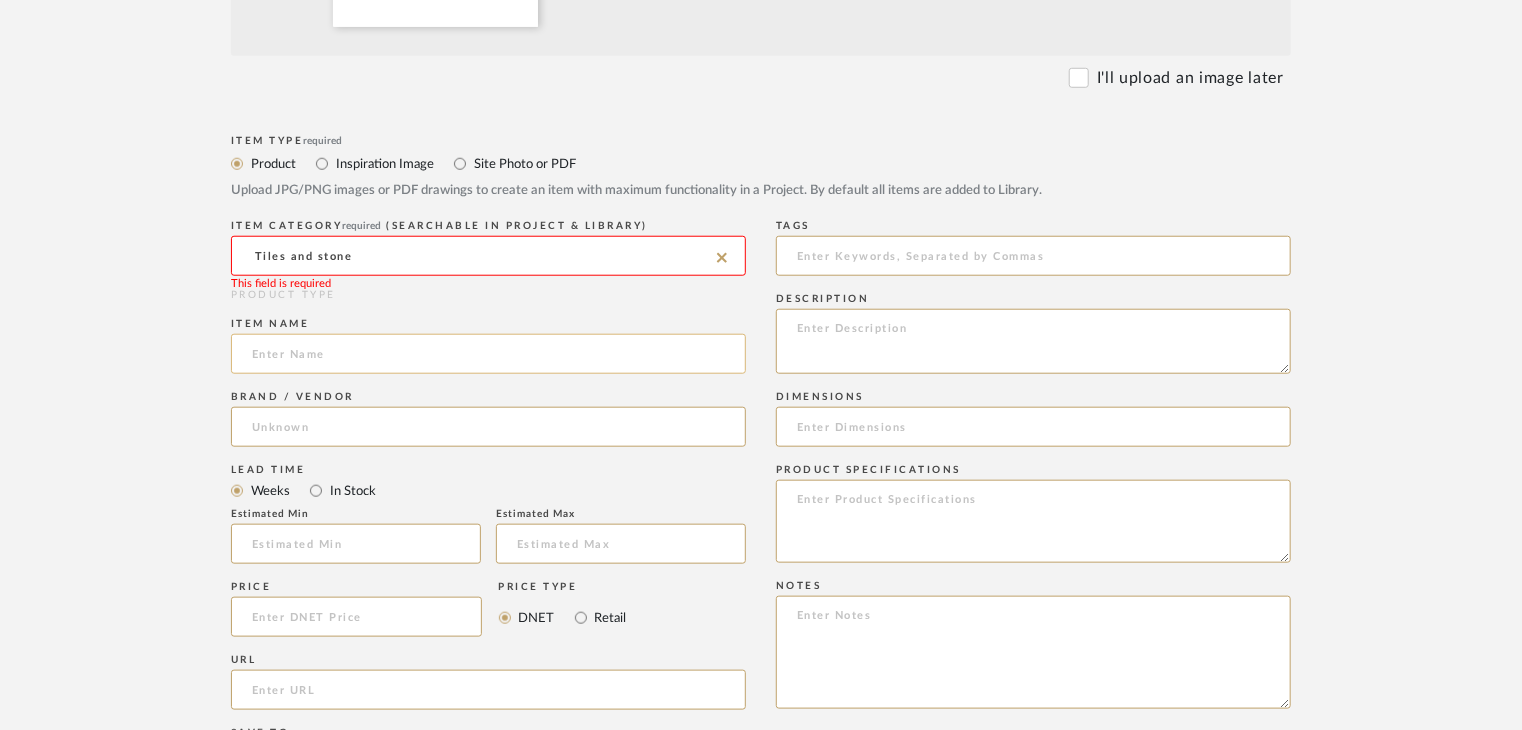 type on "Tiles and stone" 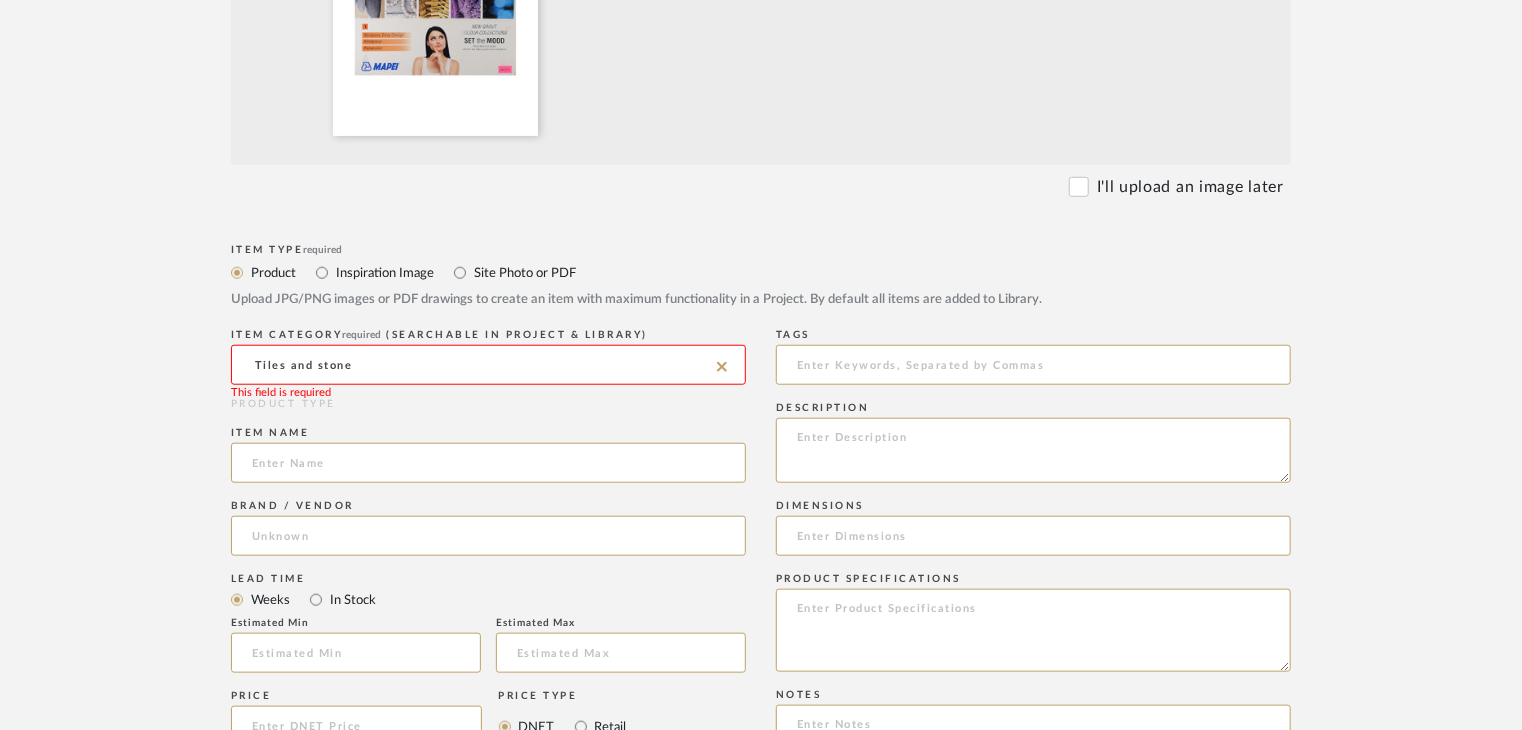 scroll, scrollTop: 700, scrollLeft: 0, axis: vertical 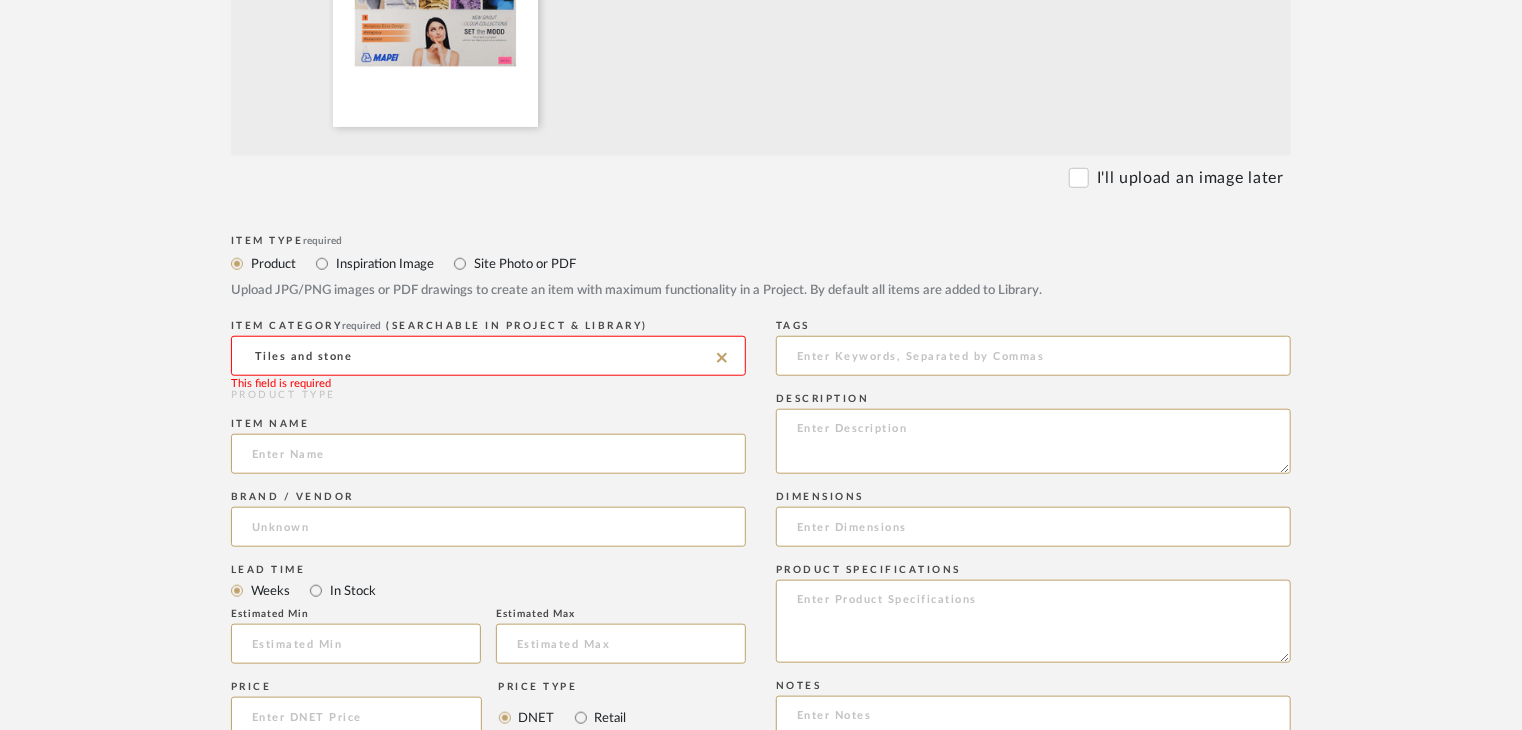 click on "Tiles and stone" 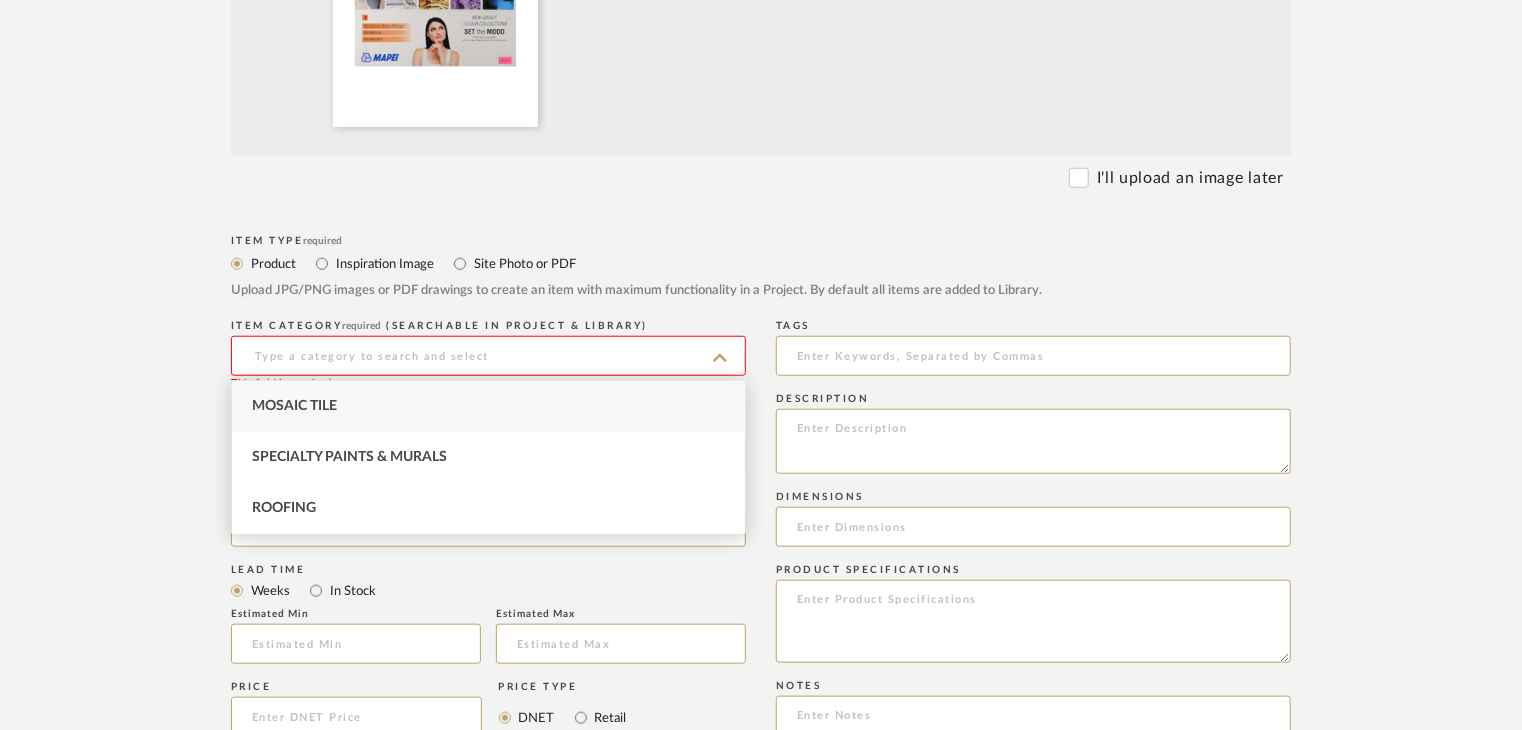 click 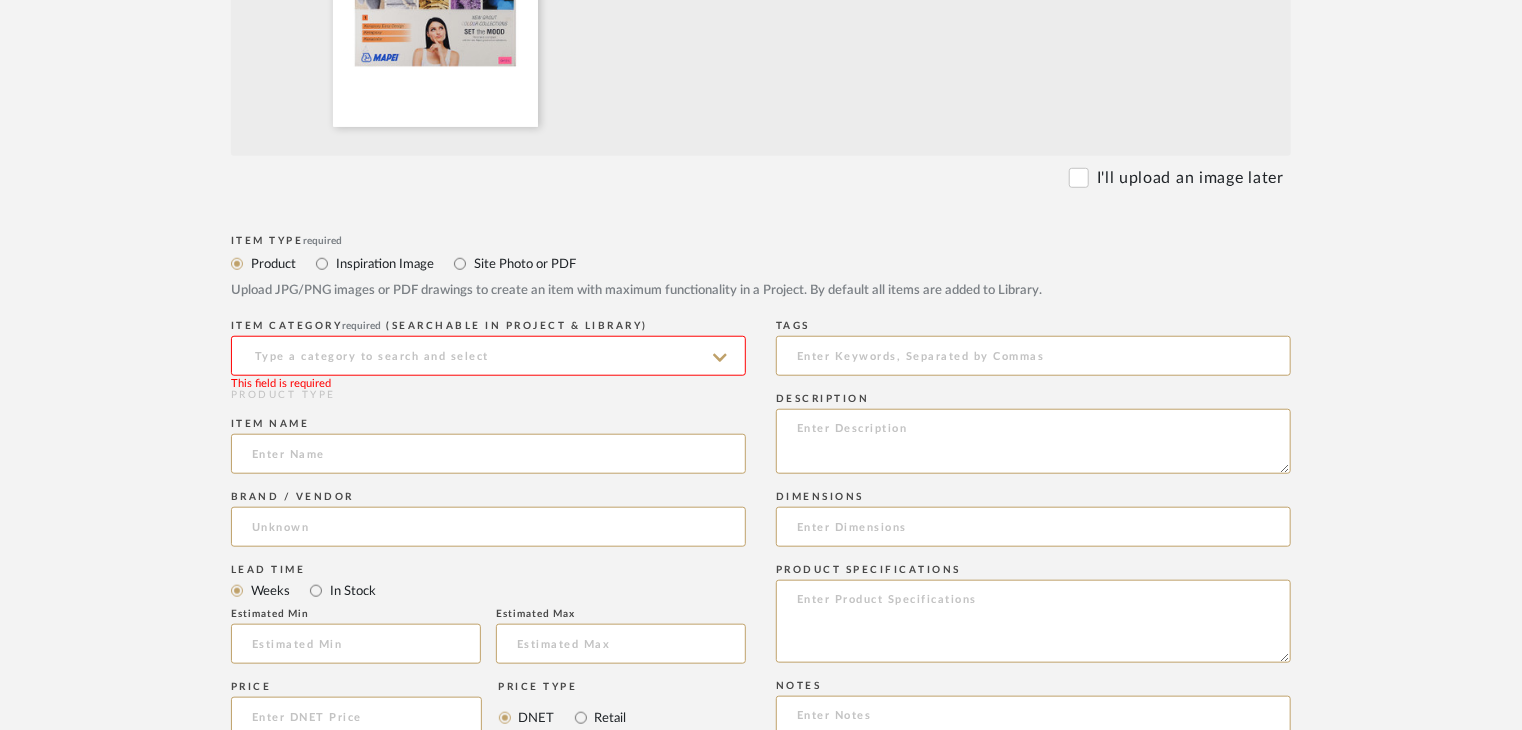 click 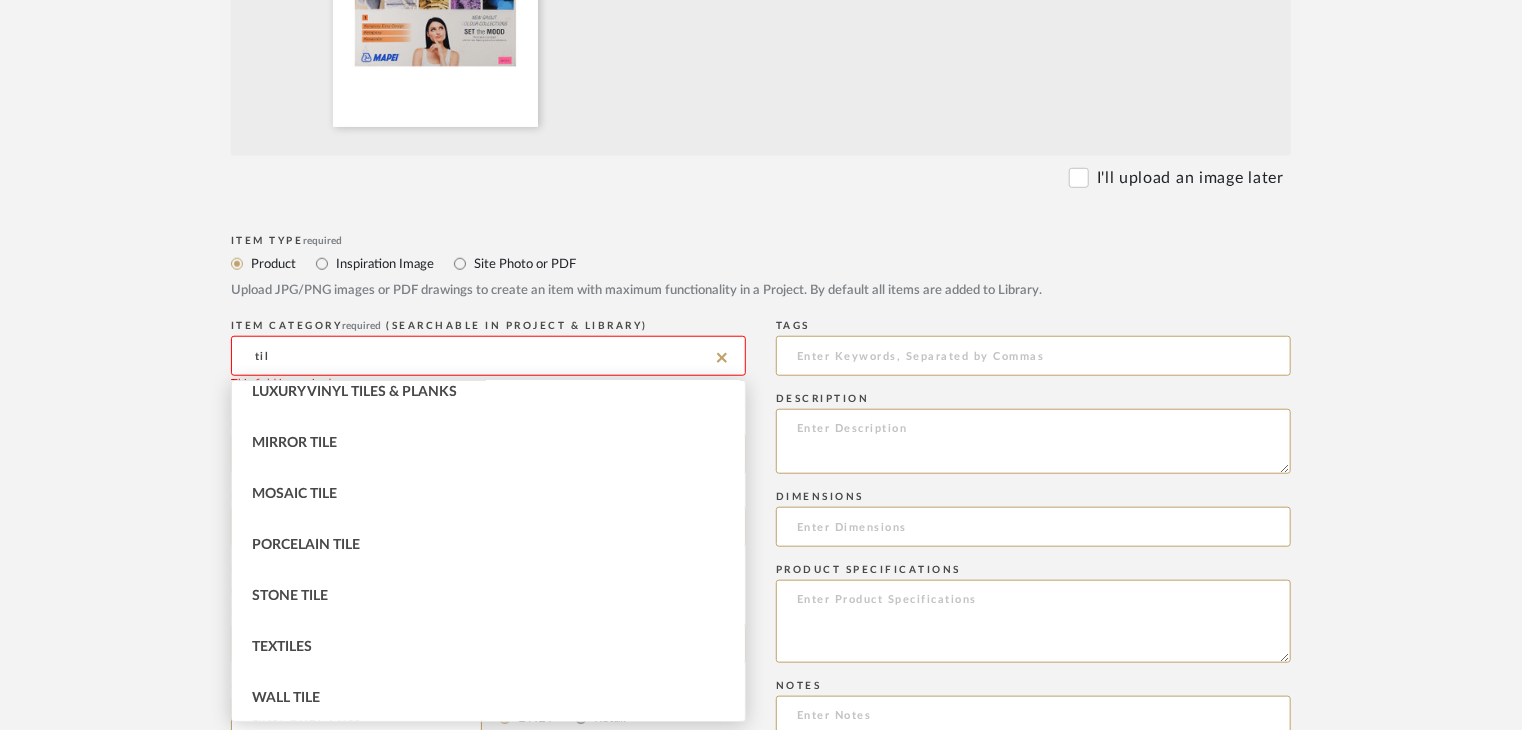 scroll, scrollTop: 373, scrollLeft: 0, axis: vertical 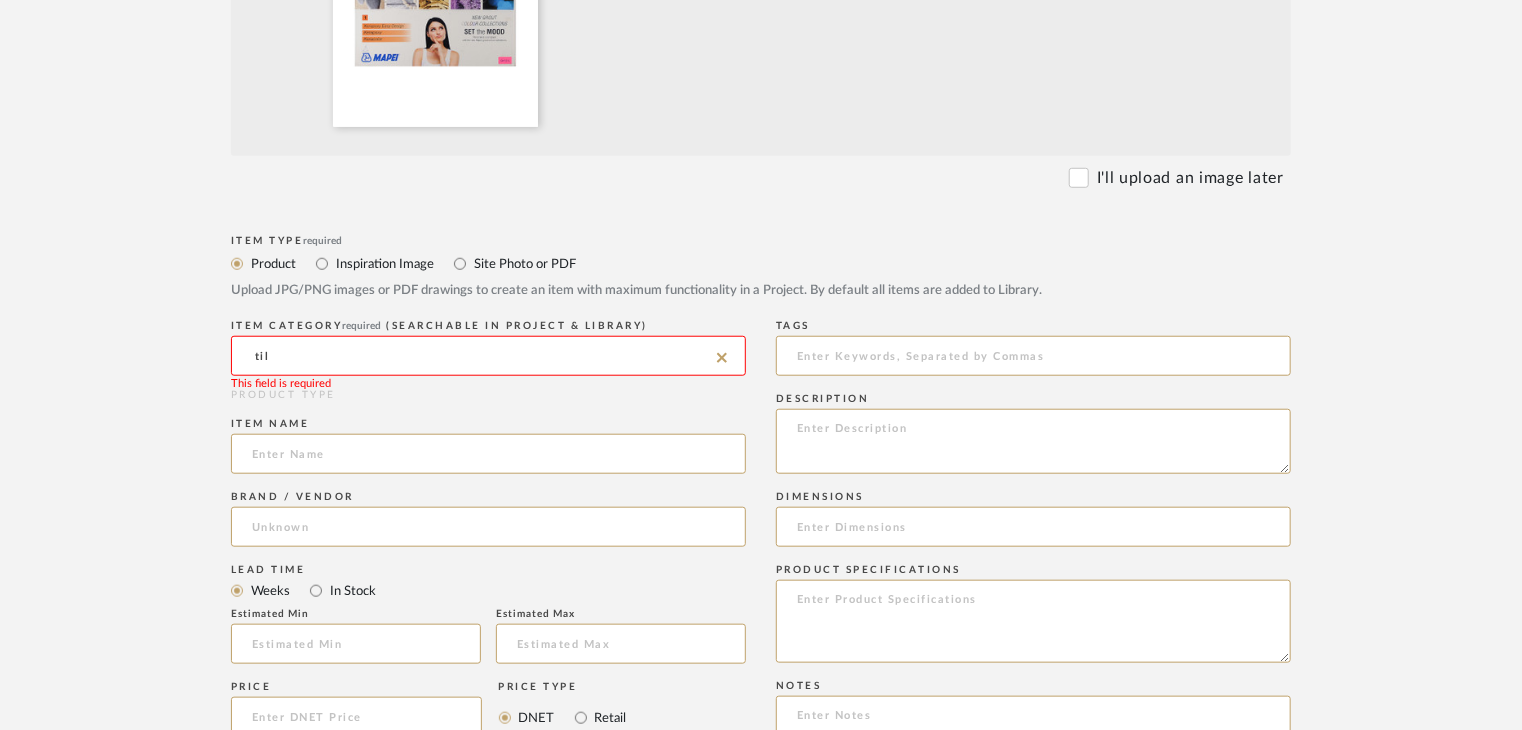 click on "til" 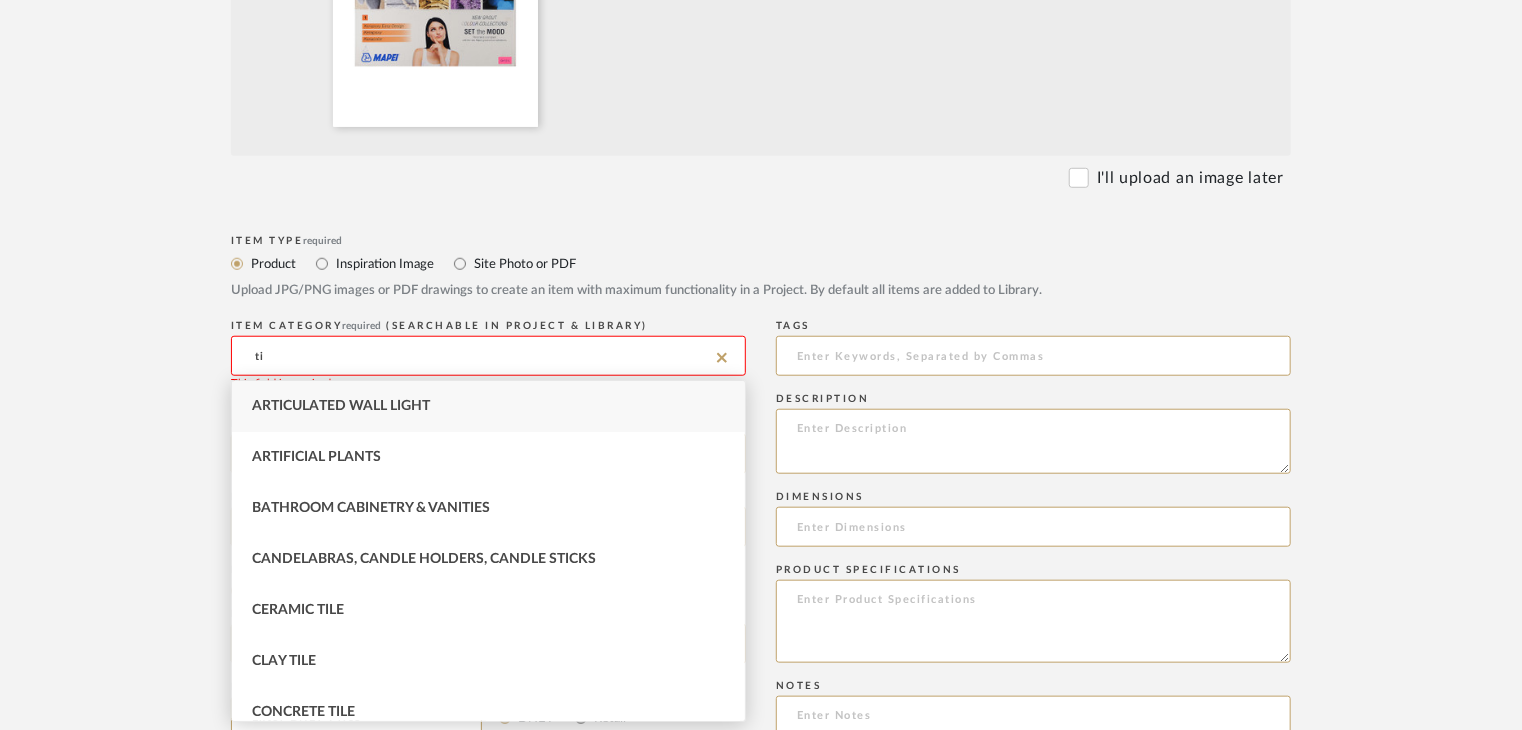 type on "t" 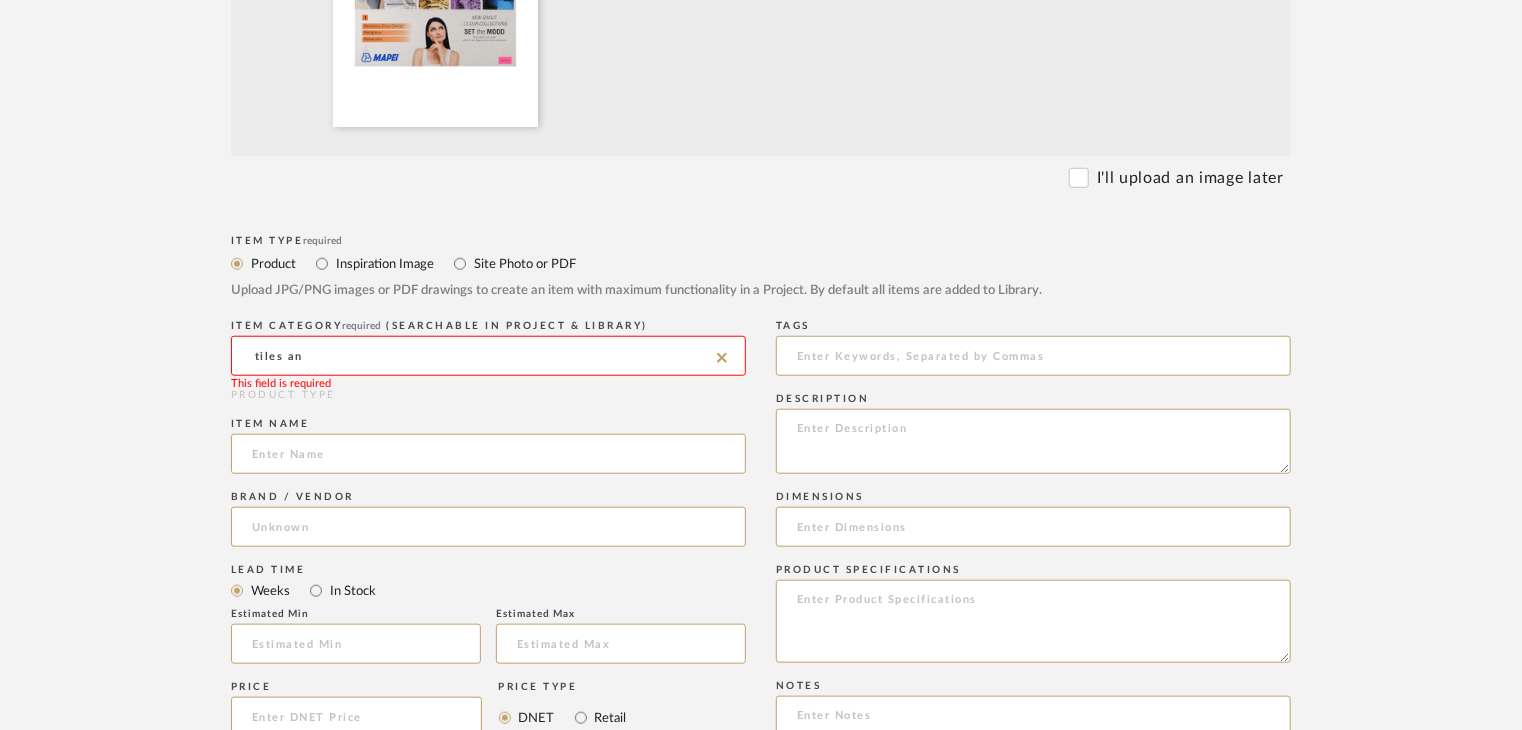 click on "tiles an" 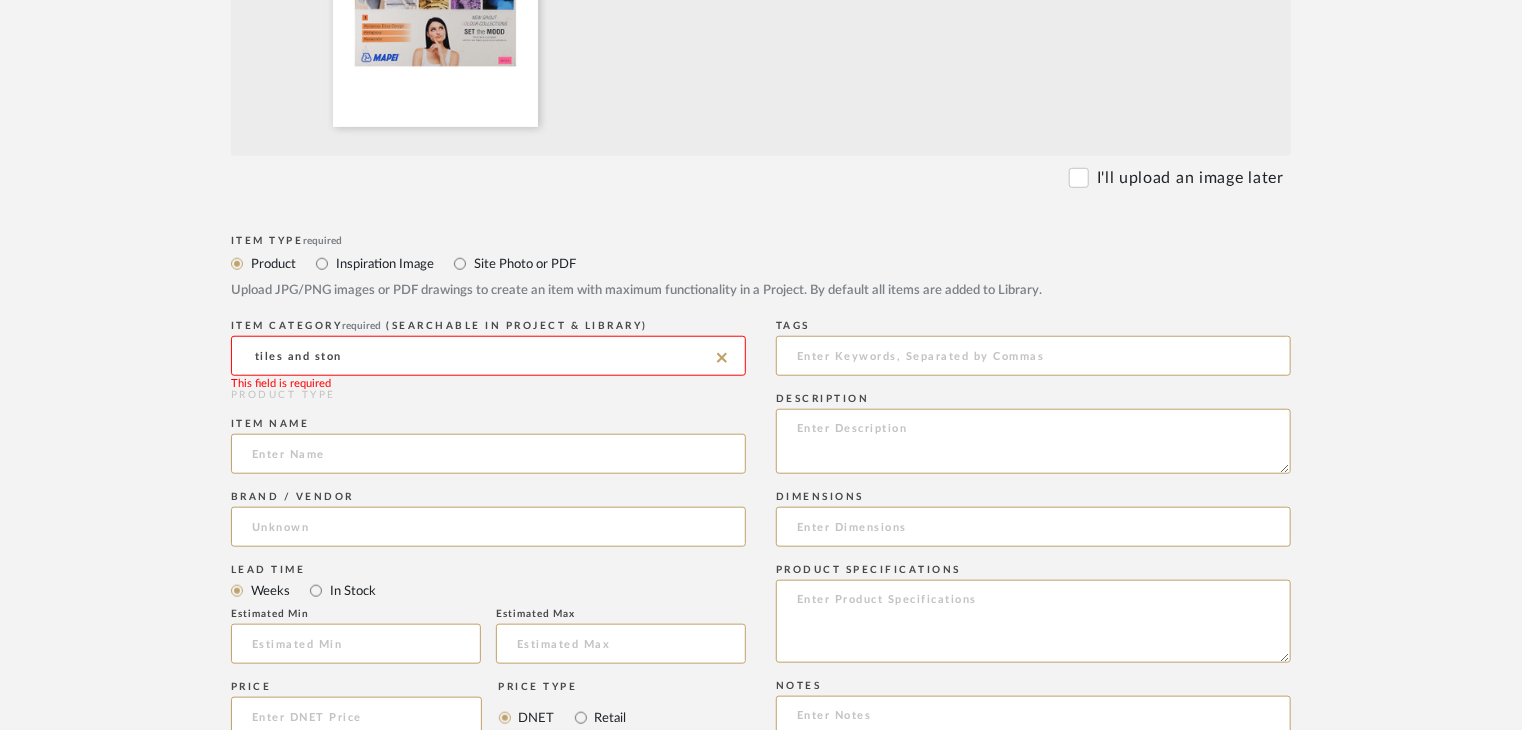 type on "tiles and stone" 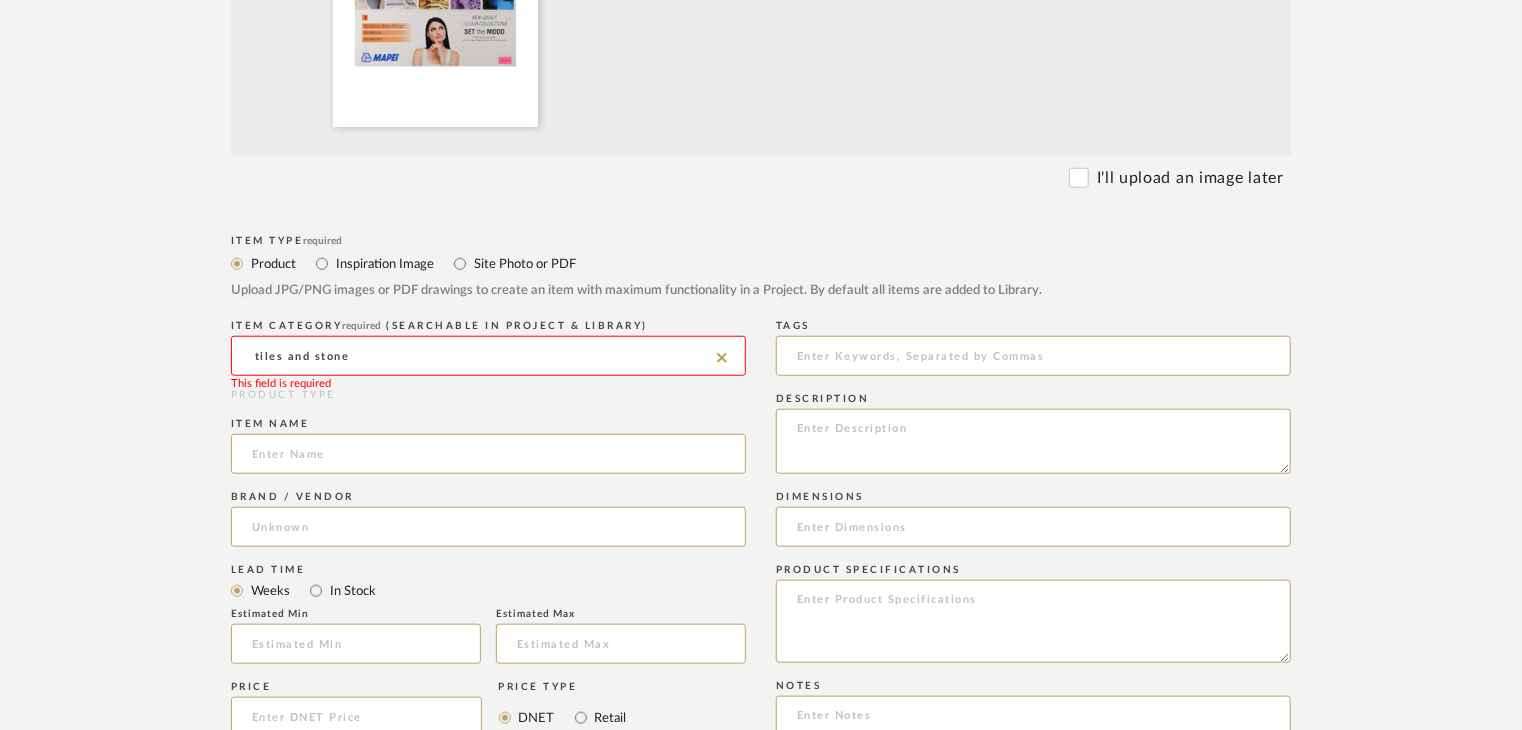 click on "Upload Item" 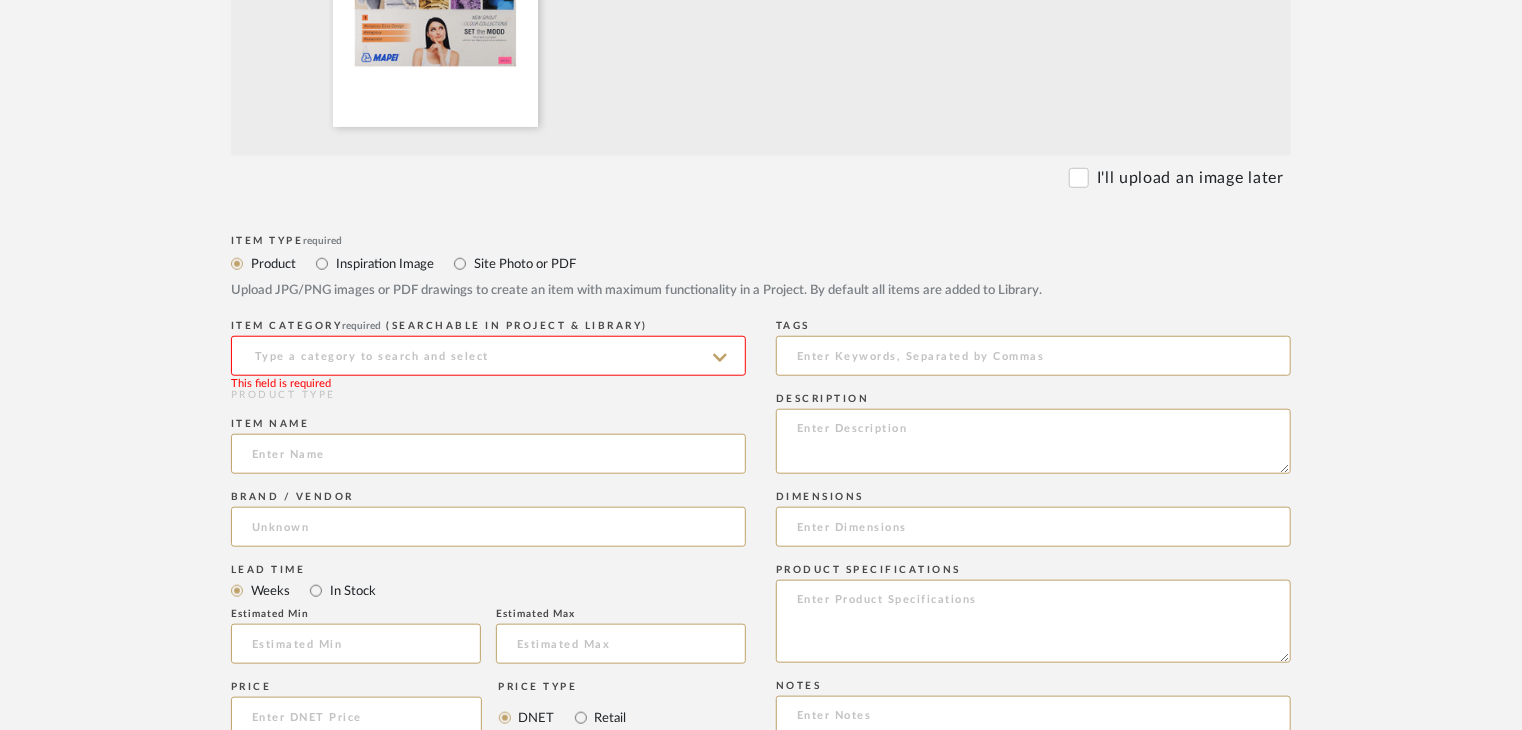 click 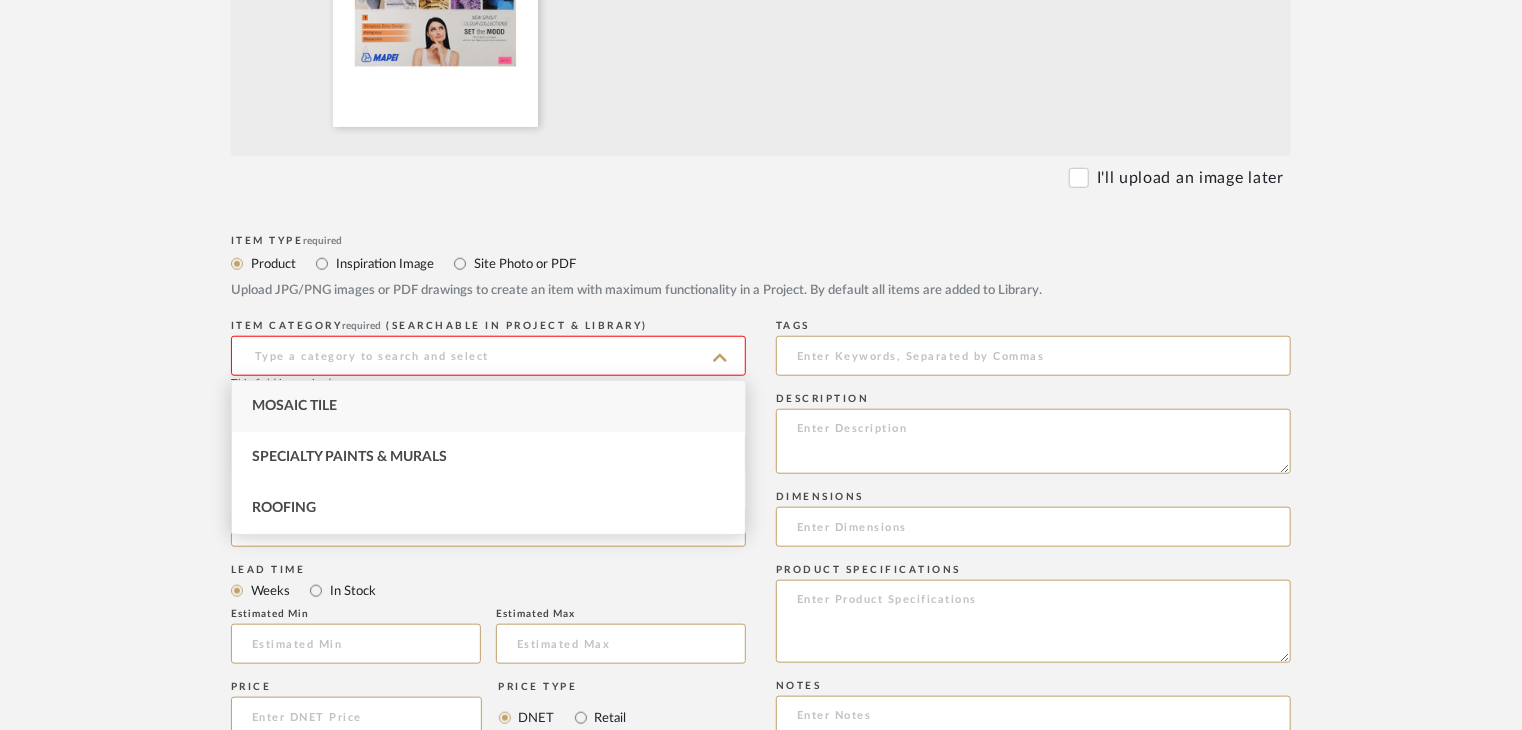 click on "Mosaic Tile" at bounding box center (488, 406) 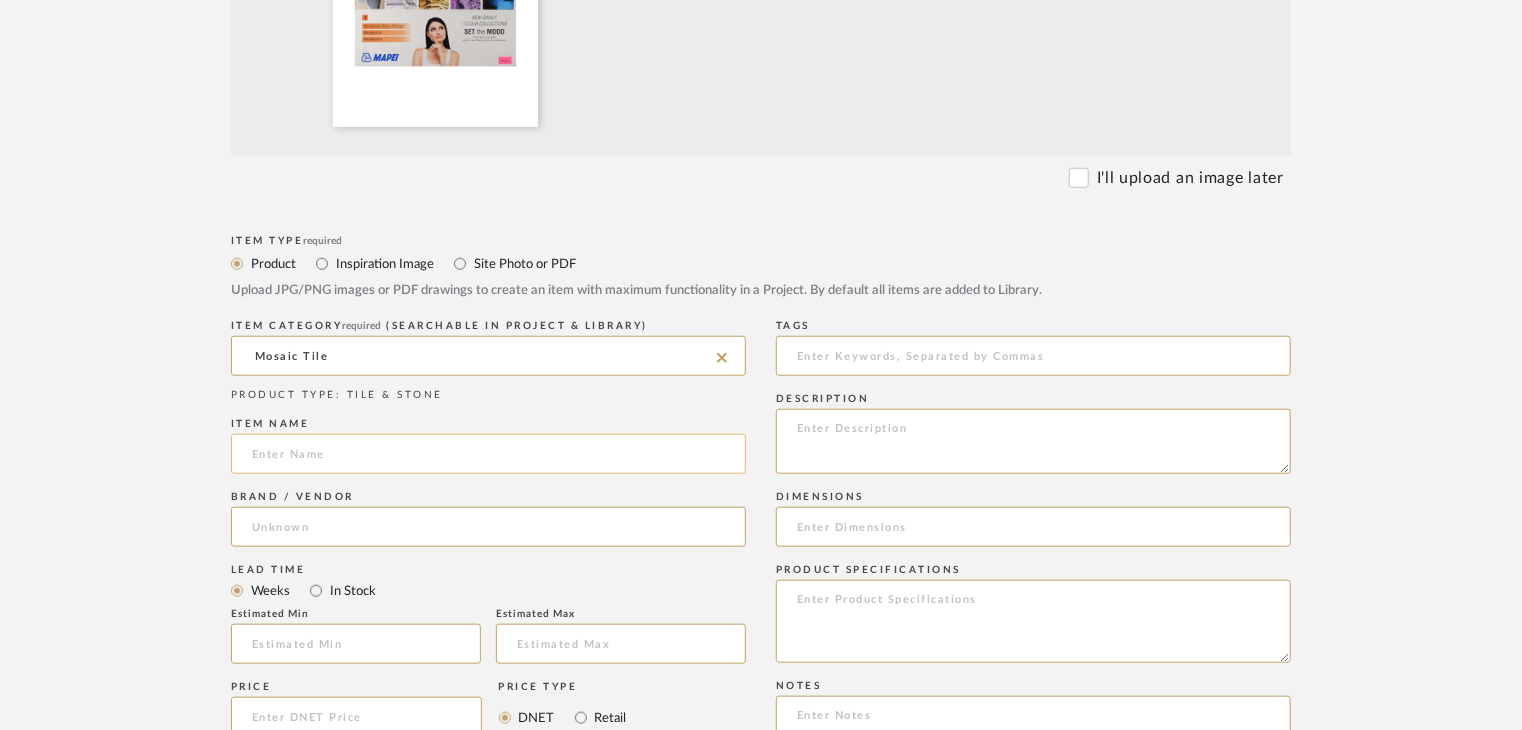 click 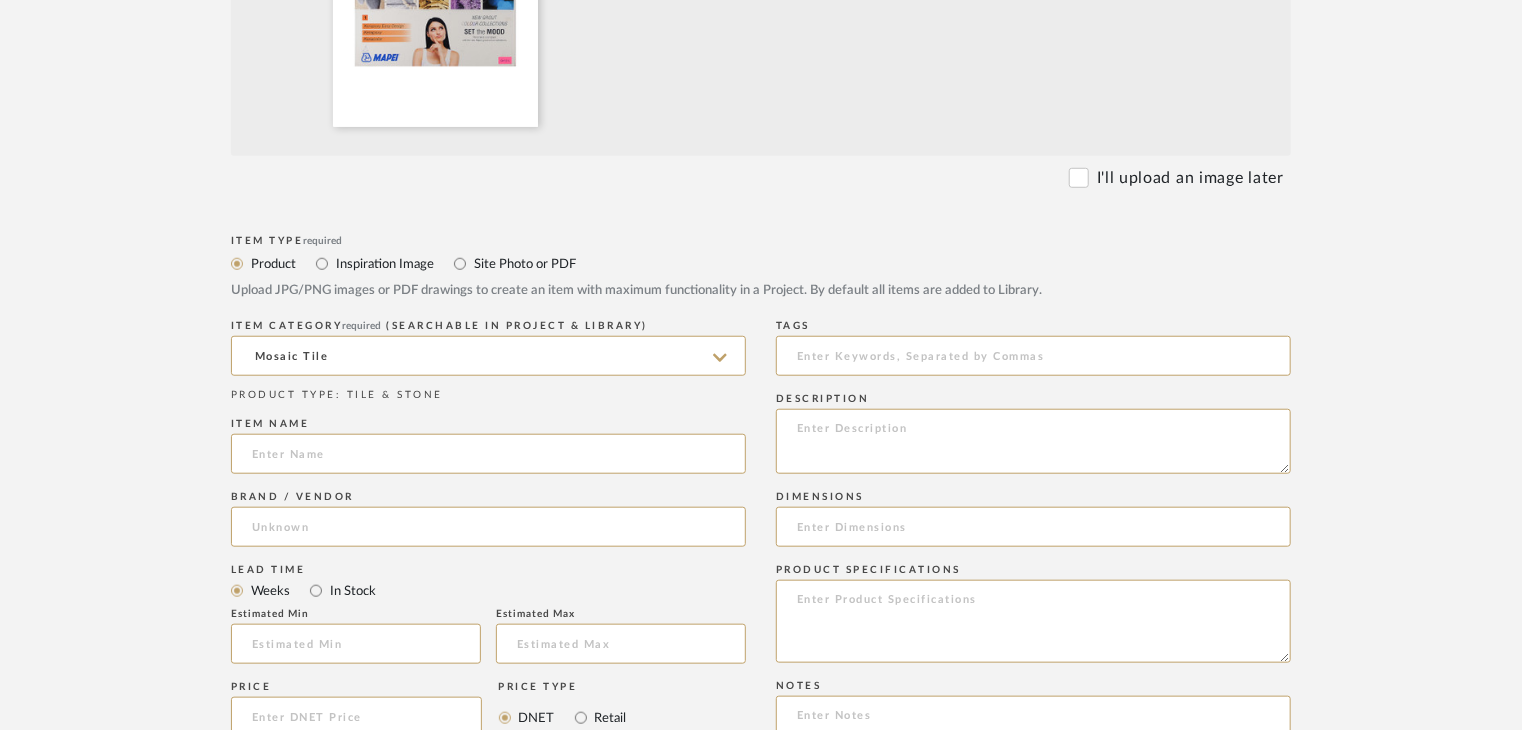 paste on "New Grout Colour Collection" 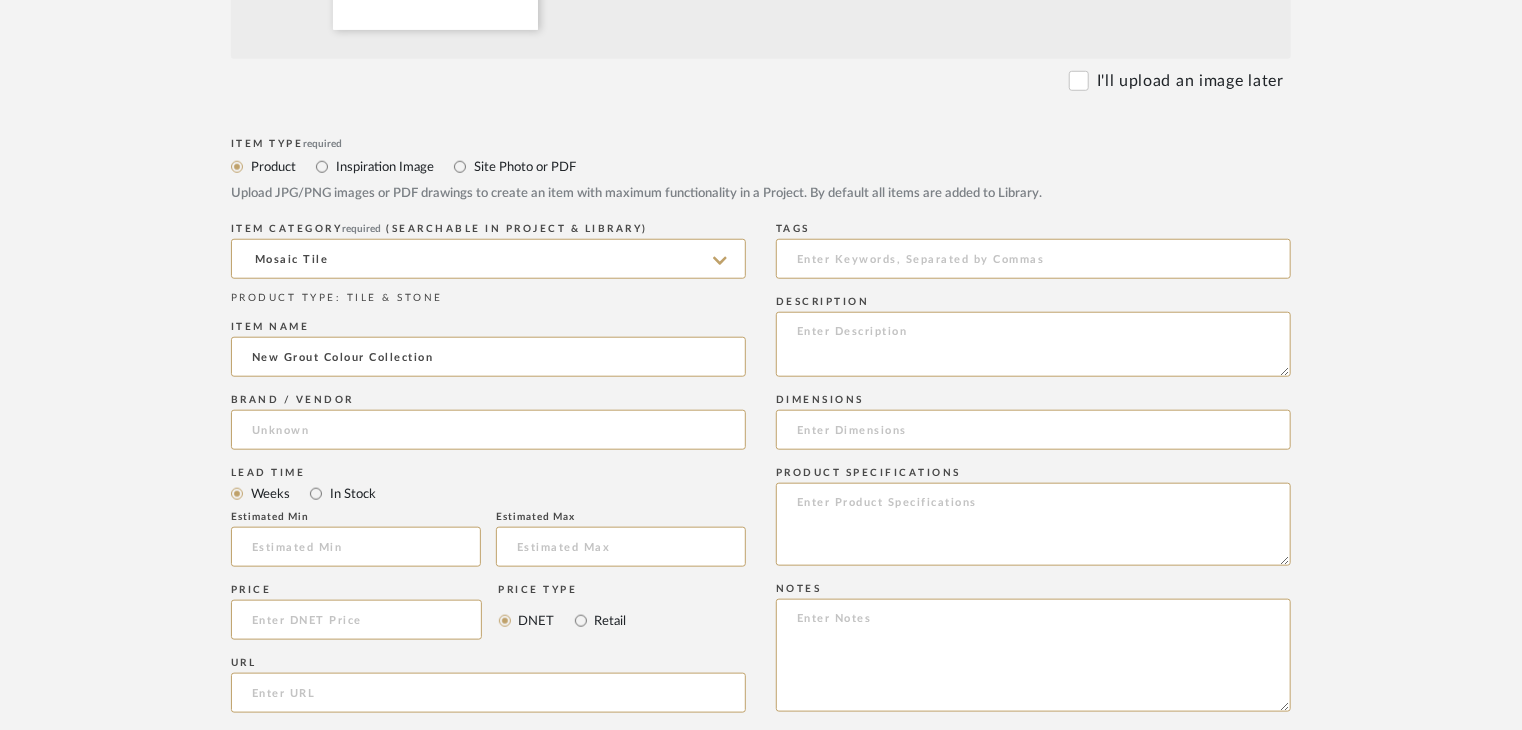 scroll, scrollTop: 800, scrollLeft: 0, axis: vertical 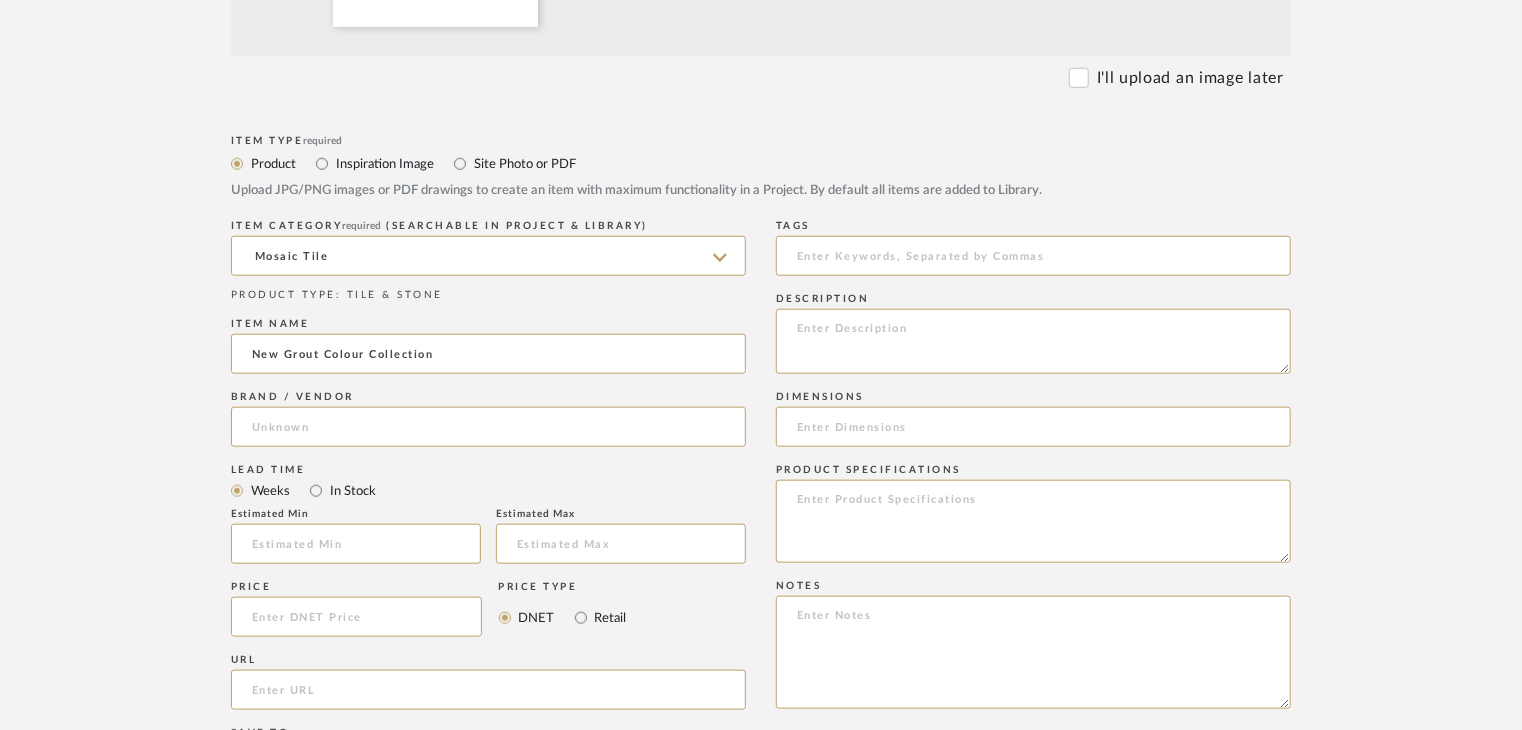 type on "New Grout Colour Collection" 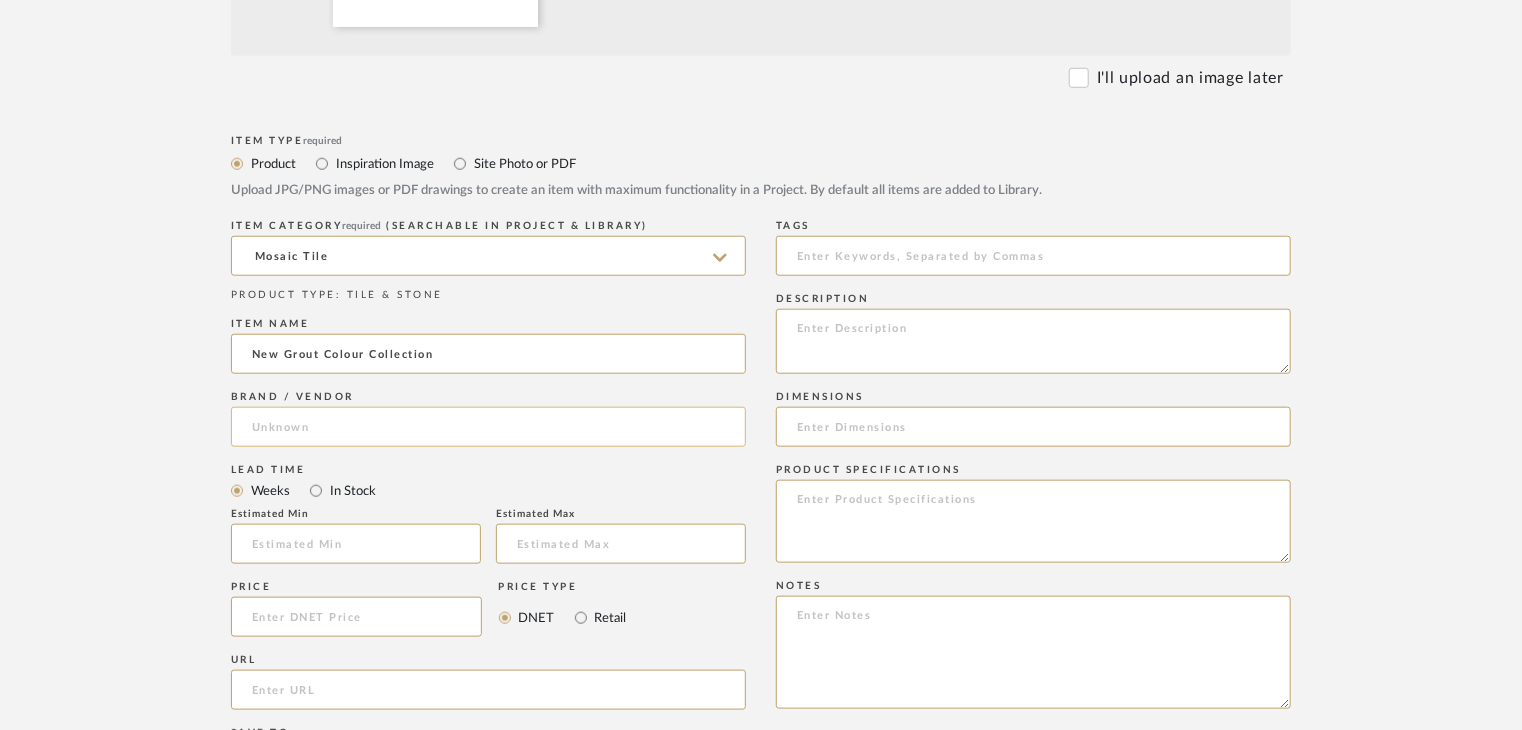 click 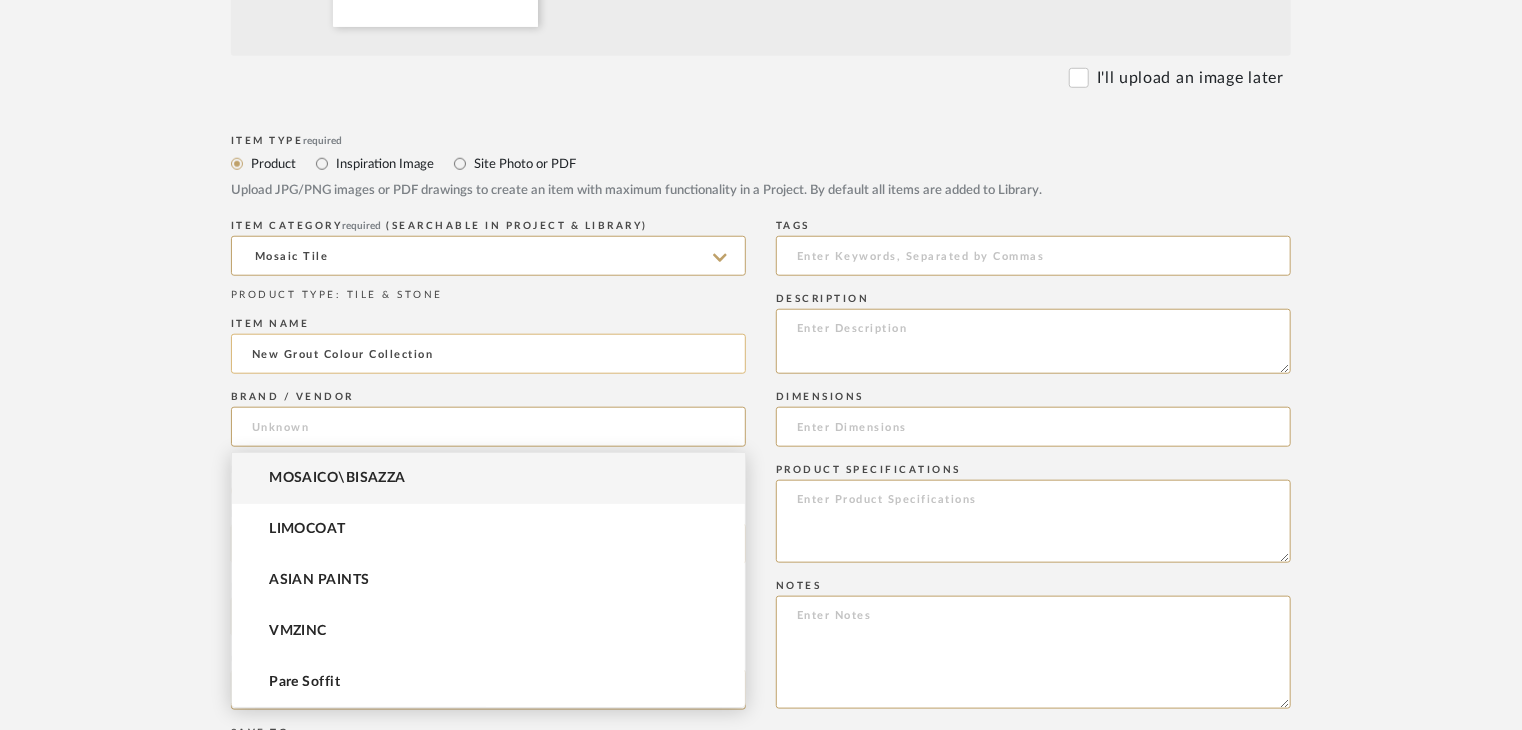 paste on "Mapei" 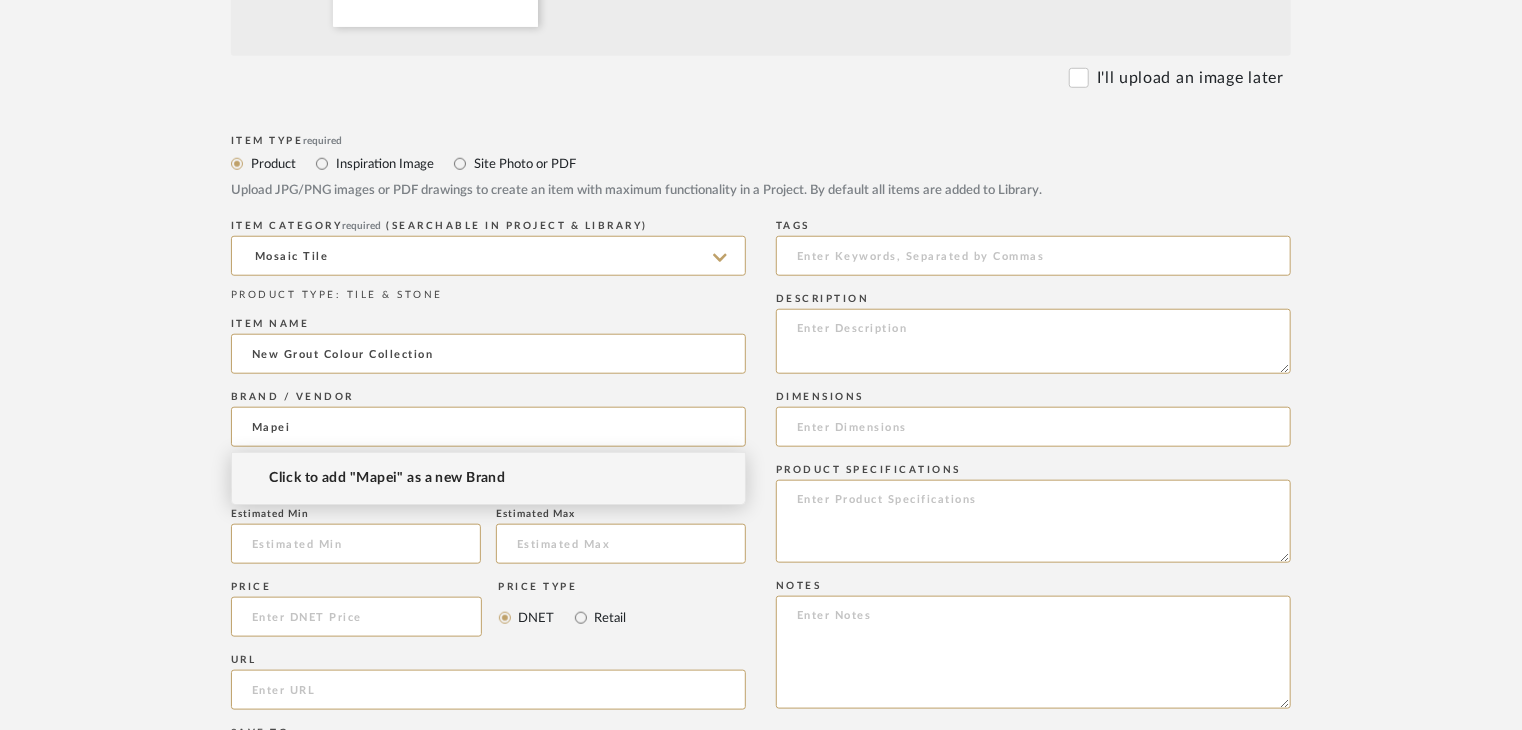 type on "Mapei" 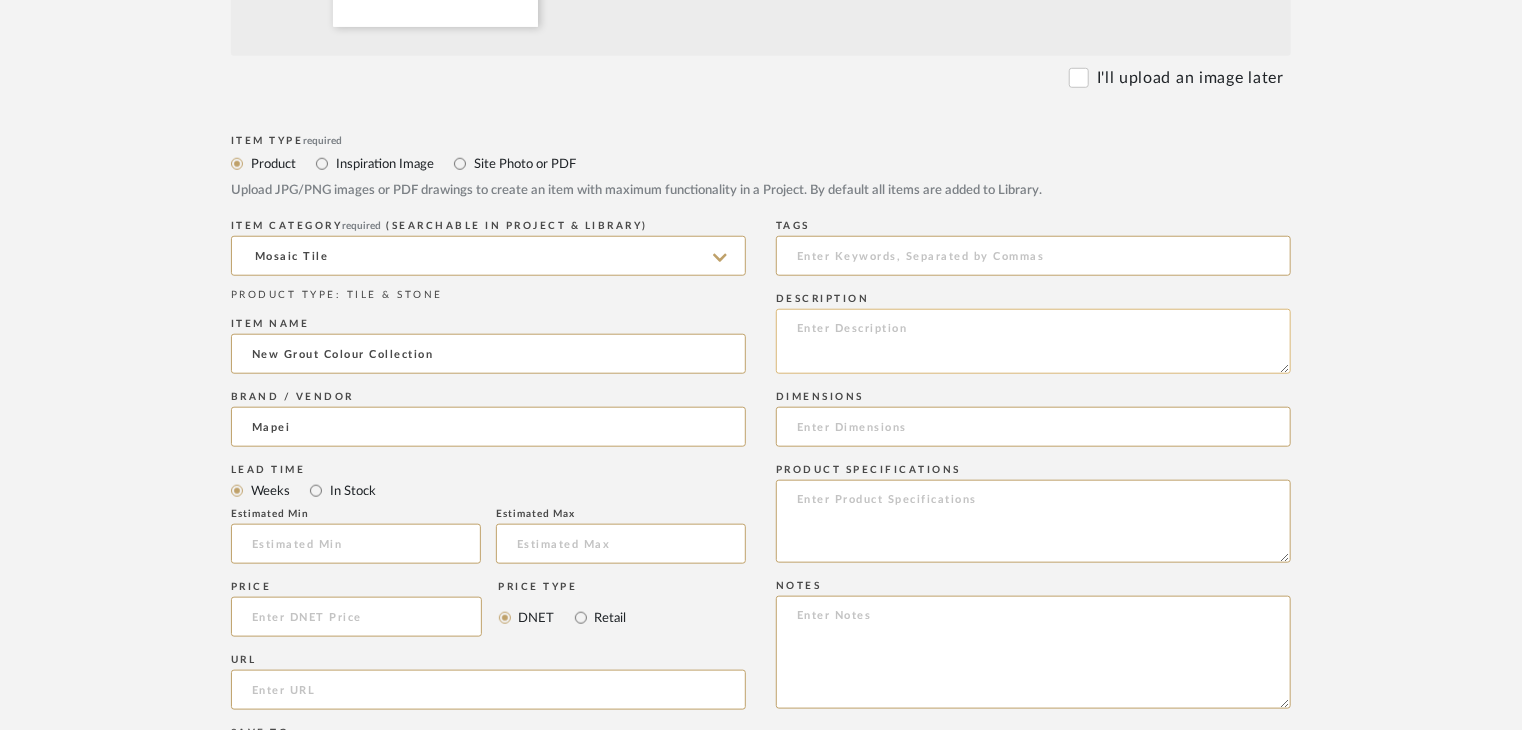 click 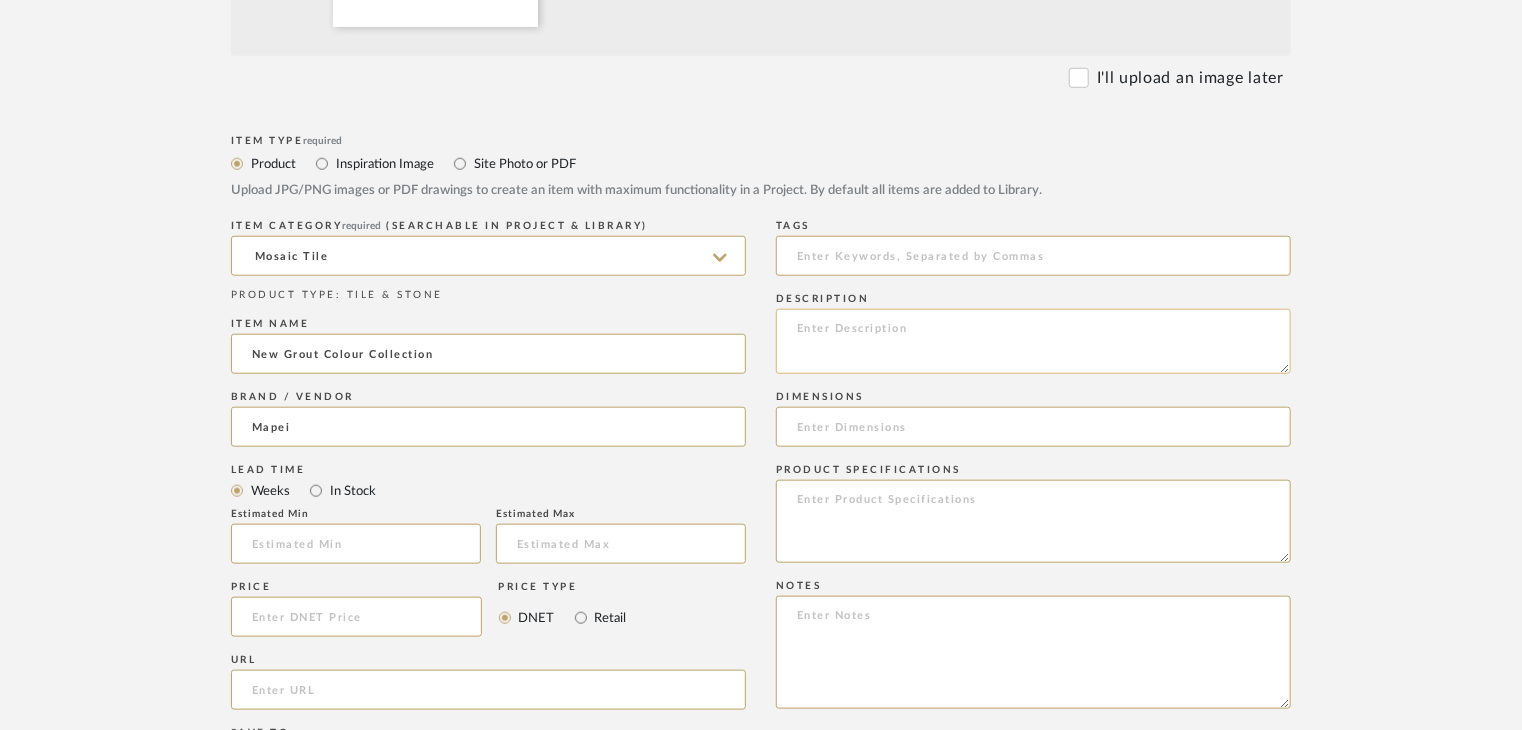 paste on "Type: mosaic tiles
Price:
Sample available: YES
Sample Internal reference number:
Stock availability: supplier stock
Thickness: (as mentioned)
Other available thickness: (as mentioned)
Finish: (as per the item)
Other finishes available: (as applicable)
Installation requirements: (as applicable)
Lead time: (as applicable)
3D available: No
Product description:
Any other details:" 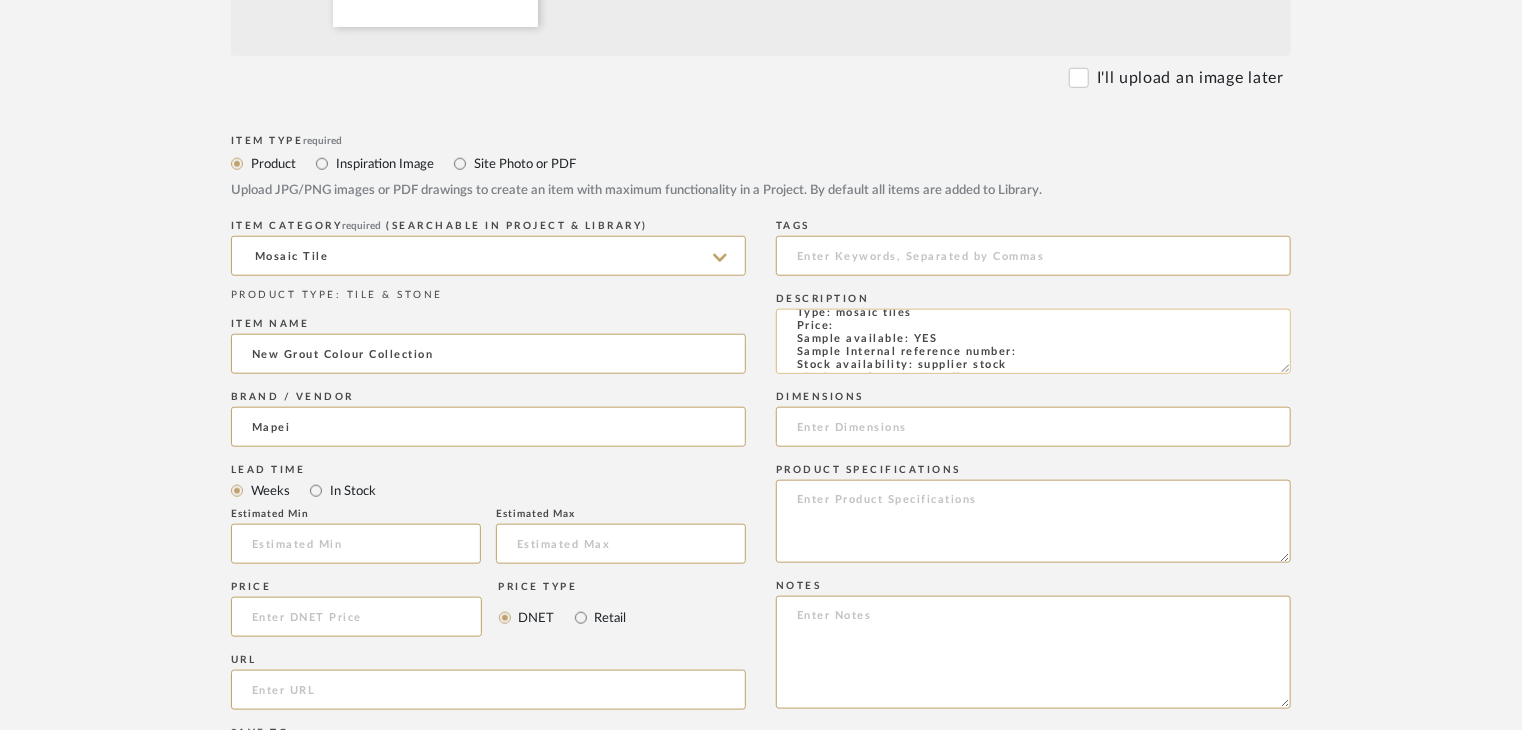scroll, scrollTop: 0, scrollLeft: 0, axis: both 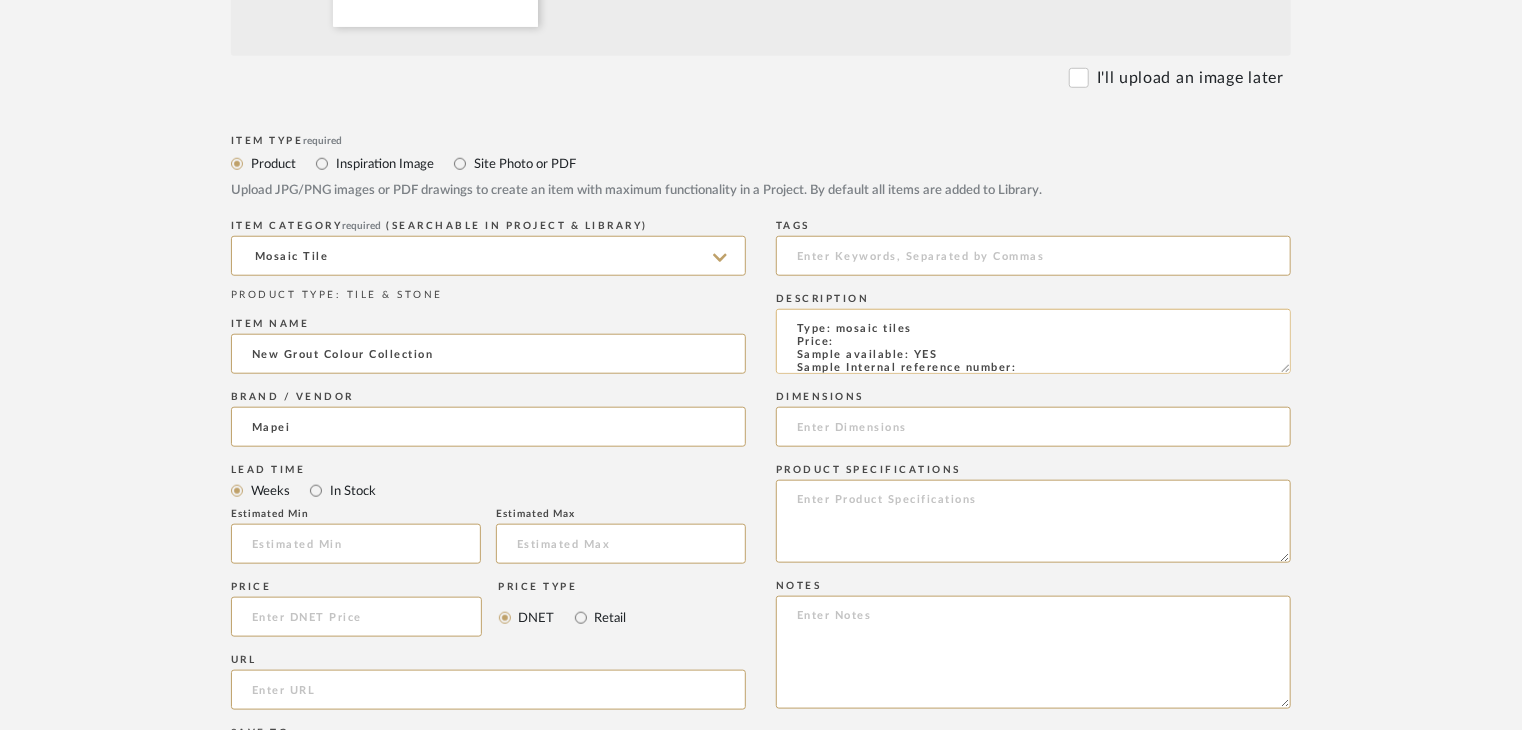click on "Type: mosaic tiles
Price:
Sample available: YES
Sample Internal reference number:
Stock availability: supplier stock
Thickness: (as mentioned)
Other available thickness: (as mentioned)
Finish: (as per the item)
Other finishes available: (as applicable)
Installation requirements: (as applicable)
Lead time: (as applicable)
3D available: No
Product description:
Any other details:" 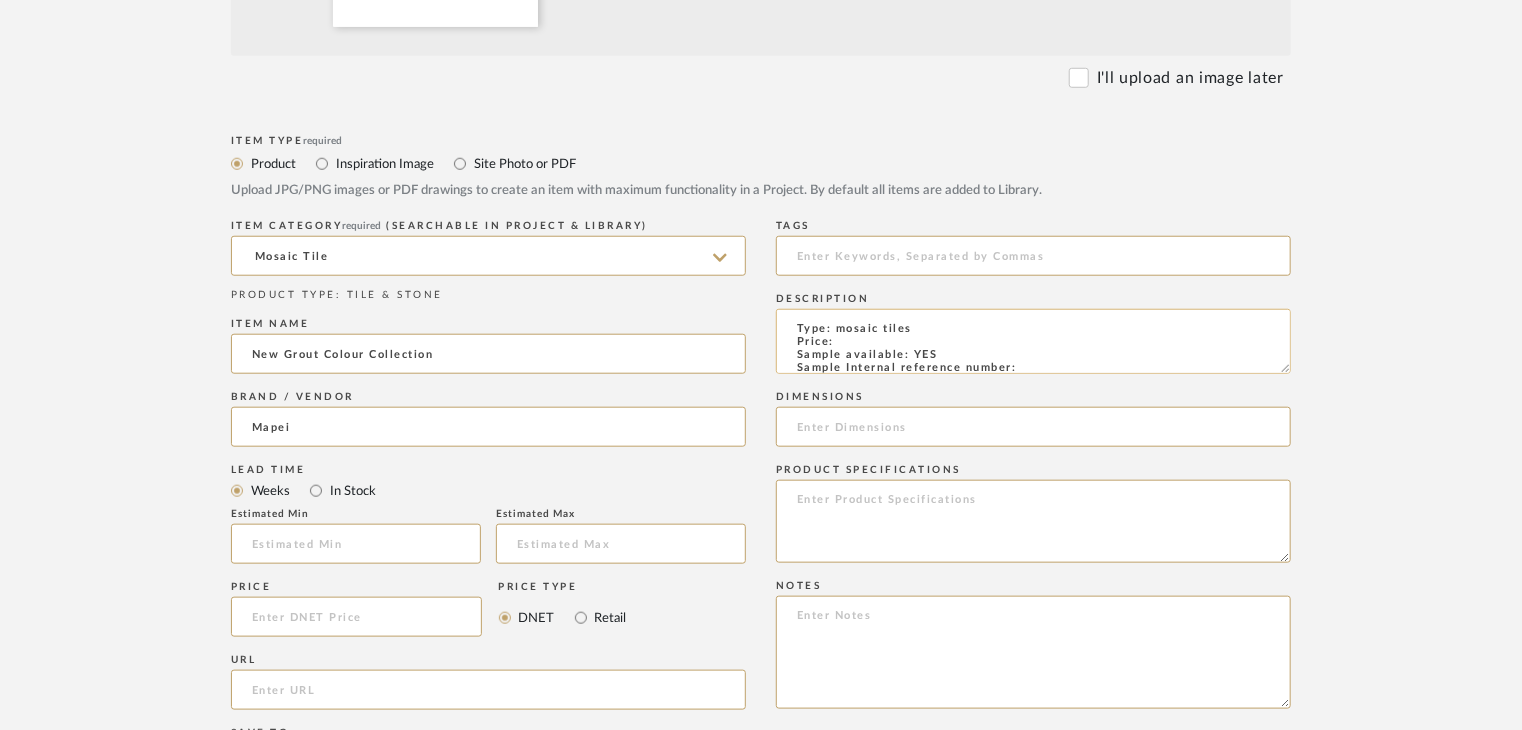 paste on "TS-GT-CT-01" 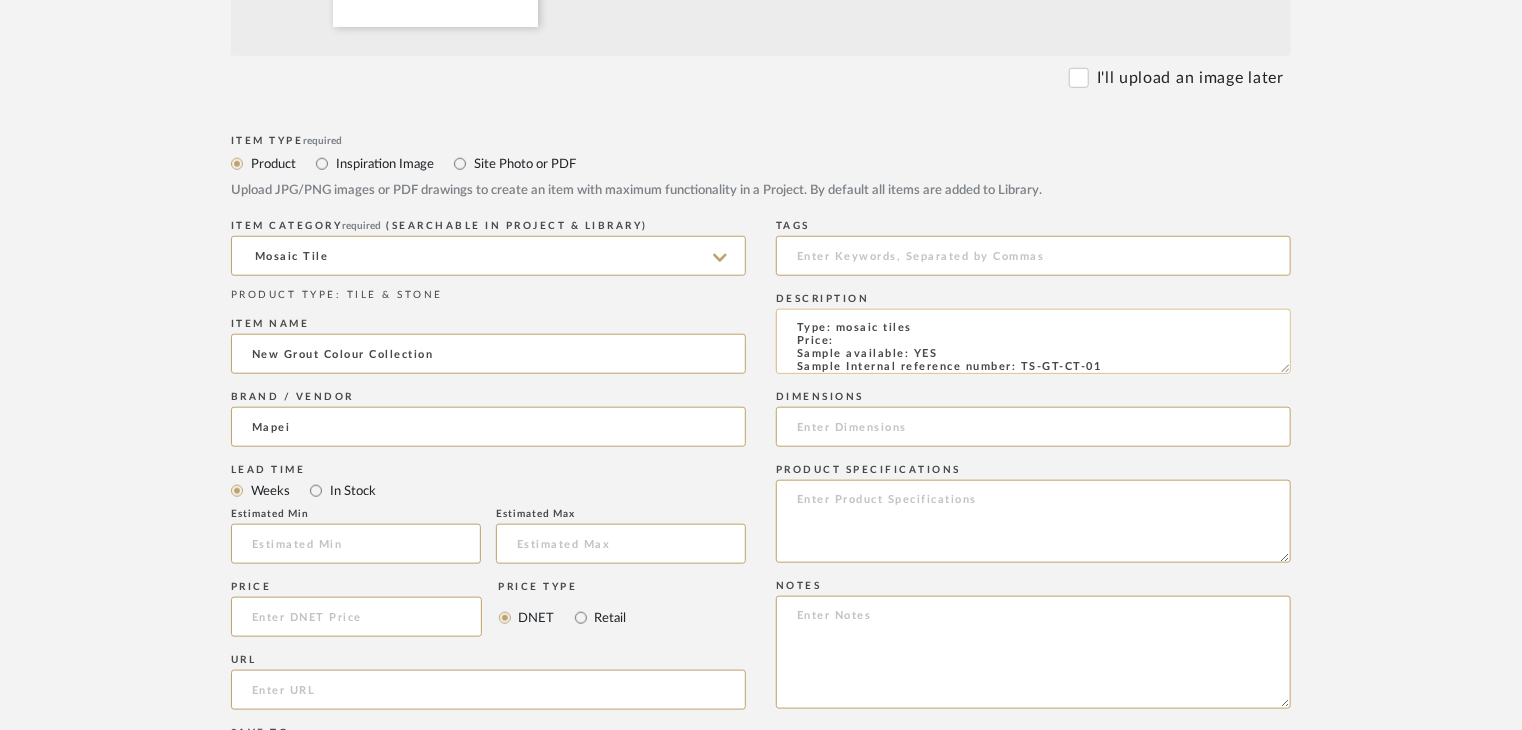 scroll, scrollTop: 0, scrollLeft: 0, axis: both 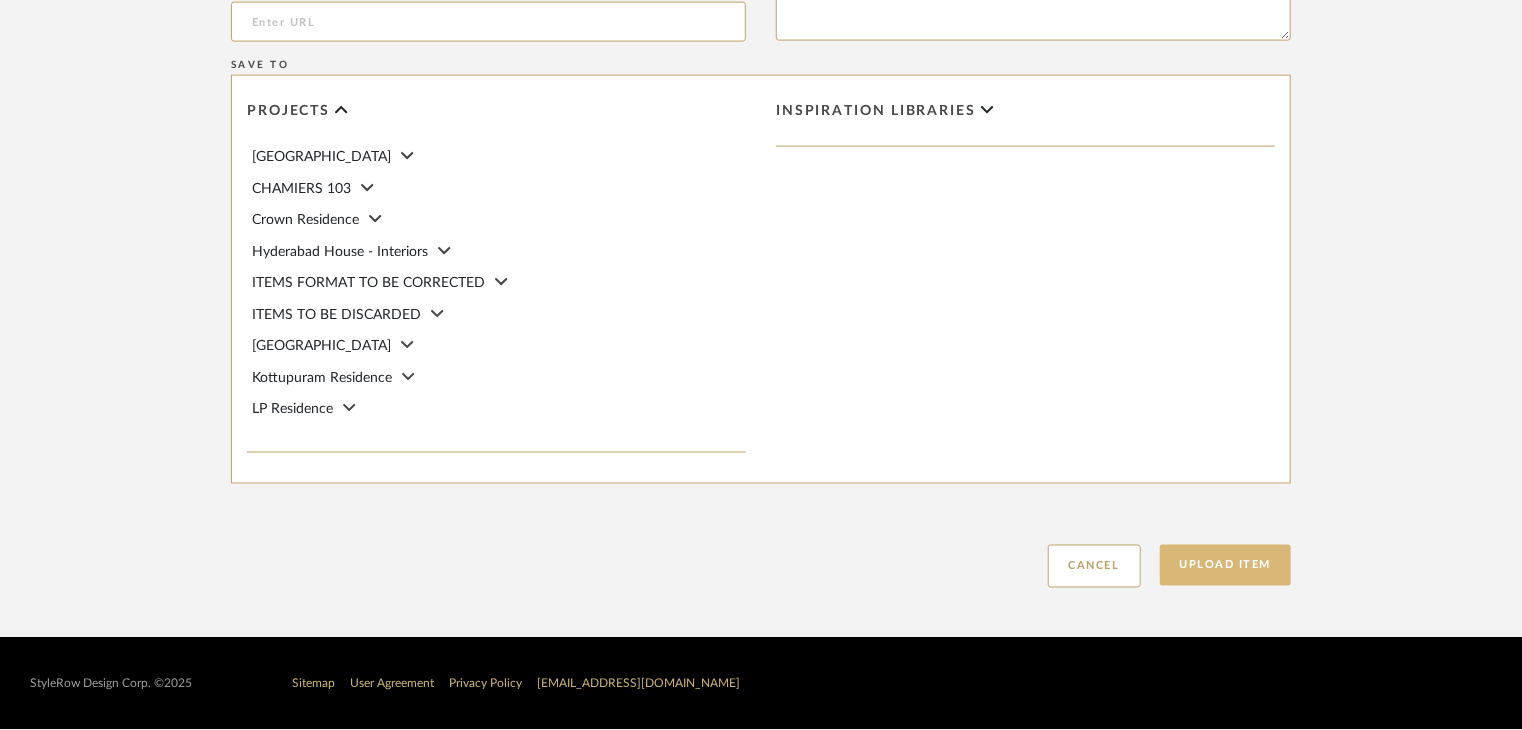click on "Upload Item" 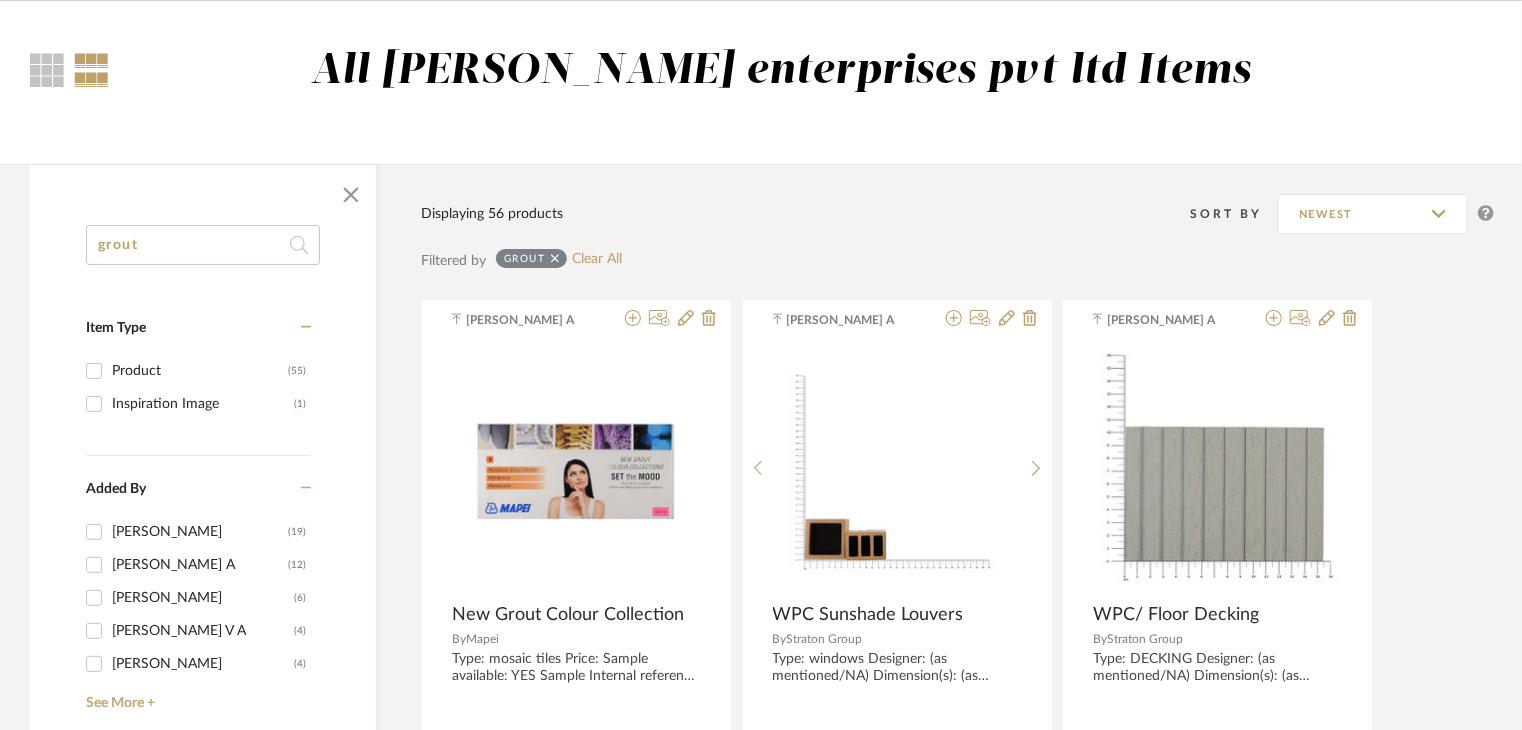 scroll, scrollTop: 200, scrollLeft: 0, axis: vertical 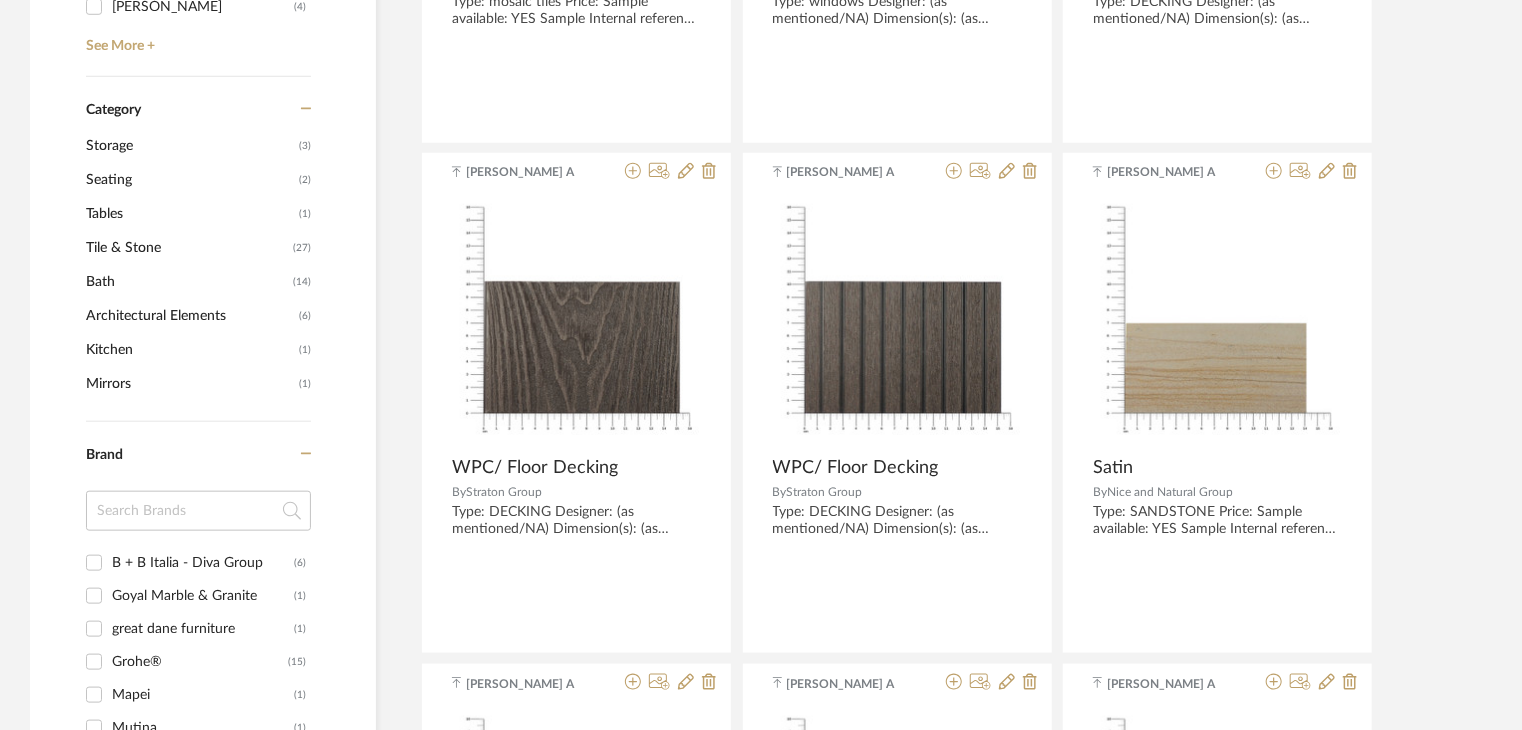 click on "Architectural Elements" 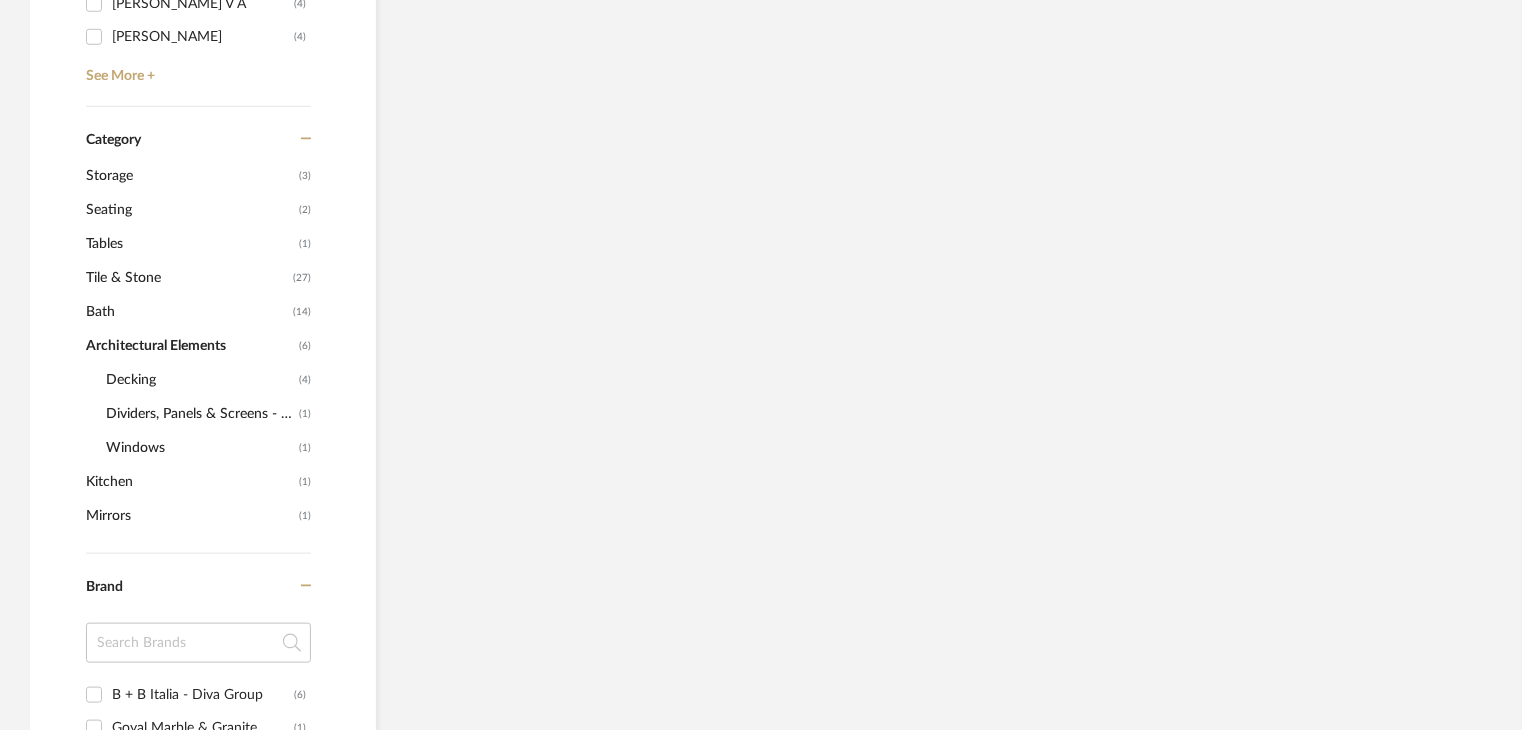 scroll, scrollTop: 829, scrollLeft: 0, axis: vertical 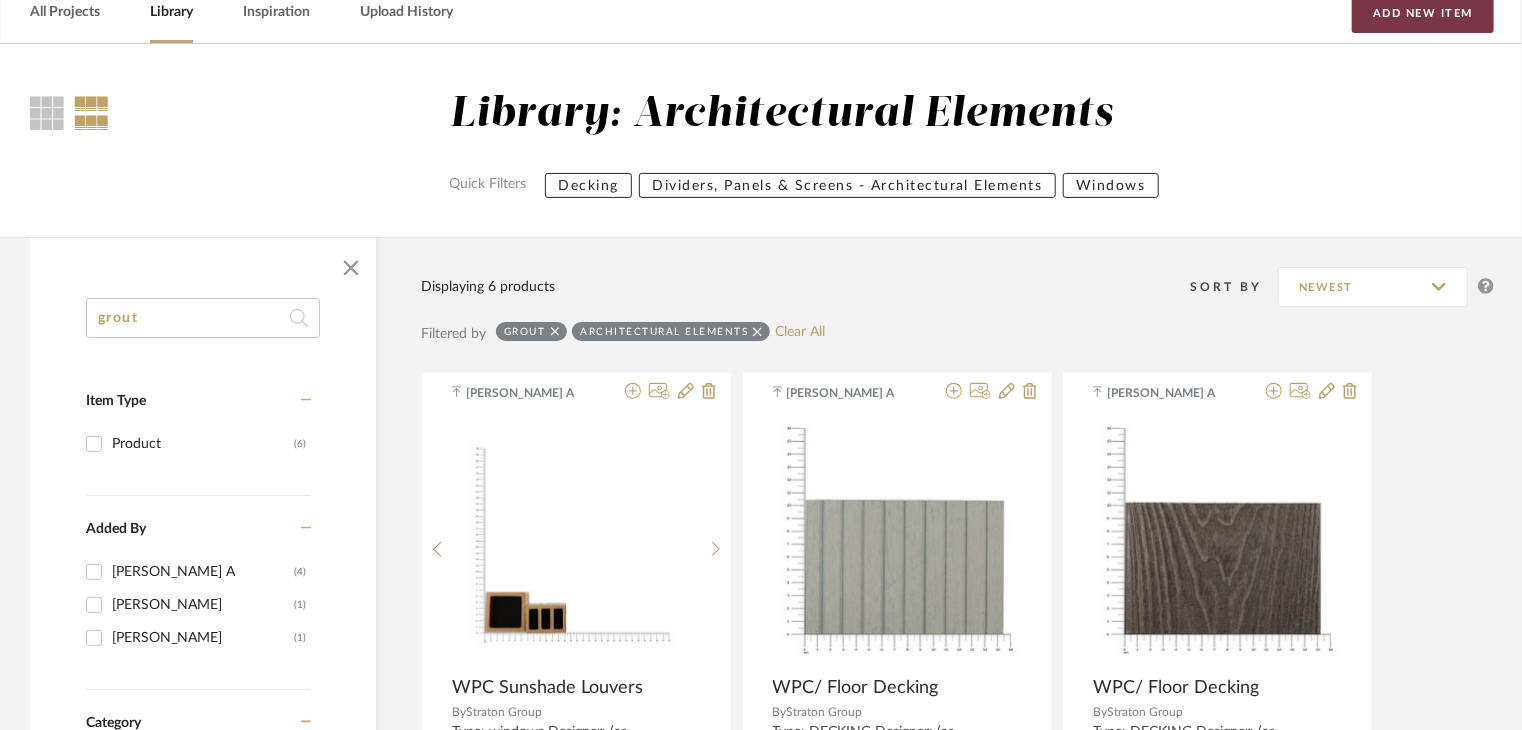 click on "Add New Item" at bounding box center (1423, 13) 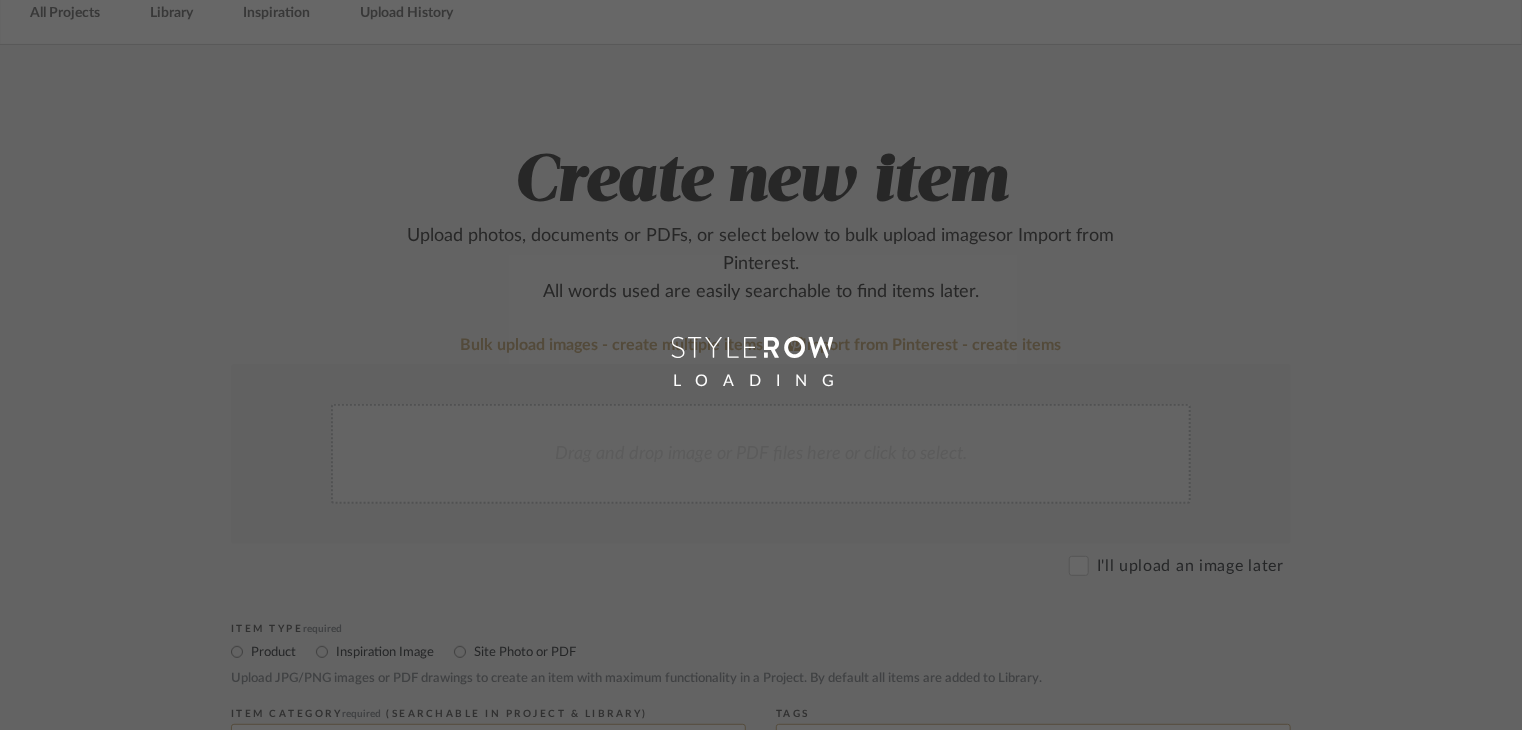 scroll, scrollTop: 100, scrollLeft: 0, axis: vertical 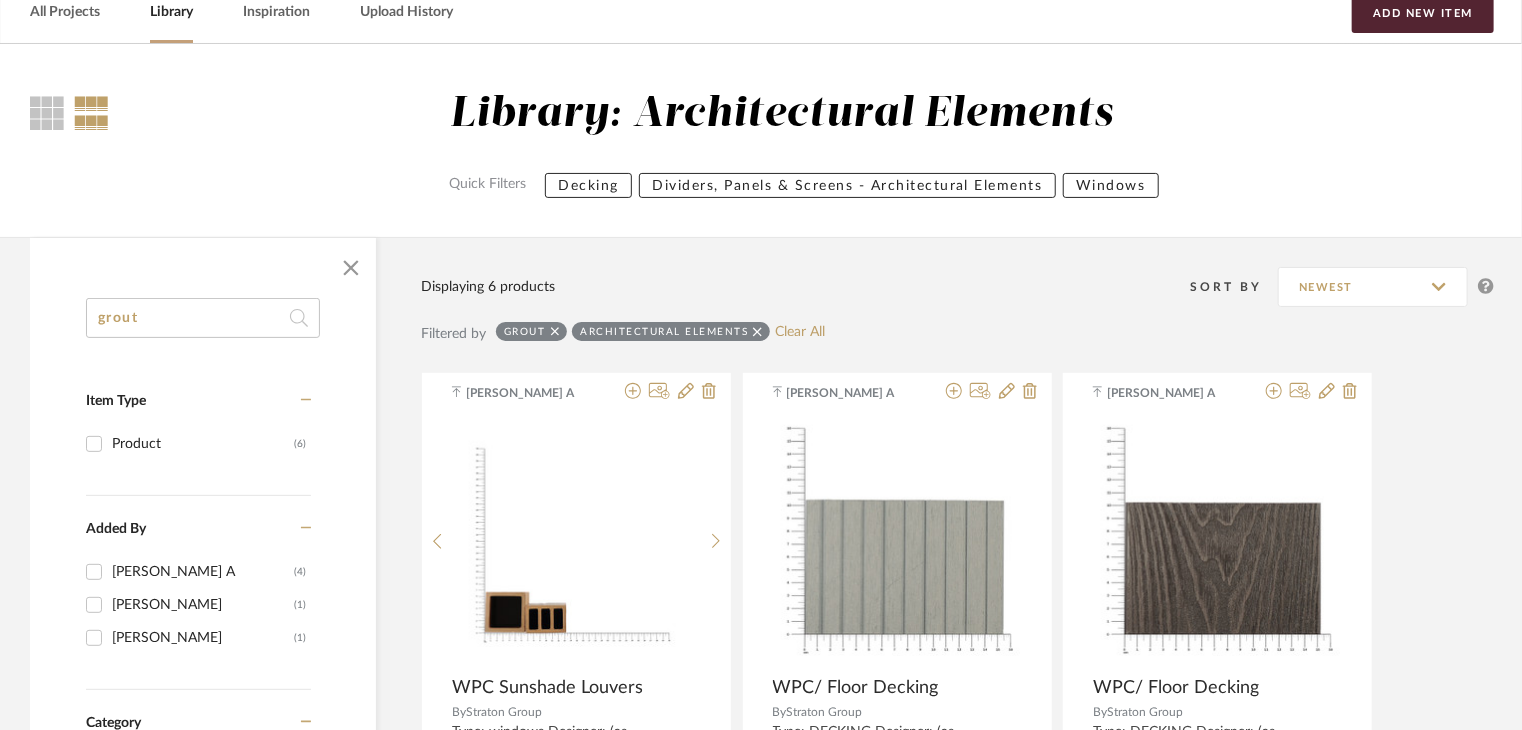 click on "Dividers, Panels & Screens - Architectural Elements" 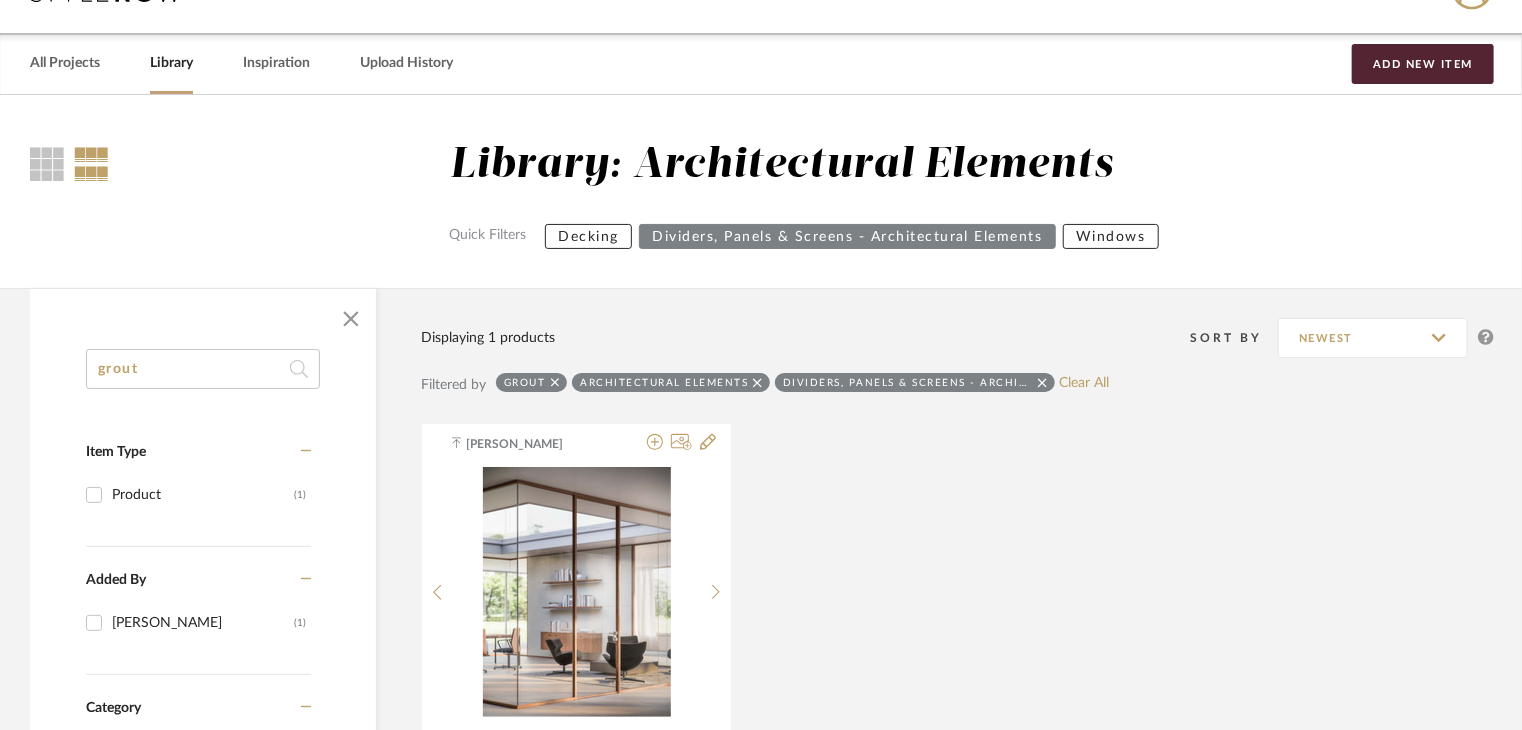 scroll, scrollTop: 0, scrollLeft: 0, axis: both 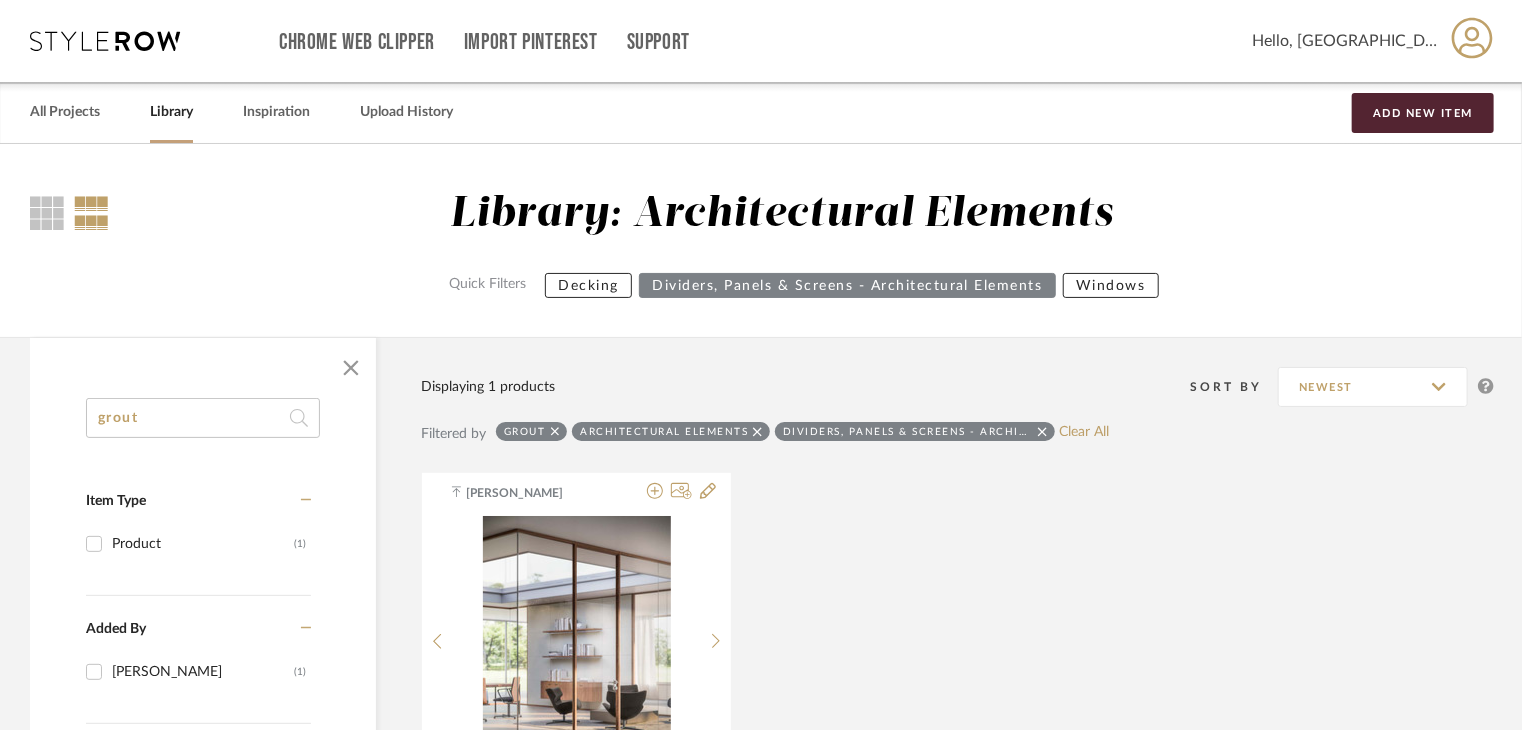 click on "Windows" 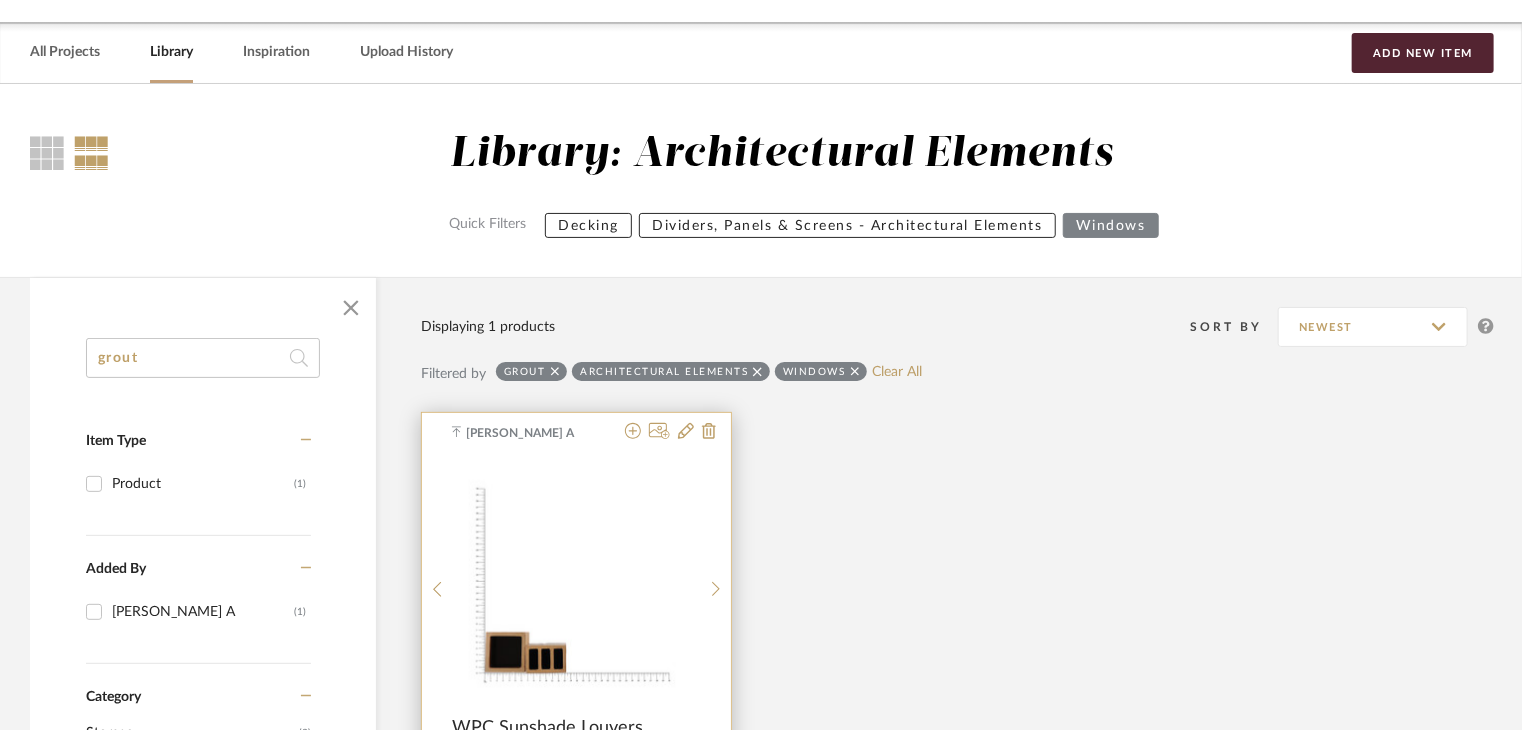 scroll, scrollTop: 0, scrollLeft: 0, axis: both 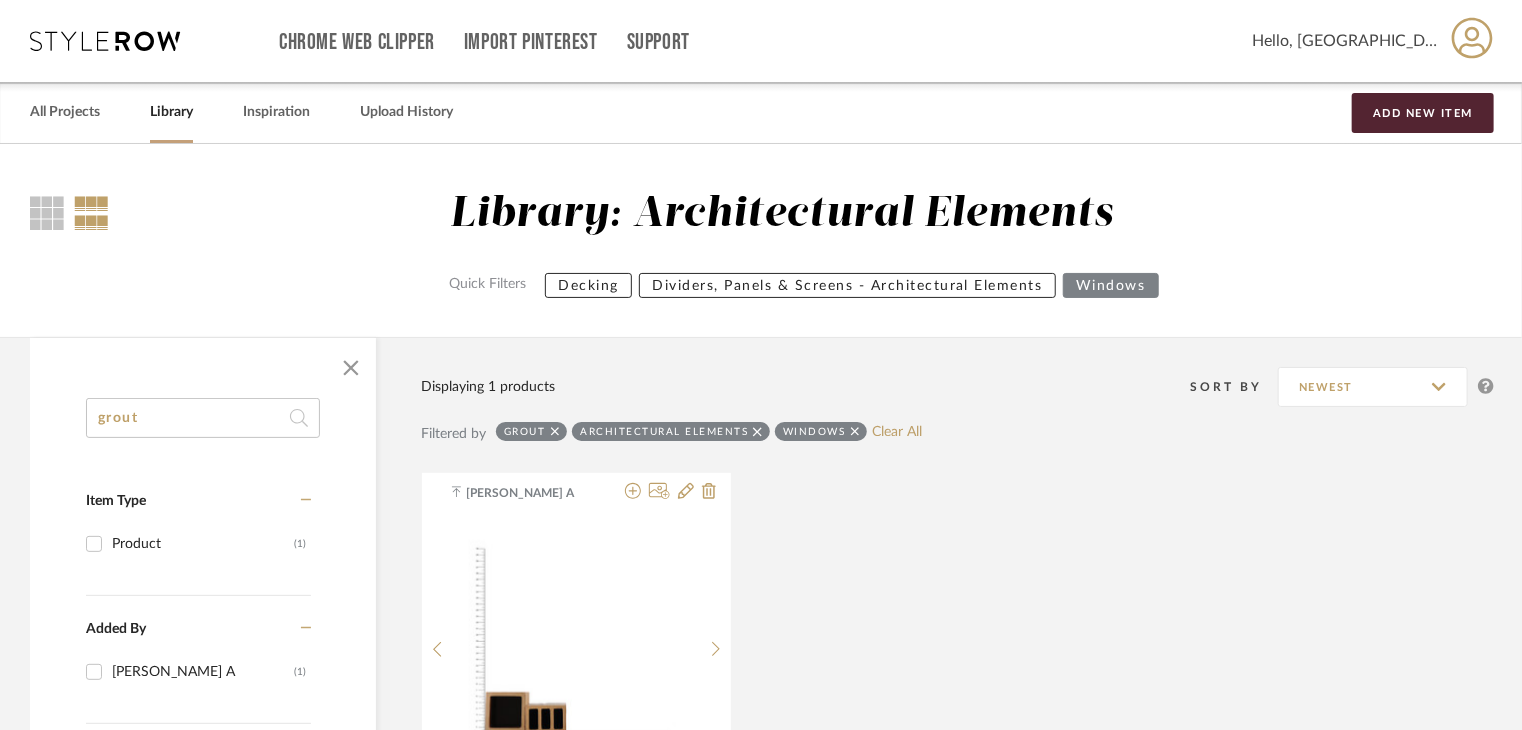 click on "Library: Architectural Elements  Quick Filters   Decking   Dividers, Panels & Screens - Architectural Elements   Windows" 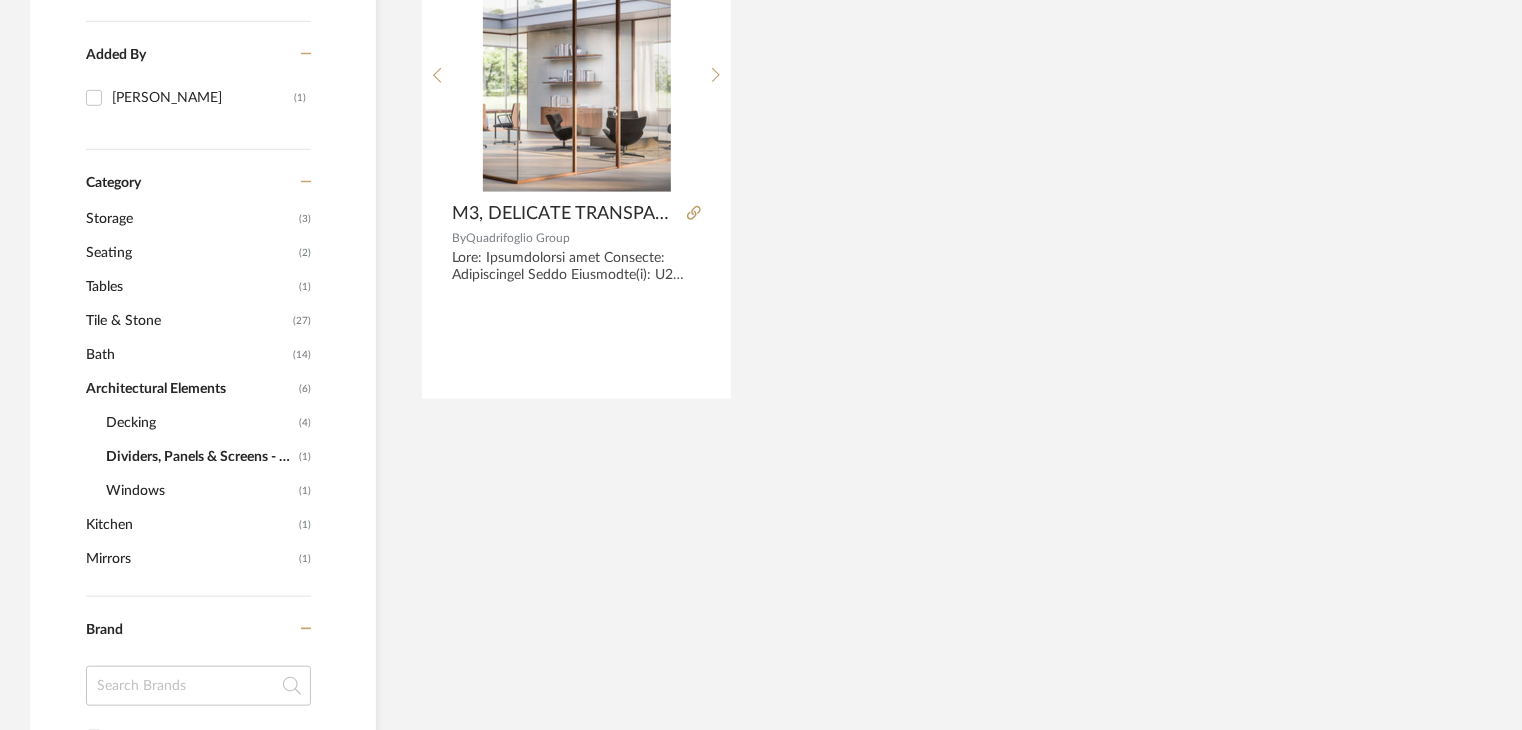 scroll, scrollTop: 800, scrollLeft: 0, axis: vertical 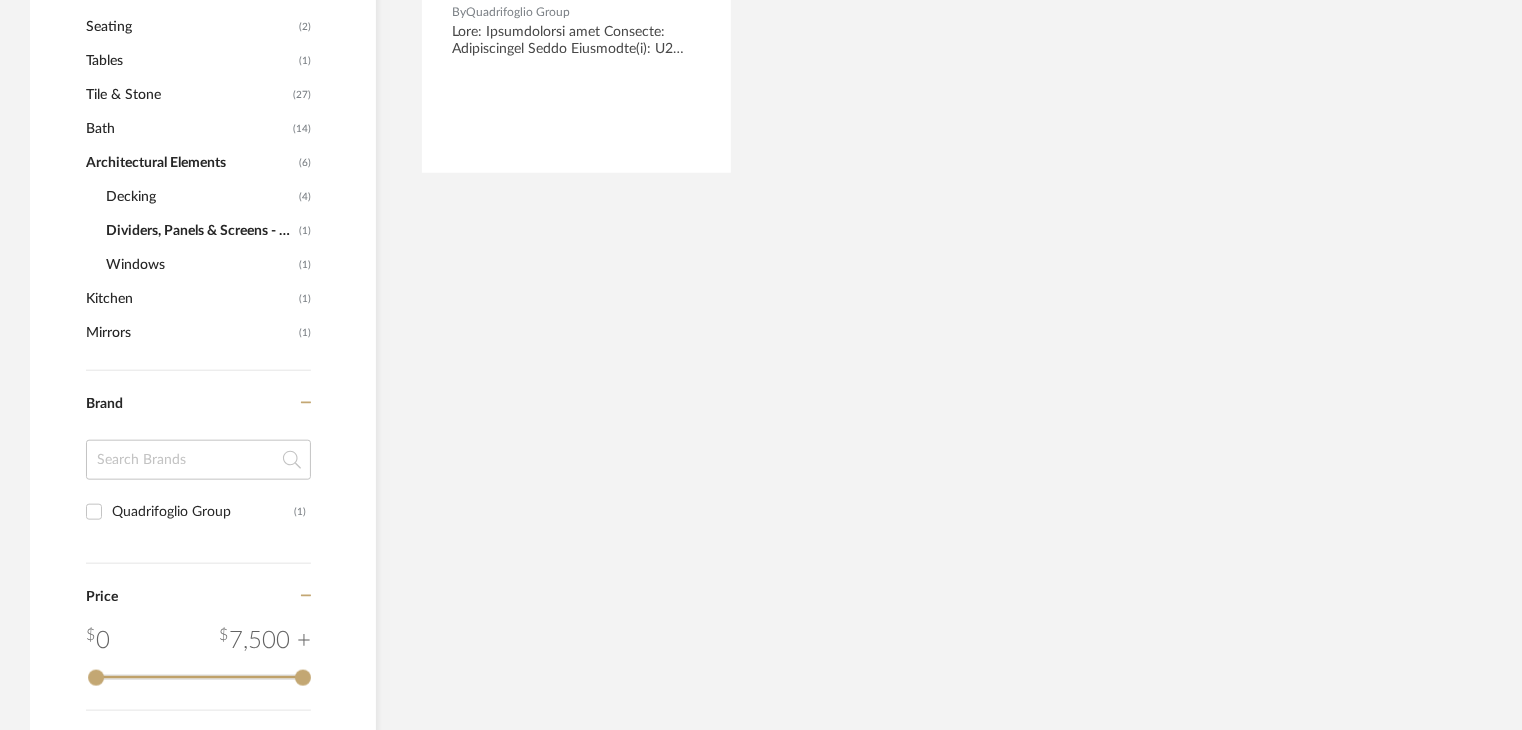 click on "Architectural Elements" 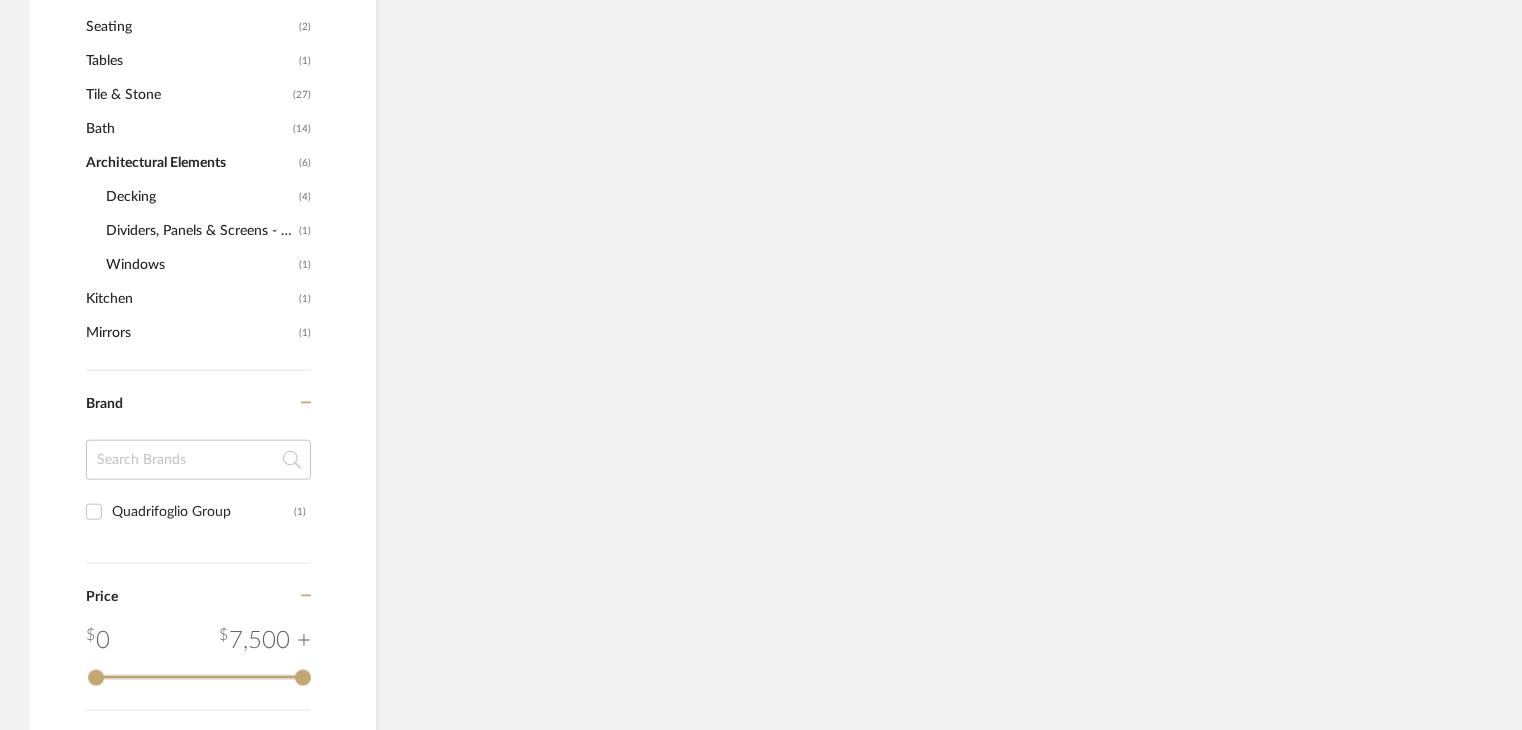 scroll, scrollTop: 866, scrollLeft: 0, axis: vertical 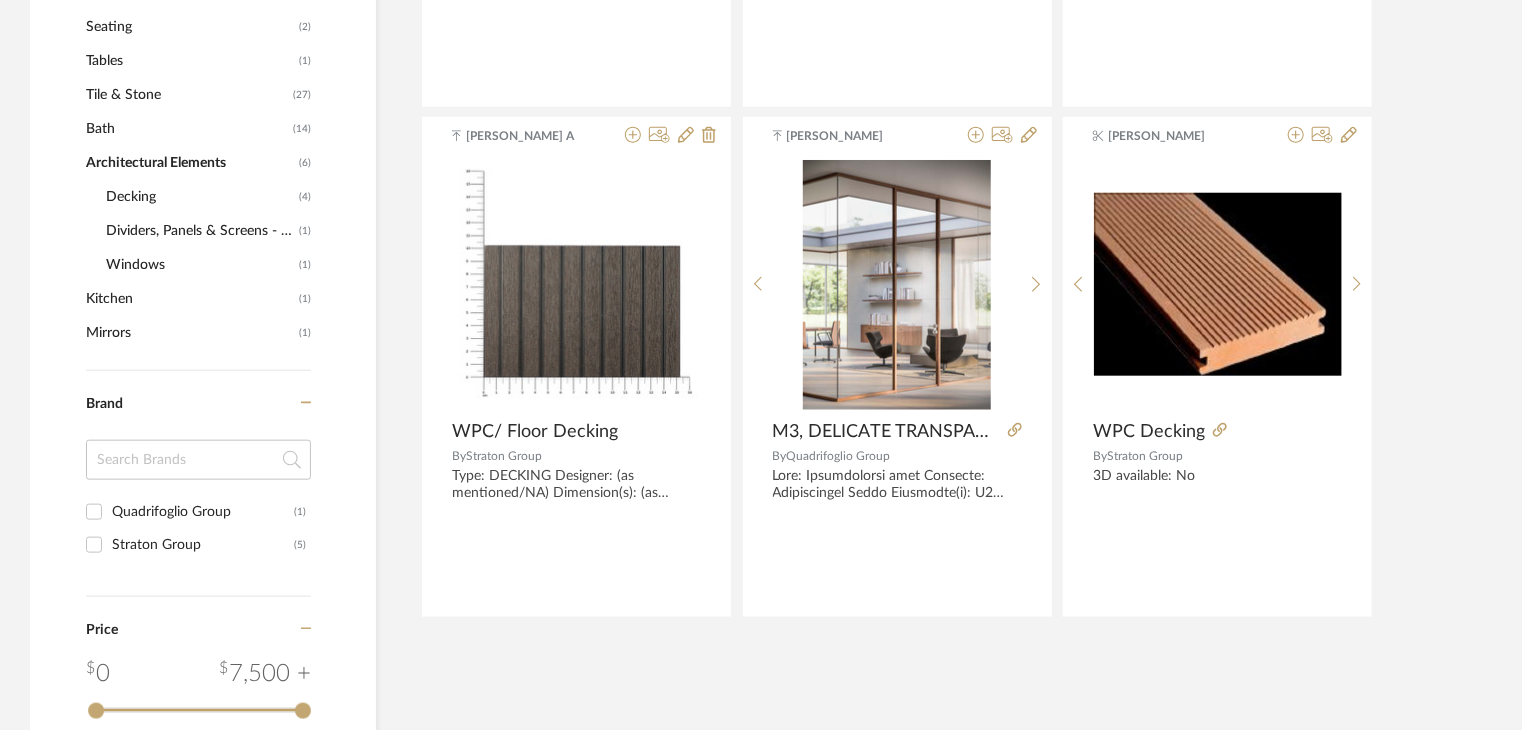 drag, startPoint x: 189, startPoint y: 163, endPoint x: 991, endPoint y: 630, distance: 928.0587 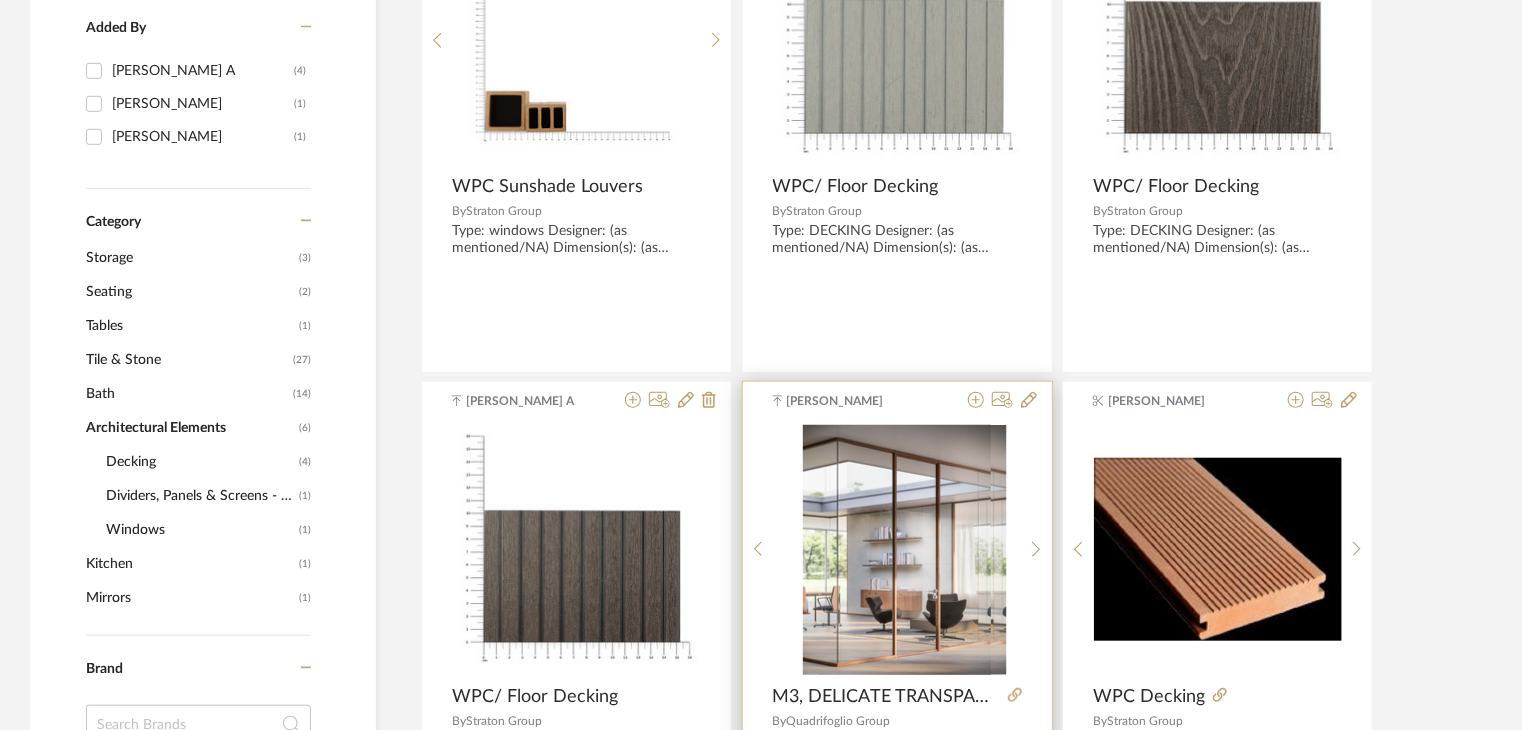 scroll, scrollTop: 566, scrollLeft: 0, axis: vertical 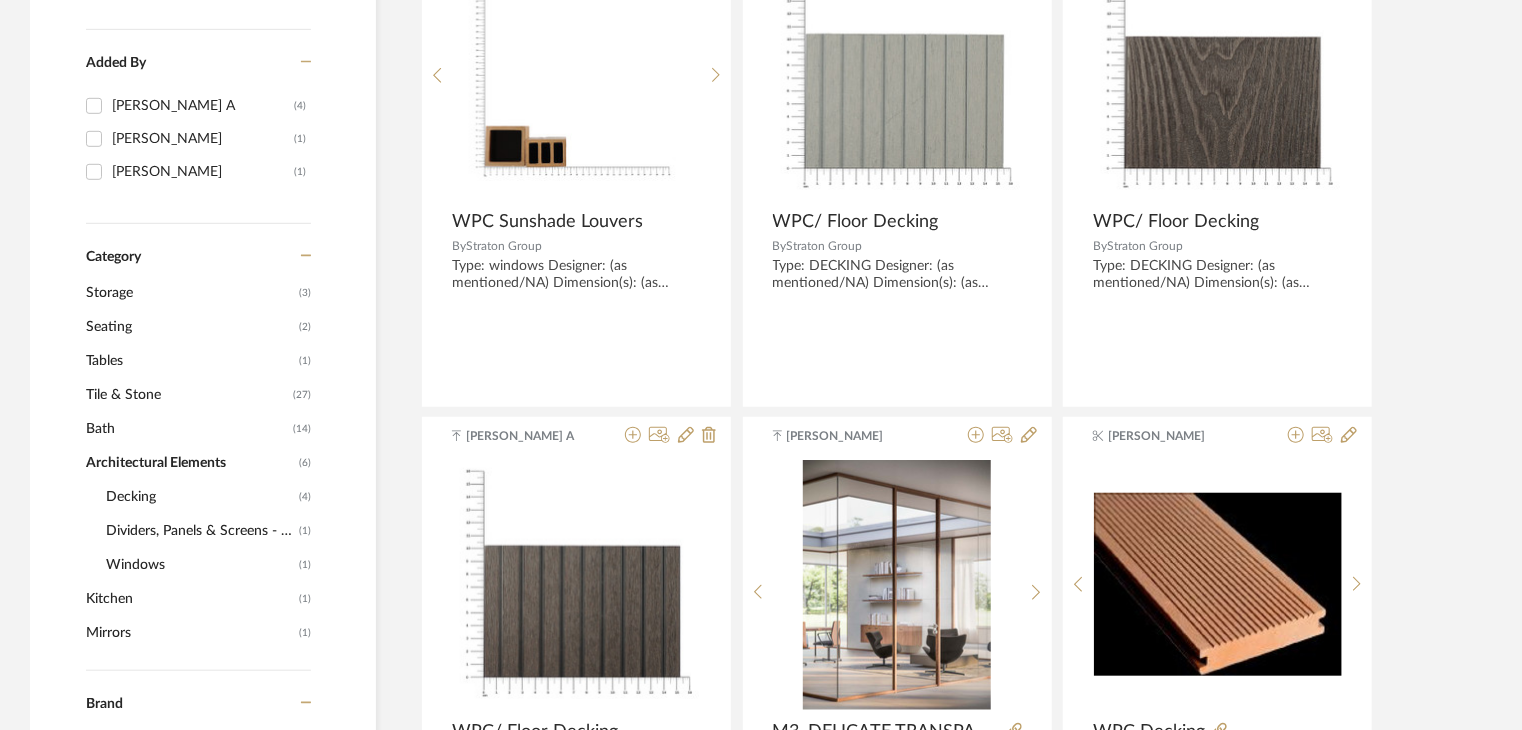 click on "Dividers, Panels & Screens - Architectural Elements" 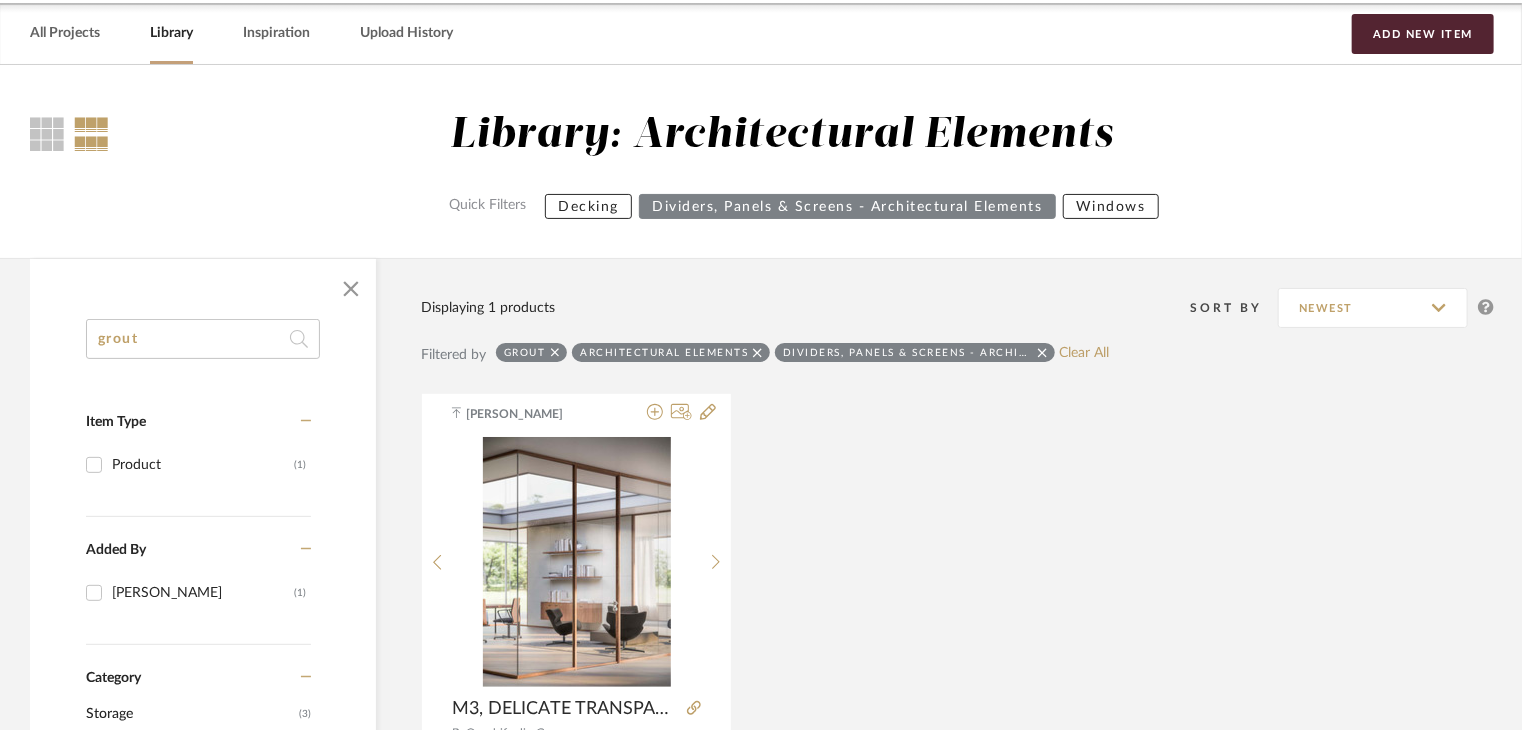 scroll, scrollTop: 0, scrollLeft: 0, axis: both 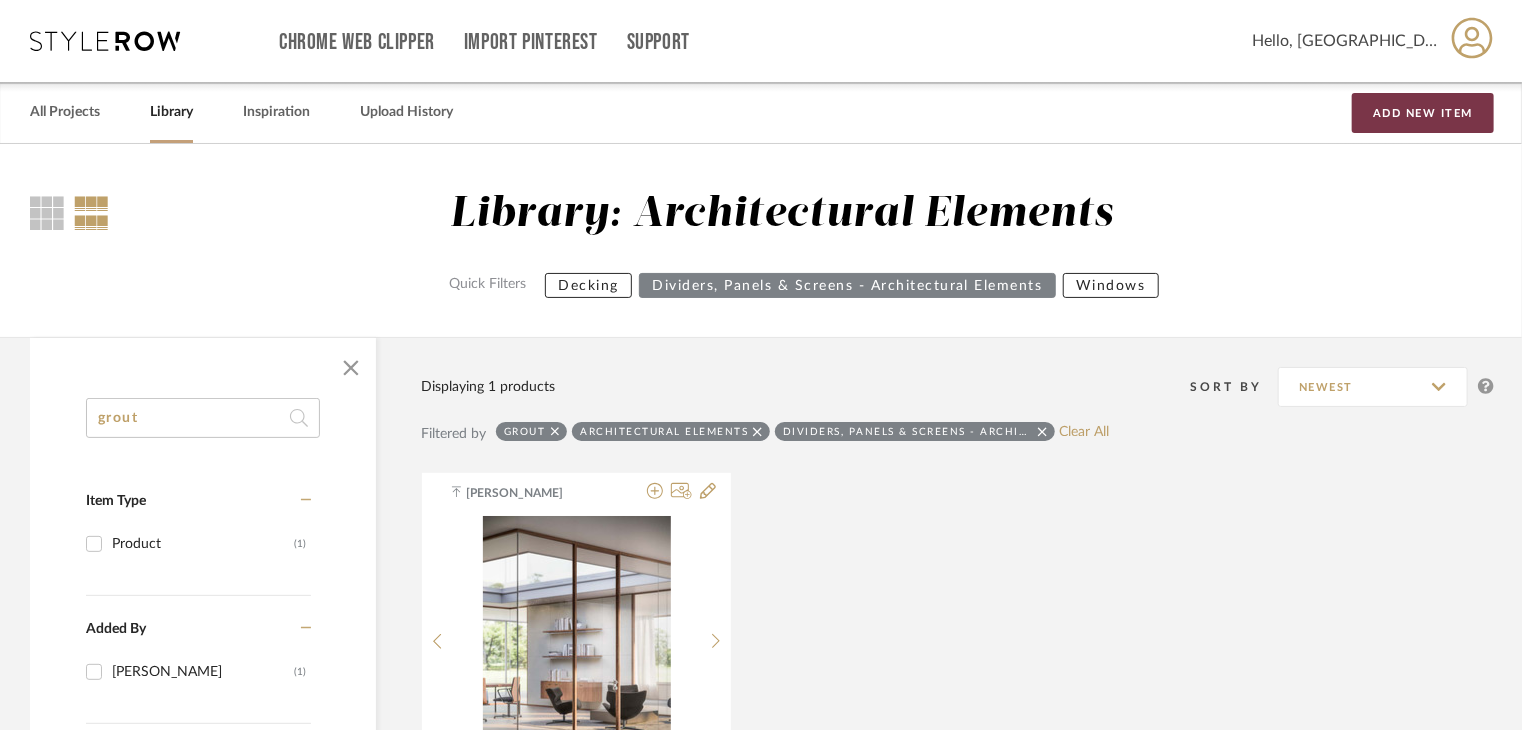 click on "Add New Item" at bounding box center (1423, 113) 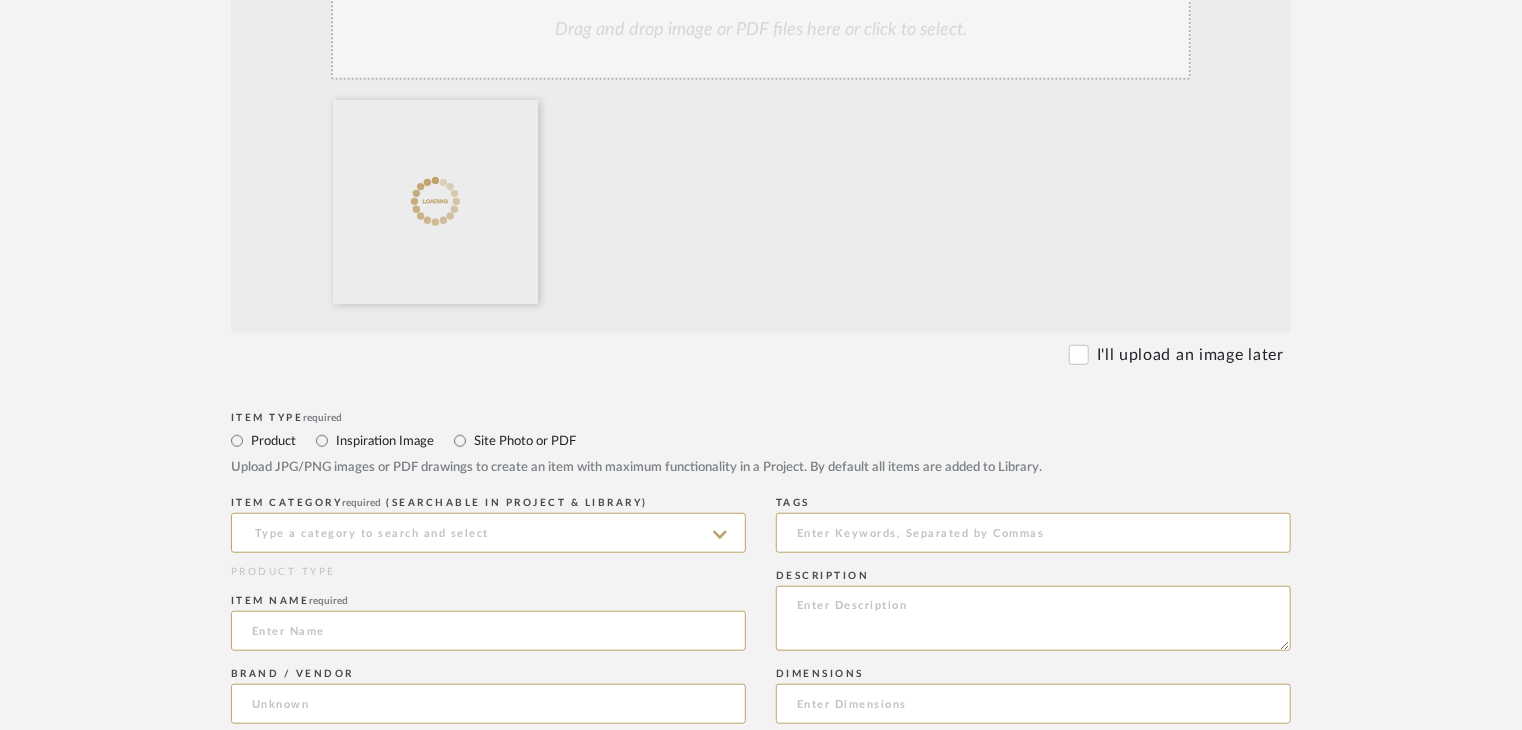scroll, scrollTop: 600, scrollLeft: 0, axis: vertical 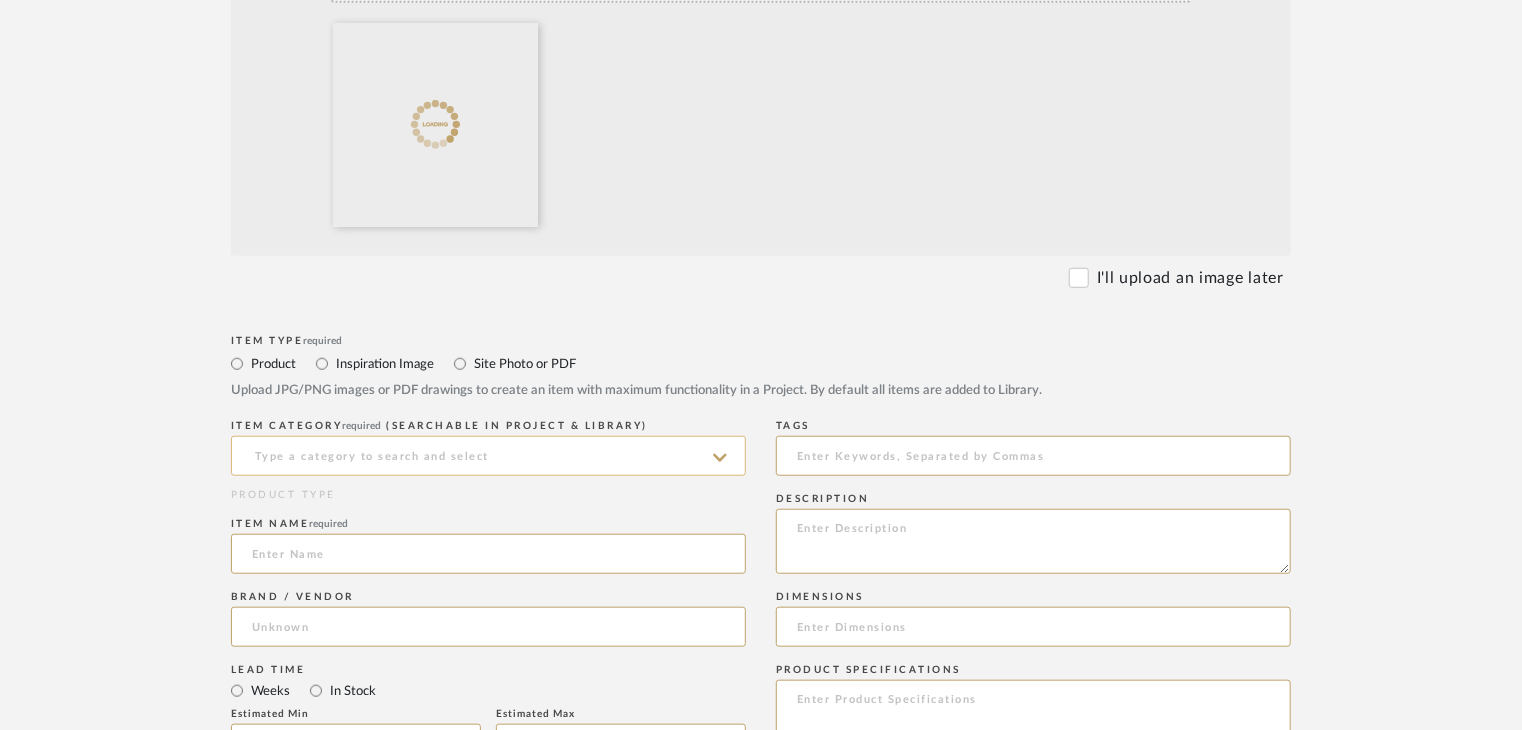 click 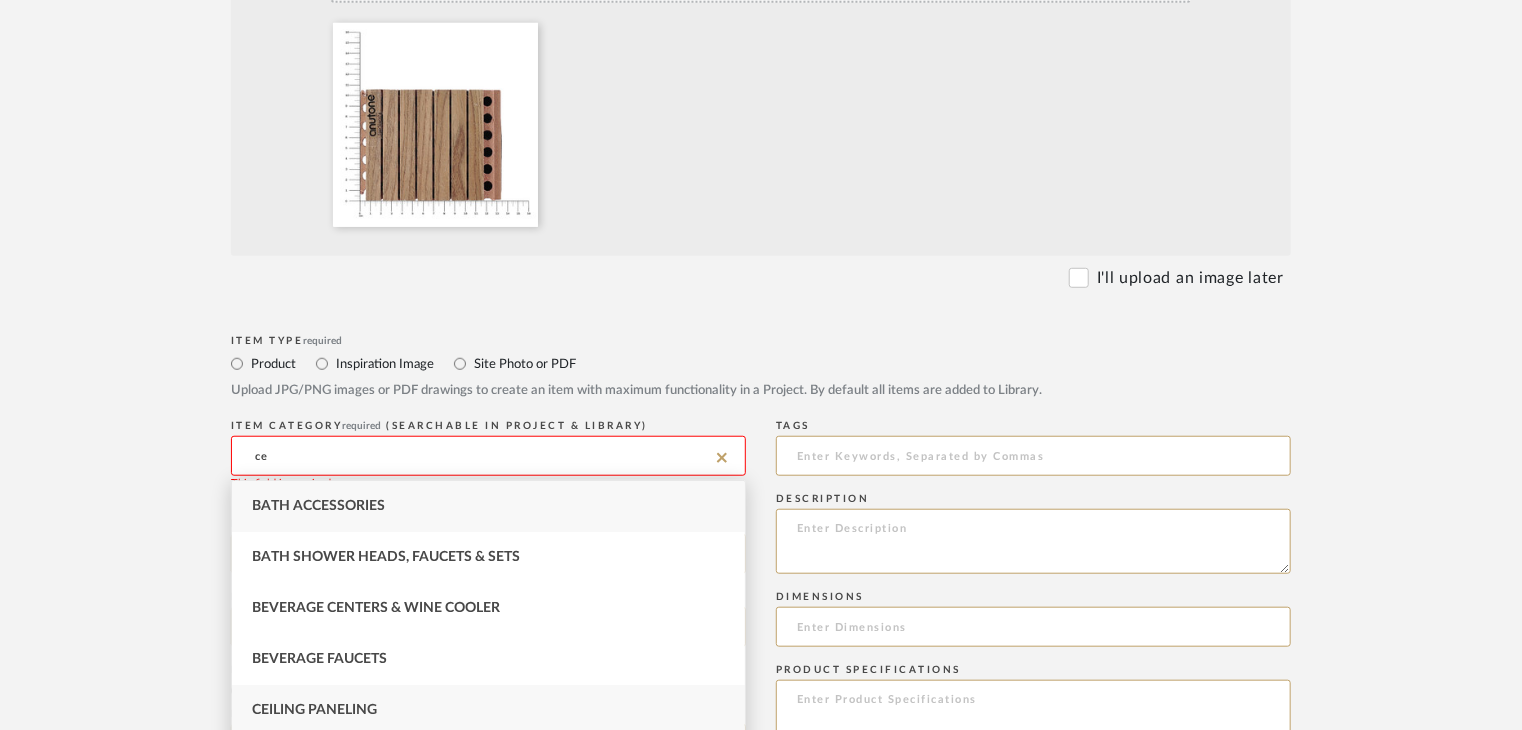 click on "Ceiling Paneling" at bounding box center (488, 710) 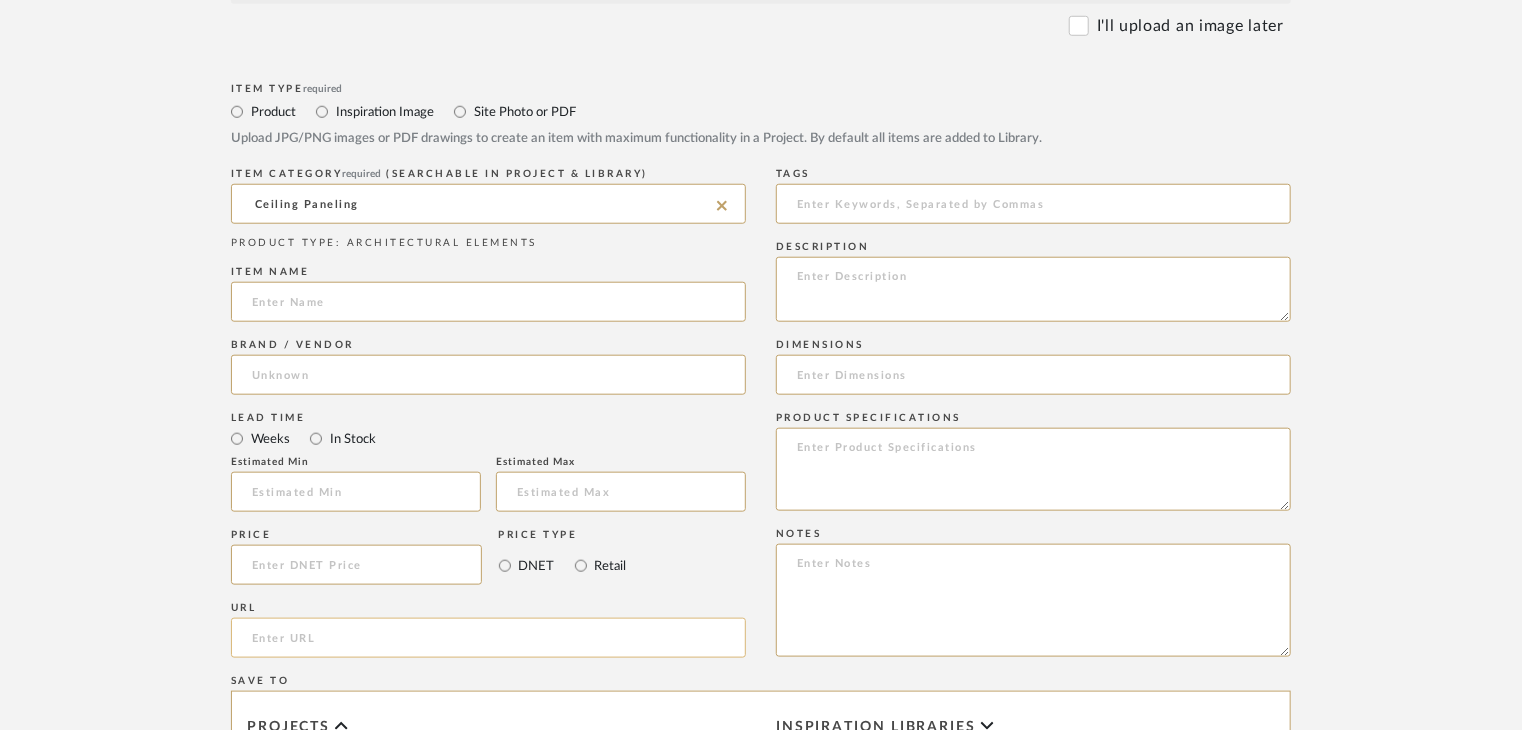 scroll, scrollTop: 1000, scrollLeft: 0, axis: vertical 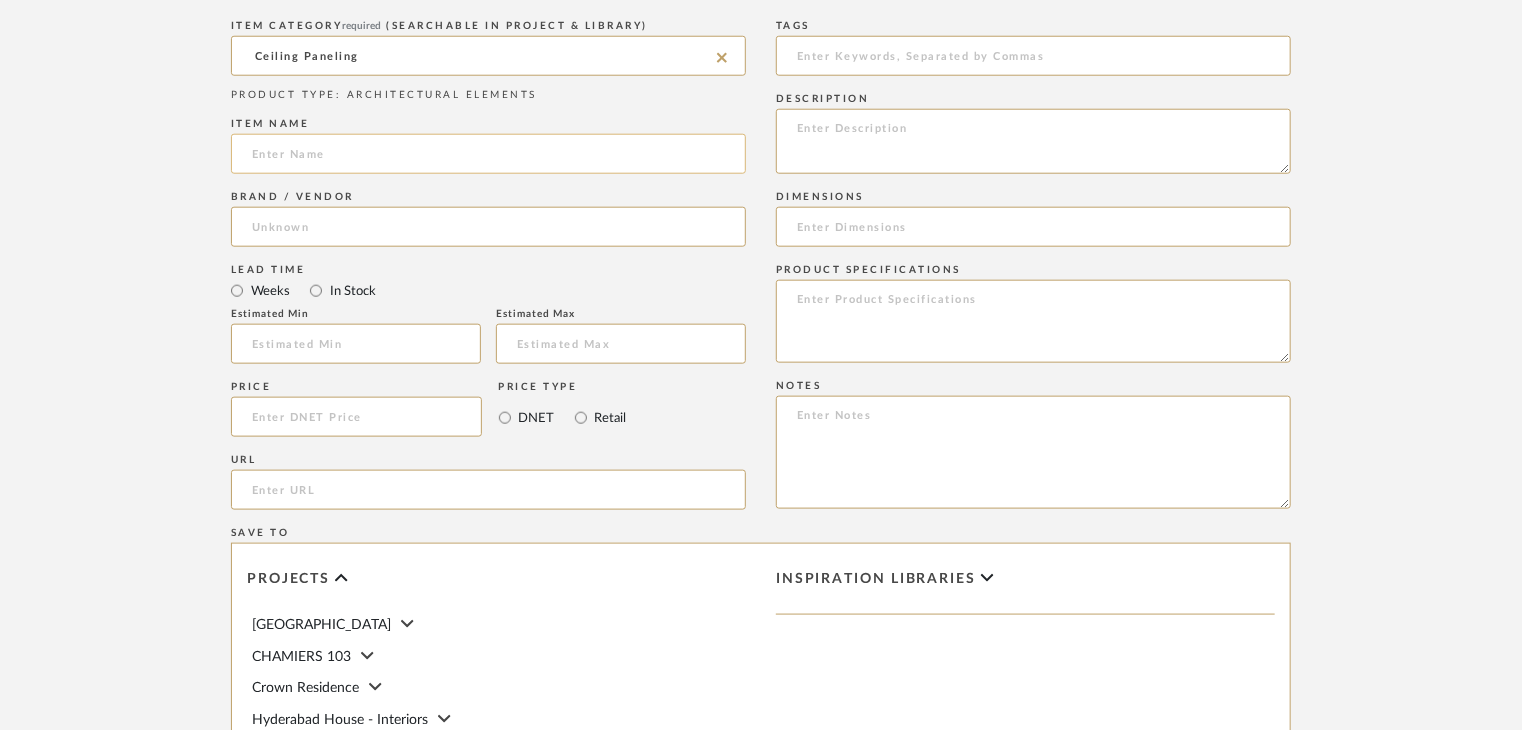 click 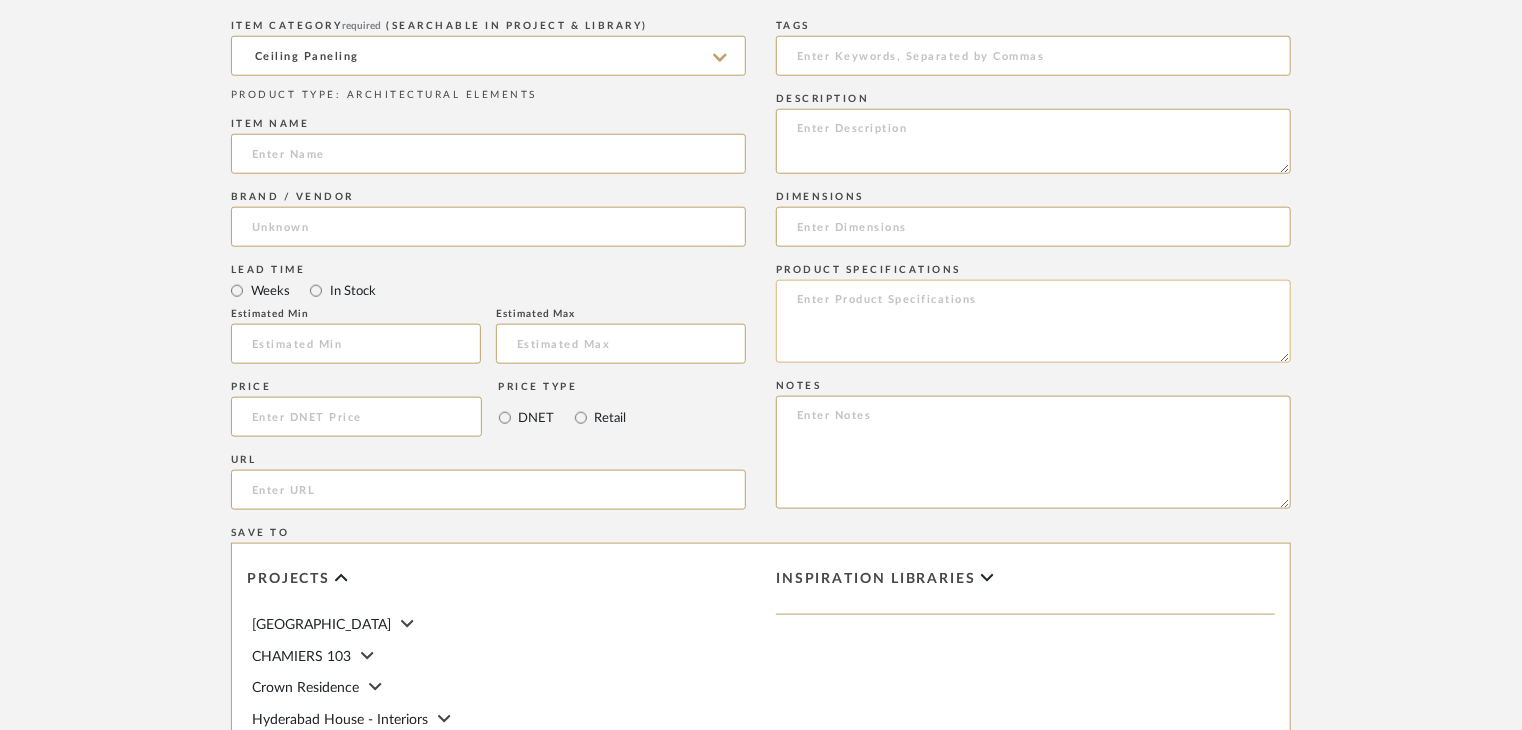 paste on "Slats surco" 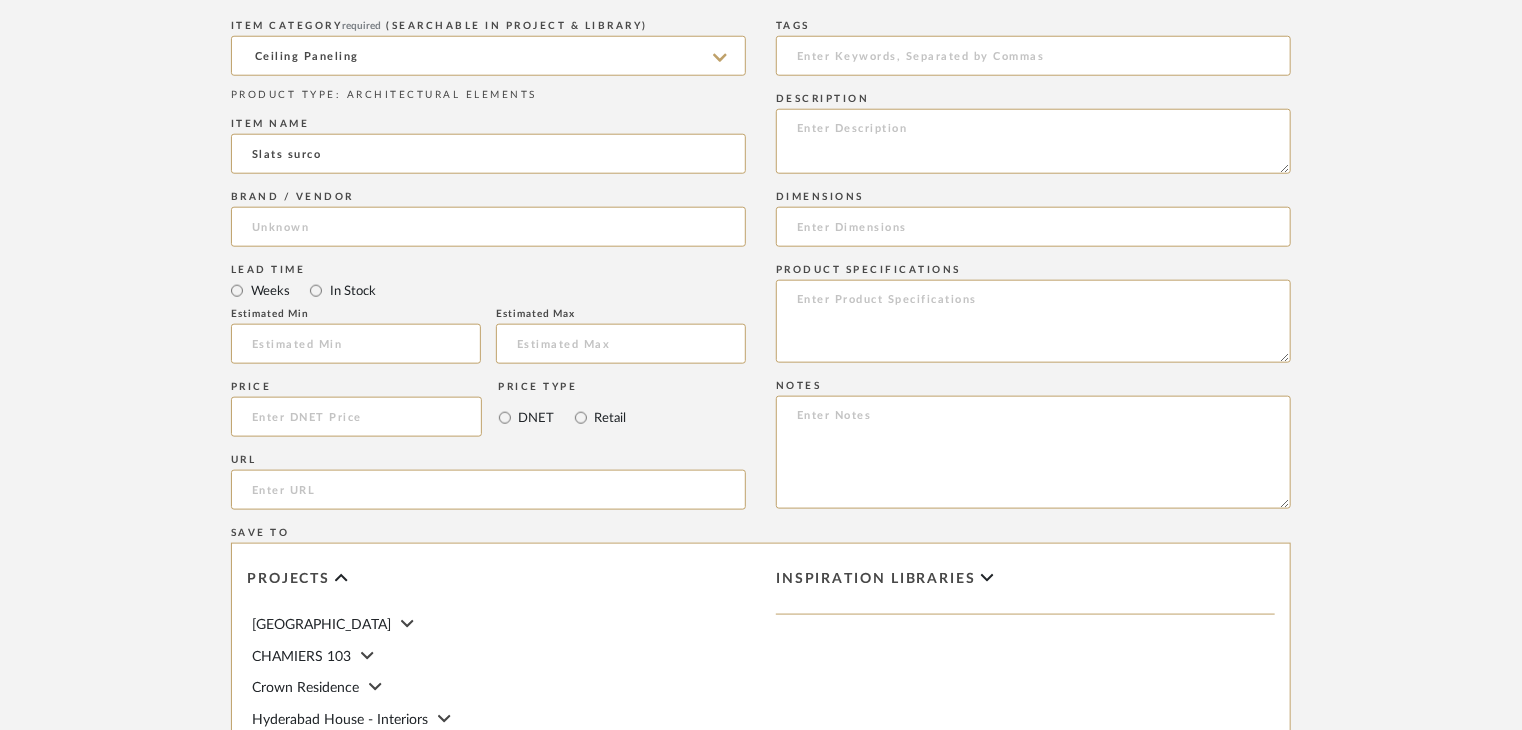 type on "Slats surco" 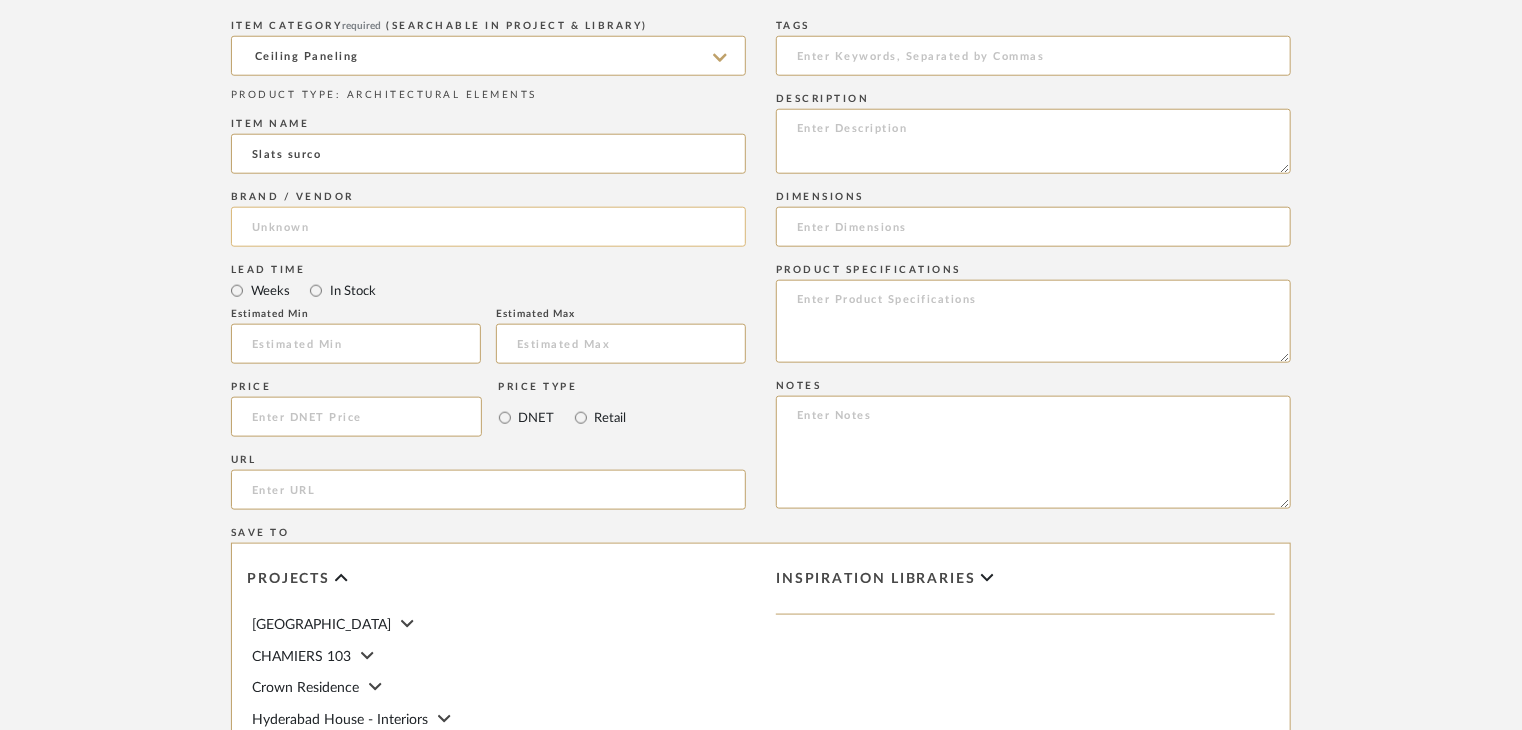 click 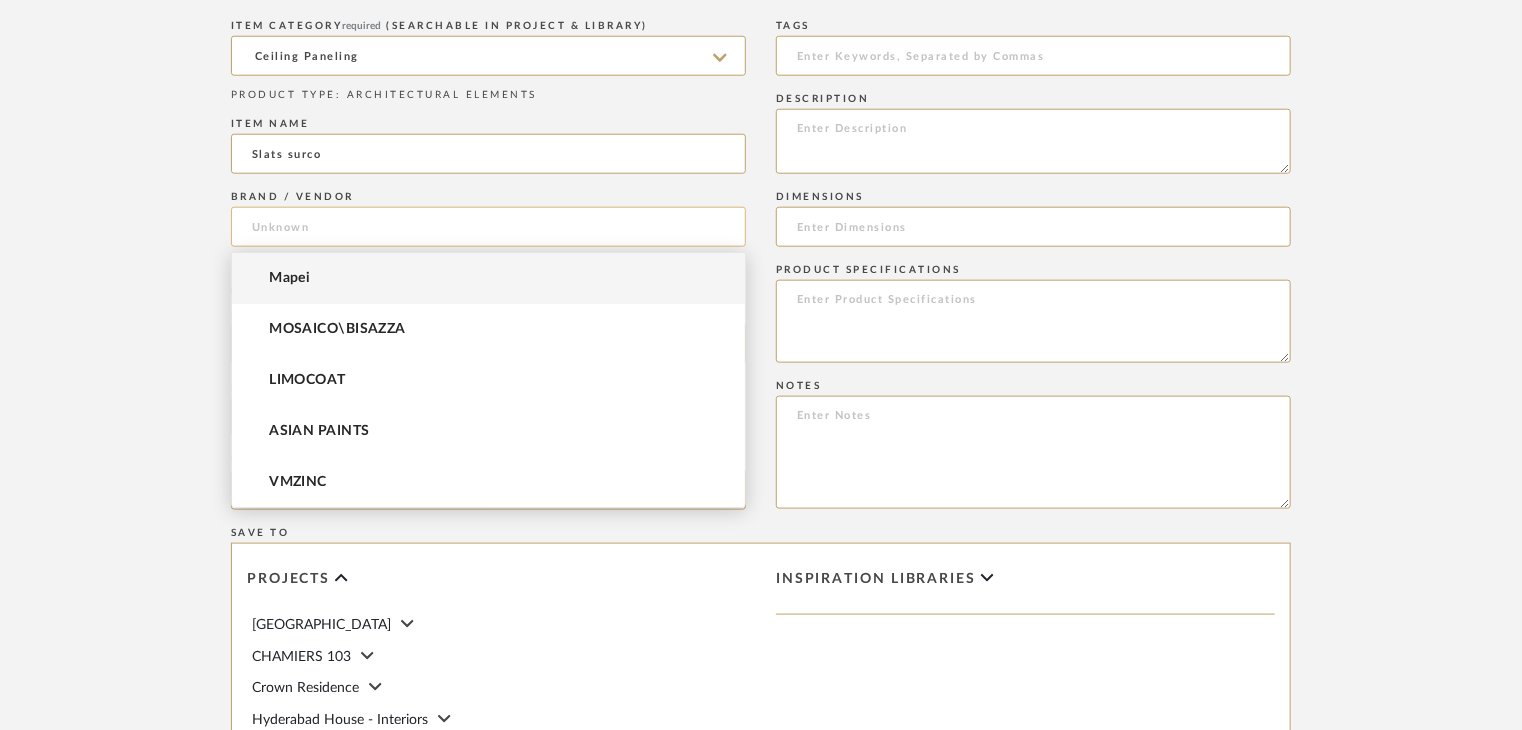 paste on "Anutone" 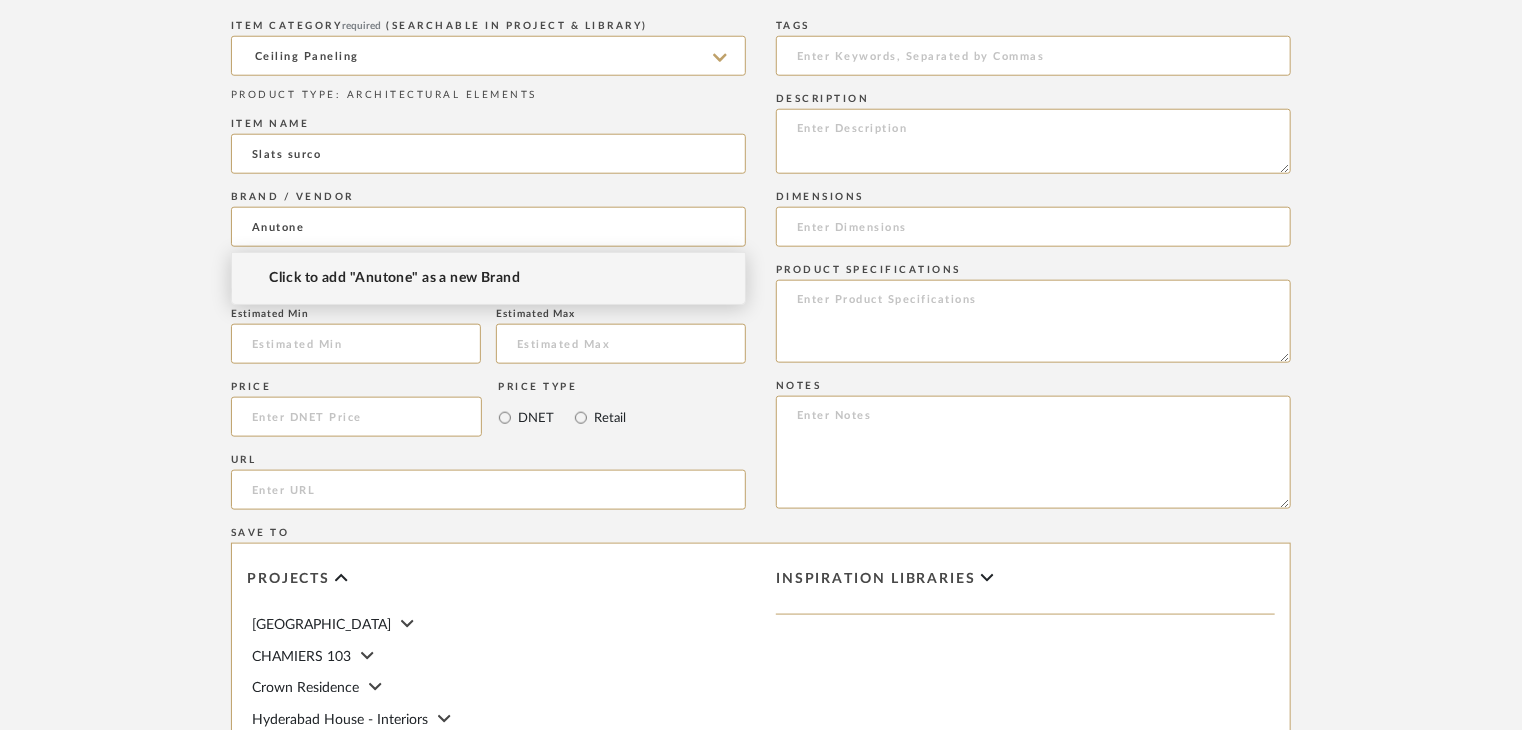type on "Anutone" 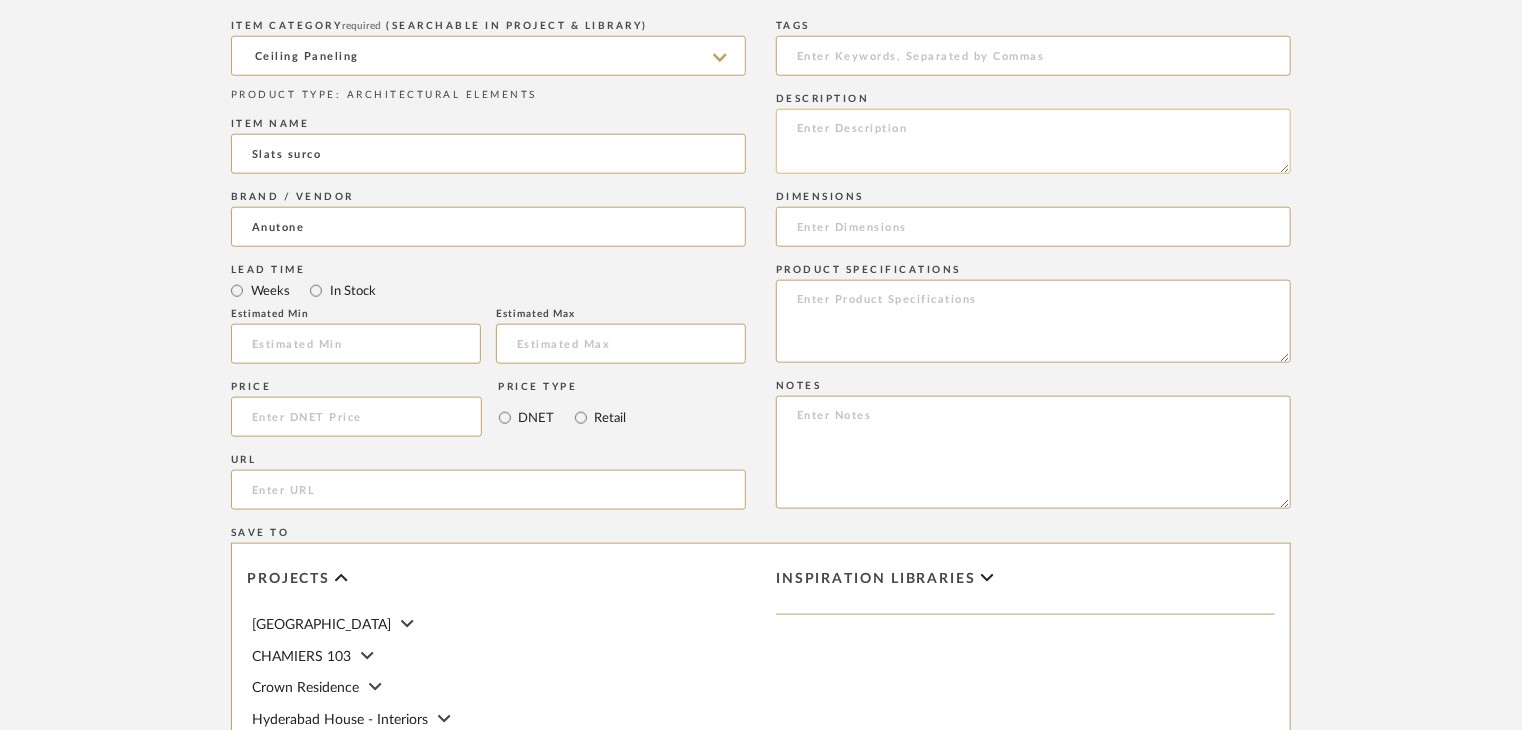 click 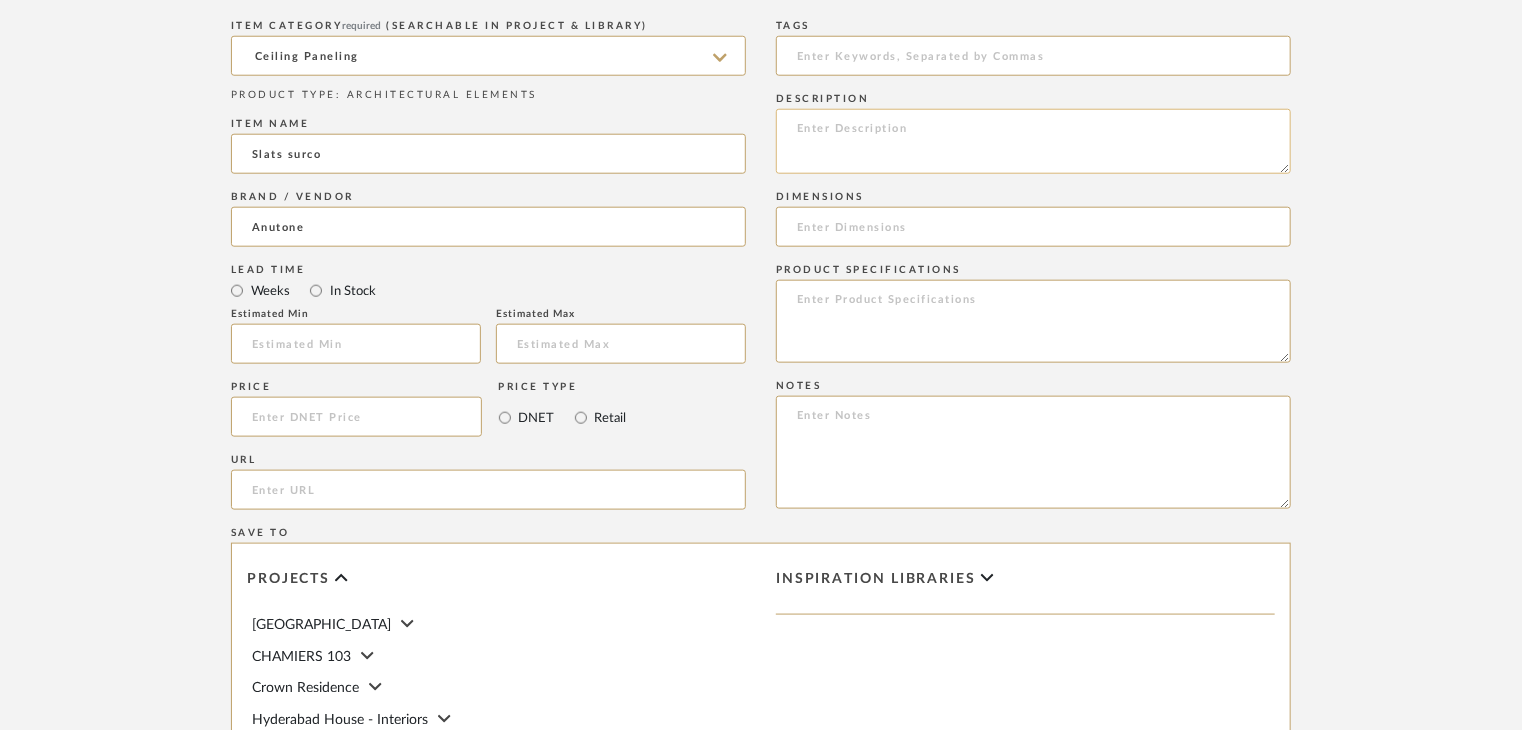 paste on "Type: Ceiling Panelling
Price:
Sample available: YES
Sample Internal reference number:
Stock availability: supplier stock
Thickness: (as mentioned)
Other available thickness: (as mentioned)
Finish: (as per the item)
Other finishes available: (as applicable)
Installation requirements: (as applicable)
Lead time: (as applicable)
3D available: No
Product description:
Any other details:" 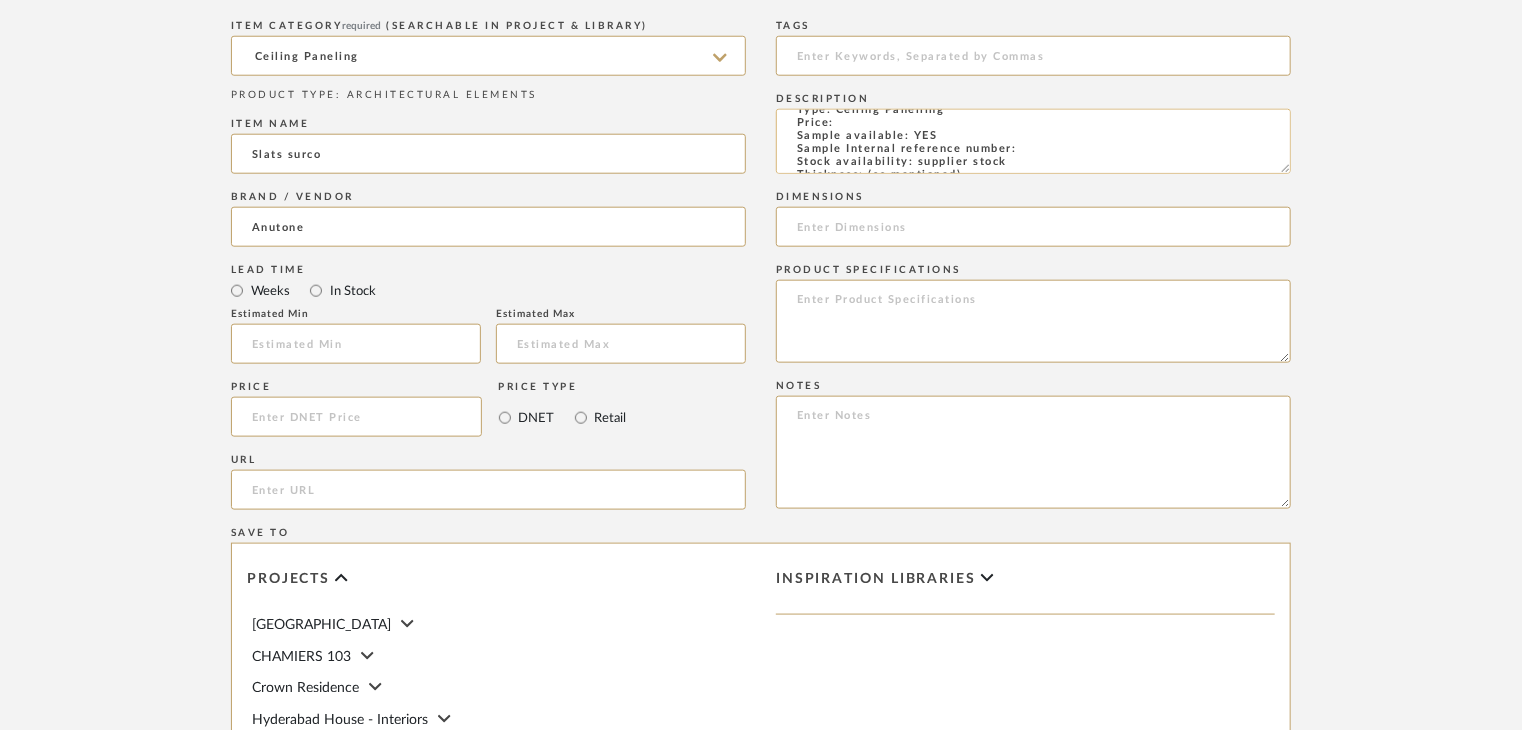 scroll, scrollTop: 0, scrollLeft: 0, axis: both 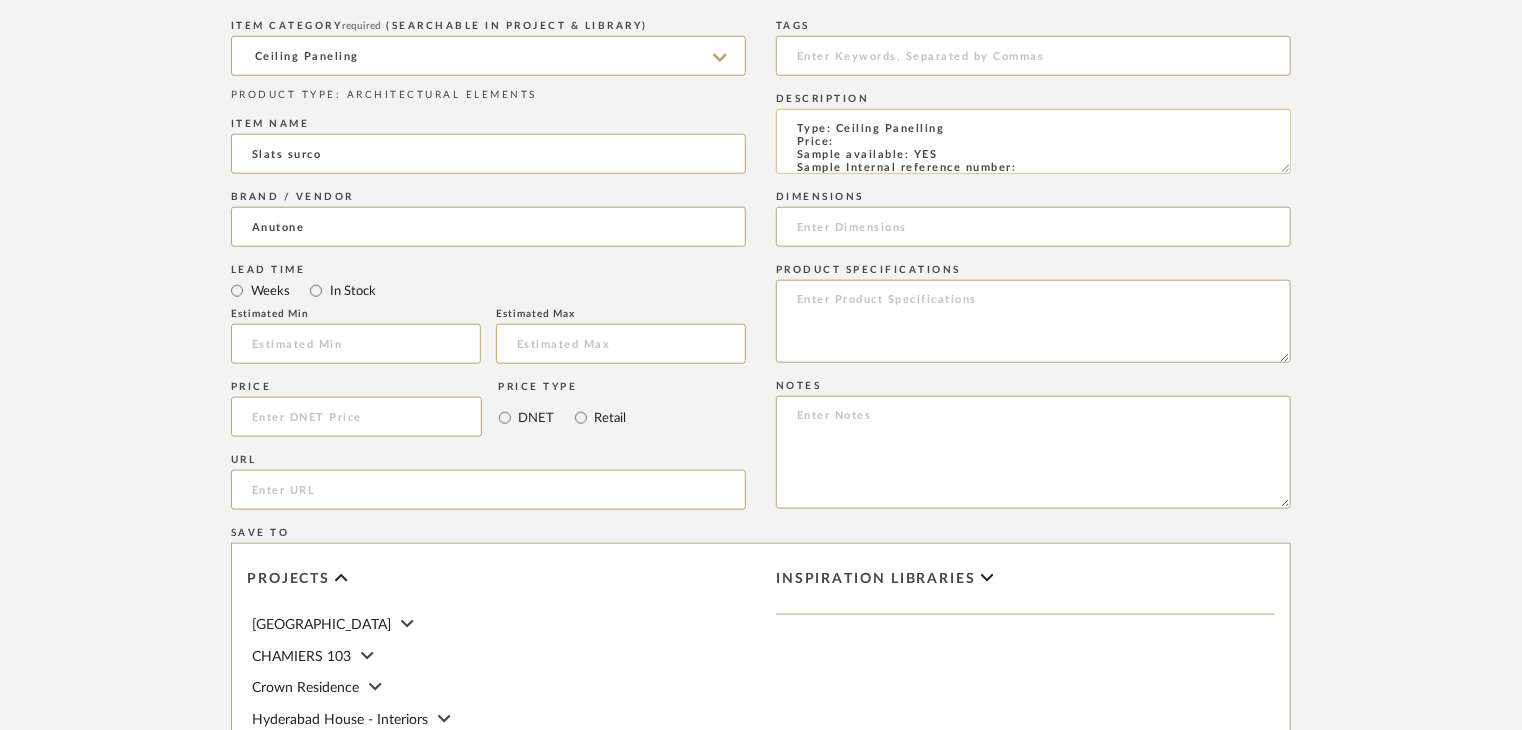 click on "Type: Ceiling Panelling
Price:
Sample available: YES
Sample Internal reference number:
Stock availability: supplier stock
Thickness: (as mentioned)
Other available thickness: (as mentioned)
Finish: (as per the item)
Other finishes available: (as applicable)
Installation requirements: (as applicable)
Lead time: (as applicable)
3D available: No
Product description:
Any other details:" 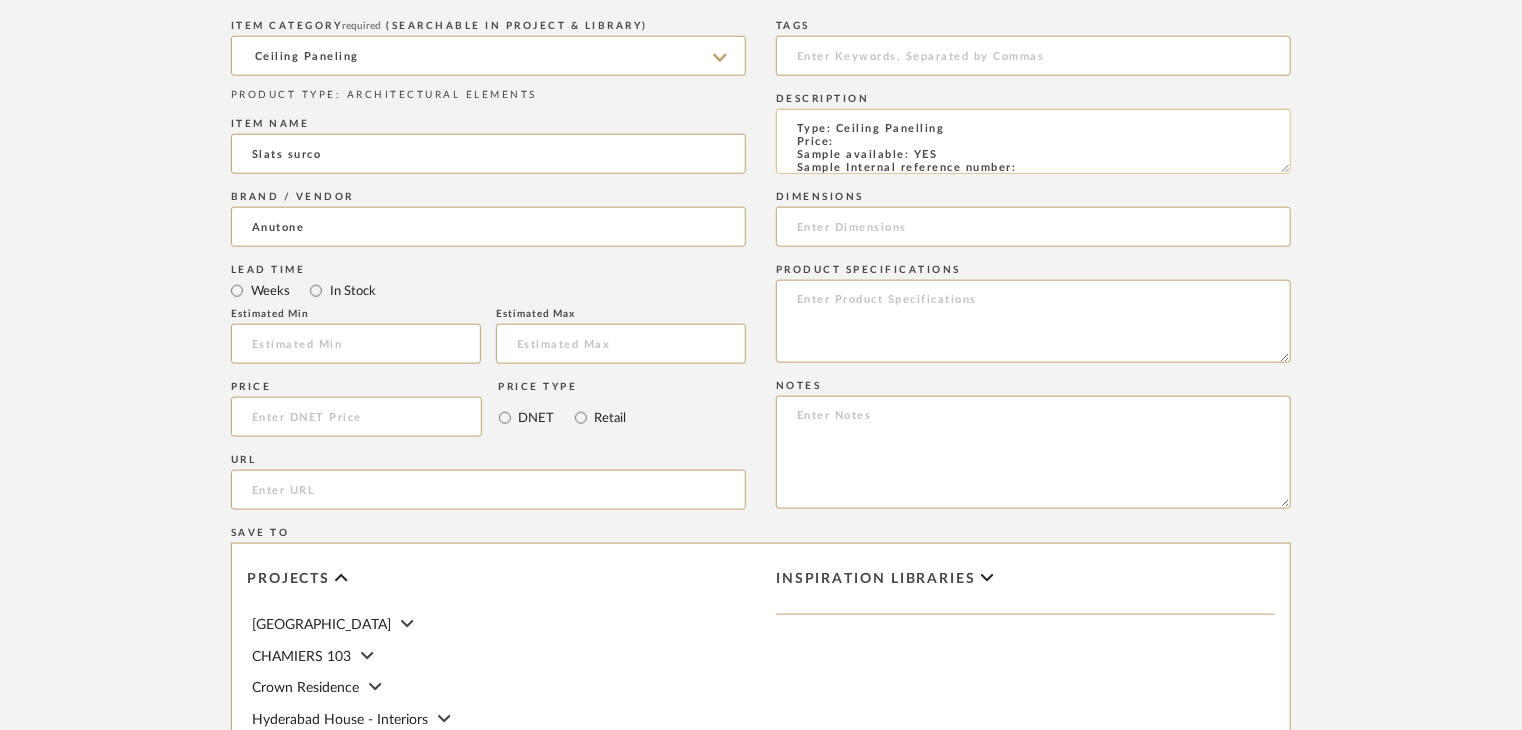 paste on "[PERSON_NAME]-02" 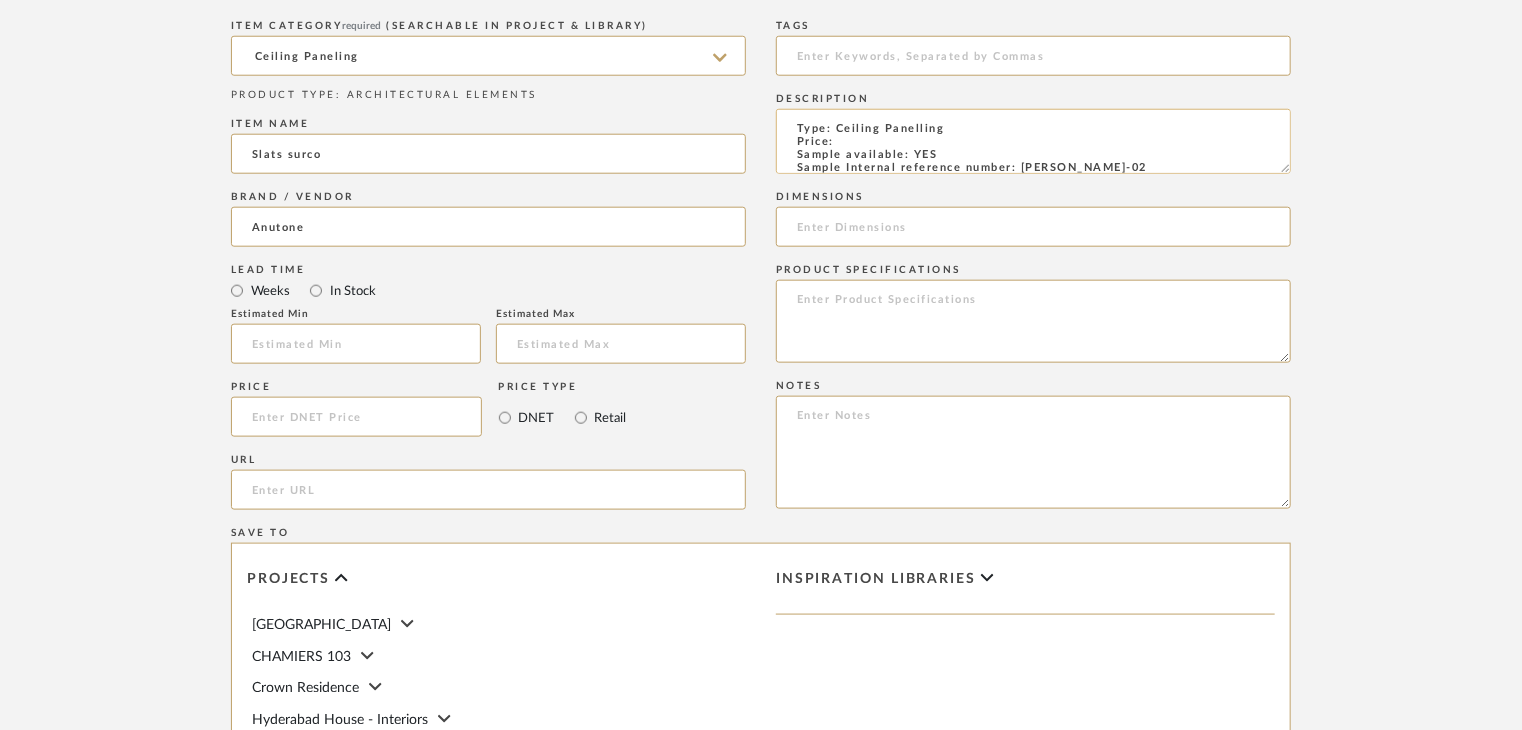 scroll, scrollTop: 15, scrollLeft: 0, axis: vertical 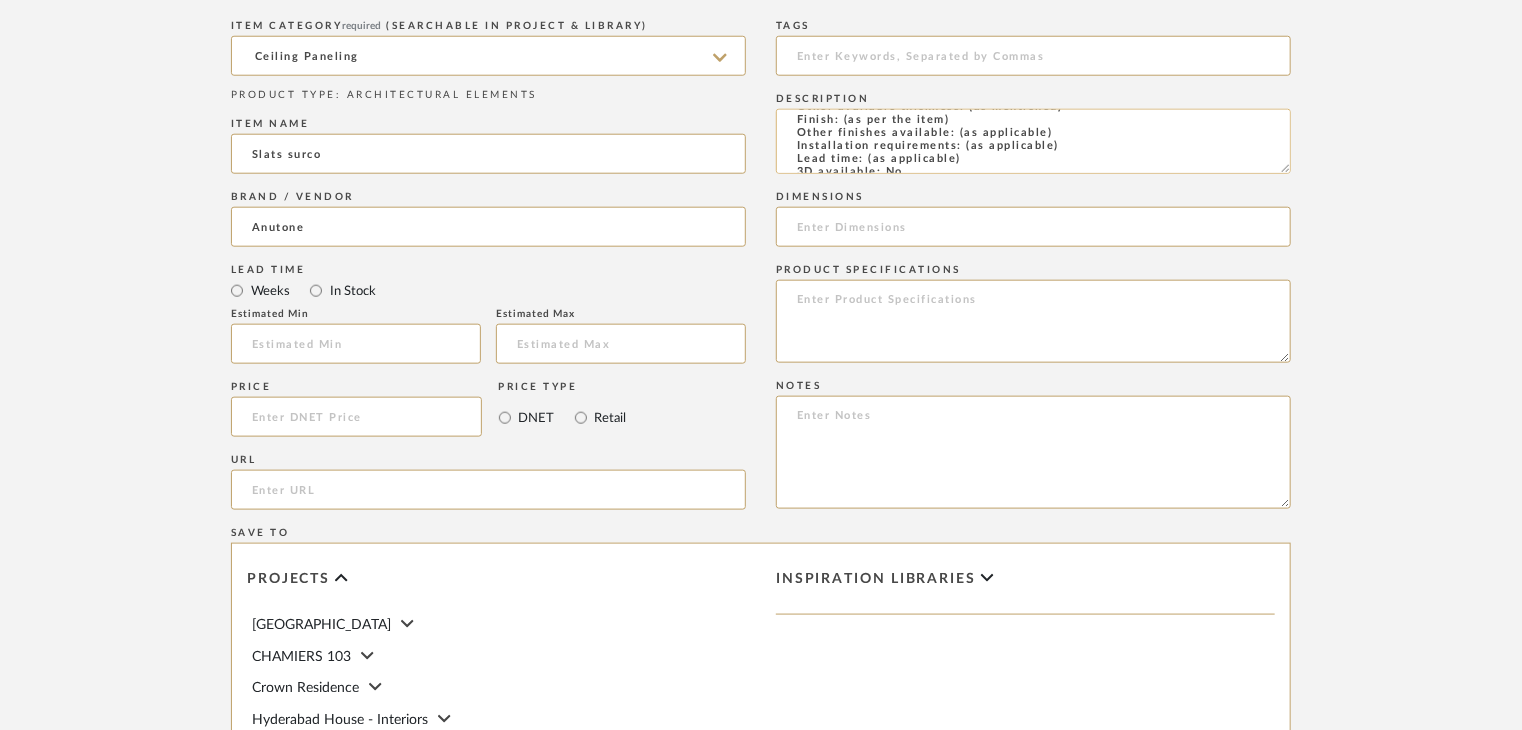 click on "Type: Ceiling Panelling
Price:
Sample available: YES
Sample Internal reference number: [PERSON_NAME]-02
Stock availability: supplier stock
Thickness: (as mentioned)
Other available thickness: (as mentioned)
Finish: (as per the item)
Other finishes available: (as applicable)
Installation requirements: (as applicable)
Lead time: (as applicable)
3D available: No
Product description:
Any other details:" 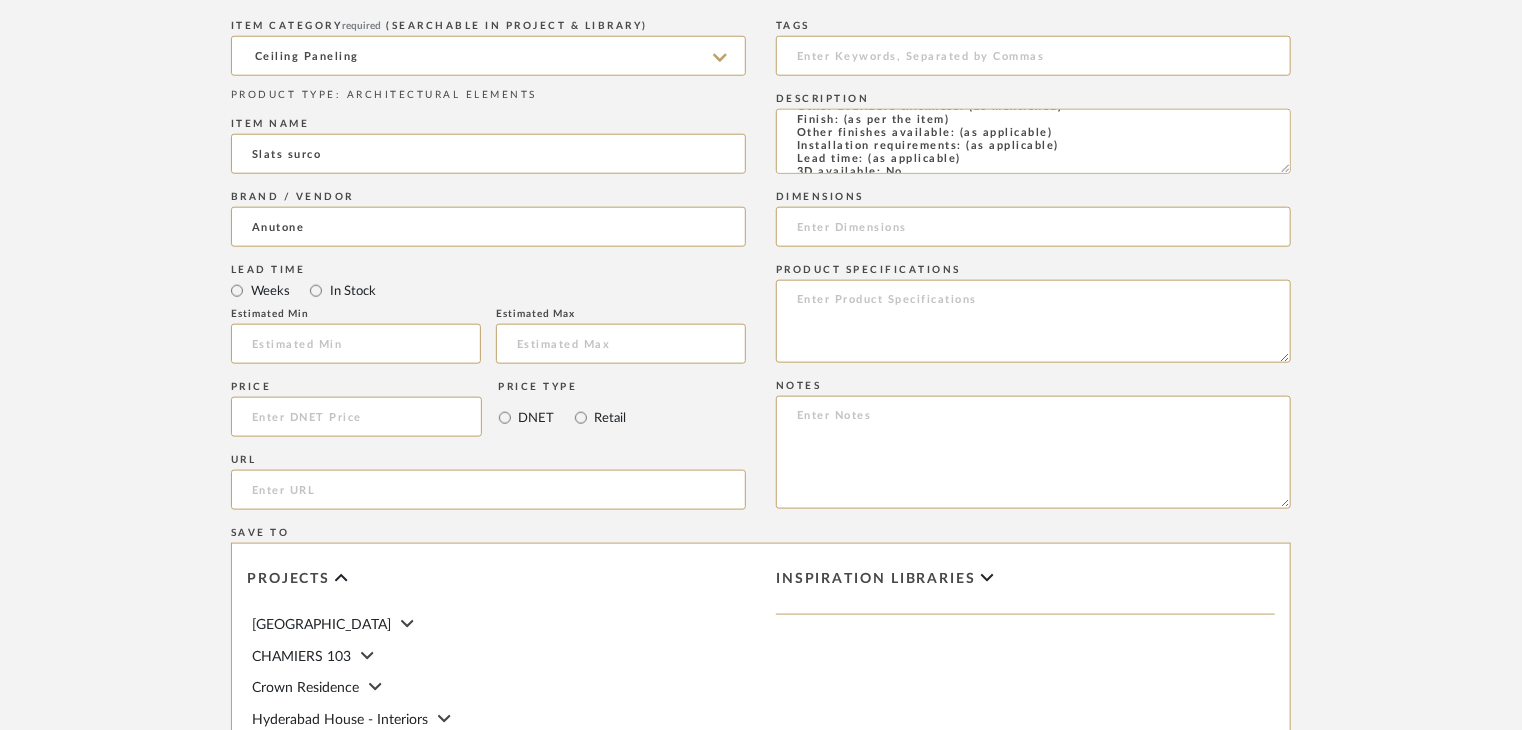 paste on "Walnut nuez" 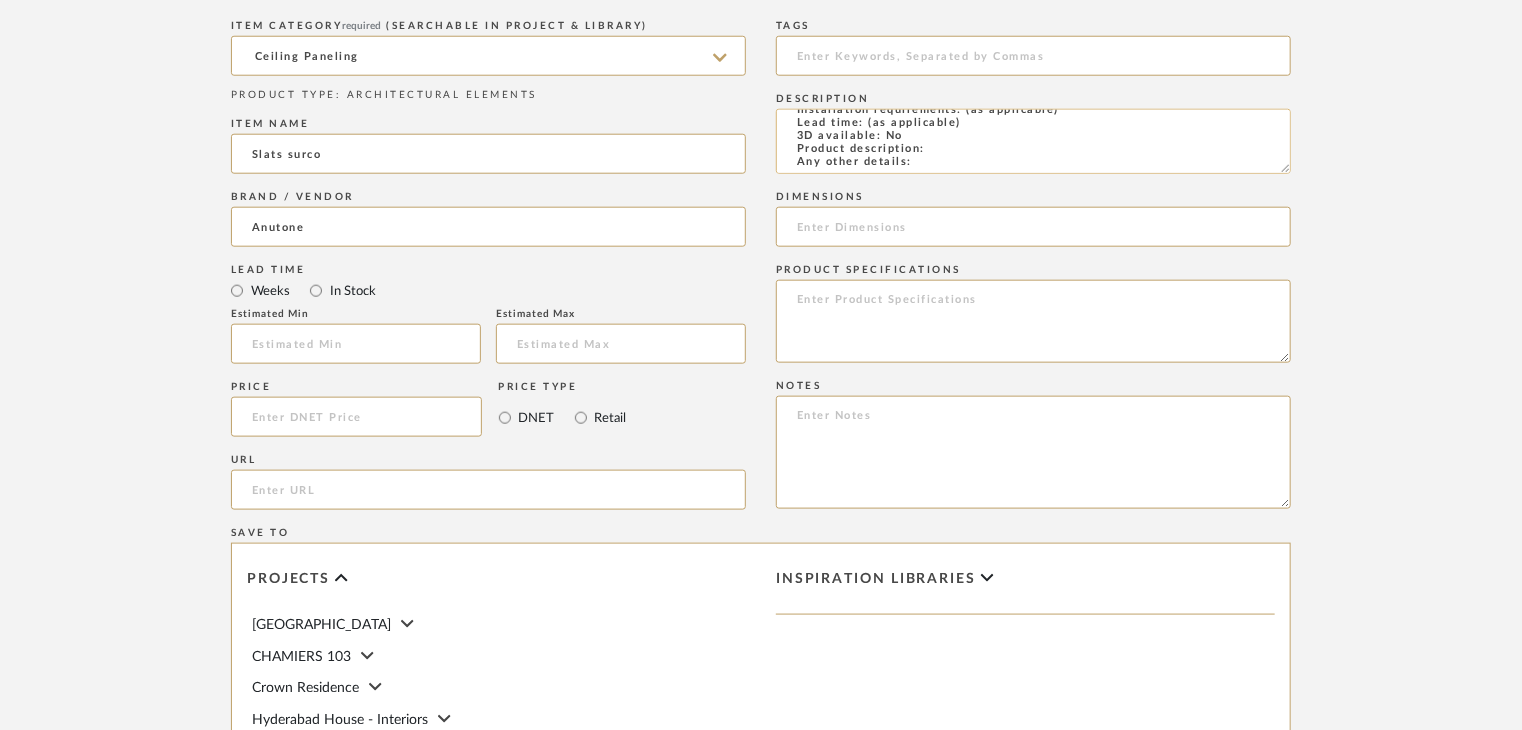 scroll, scrollTop: 144, scrollLeft: 0, axis: vertical 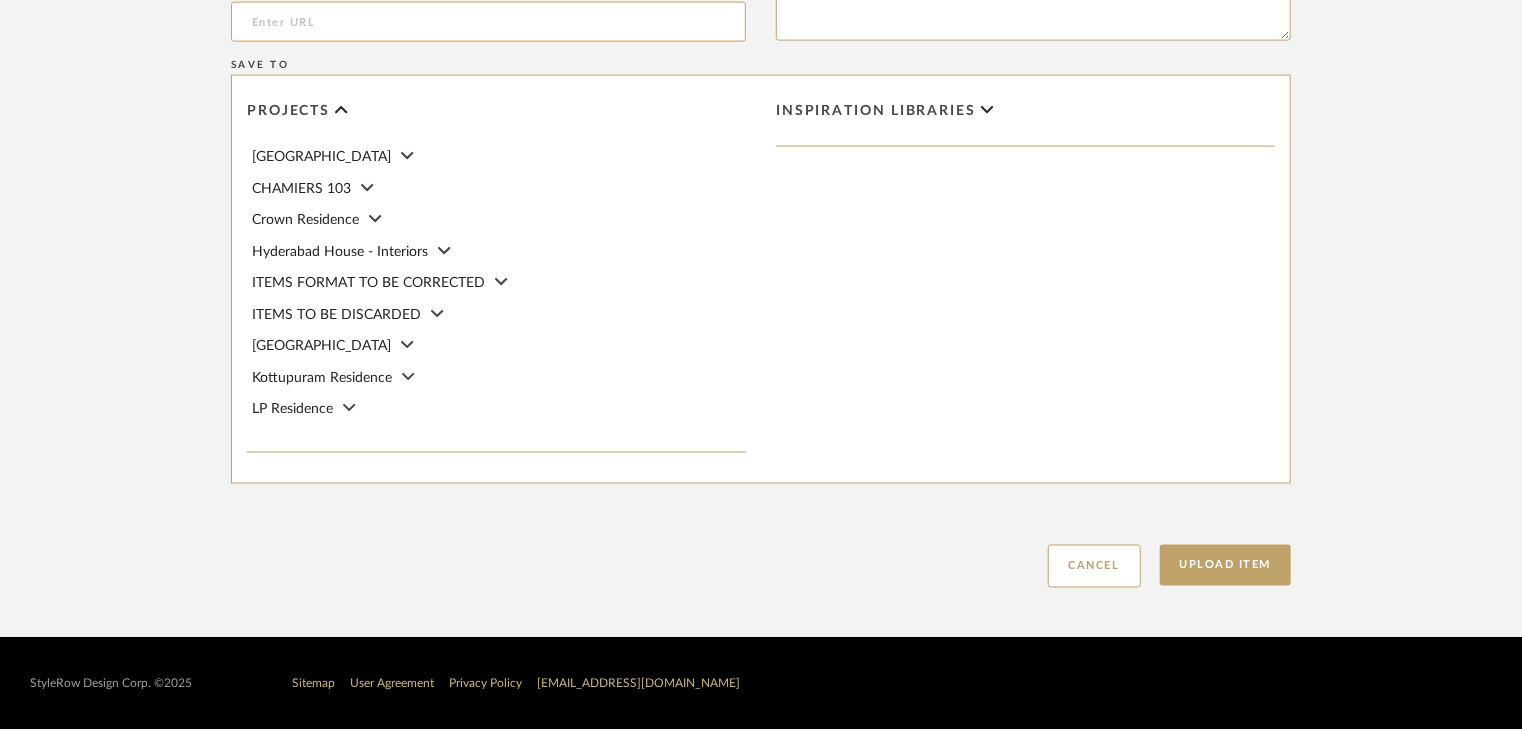 type on "Type: Ceiling Panelling
Price:
Sample available: YES
Sample Internal reference number: [PERSON_NAME]-02
Stock availability: supplier stock
Thickness: (as mentioned)
Other available thickness: (as mentioned)
Finish:Walnut nuez
Other finishes available: (as applicable)
Installation requirements: (as applicable)
Lead time: (as applicable)
3D available: No
Product description:
Any other details:" 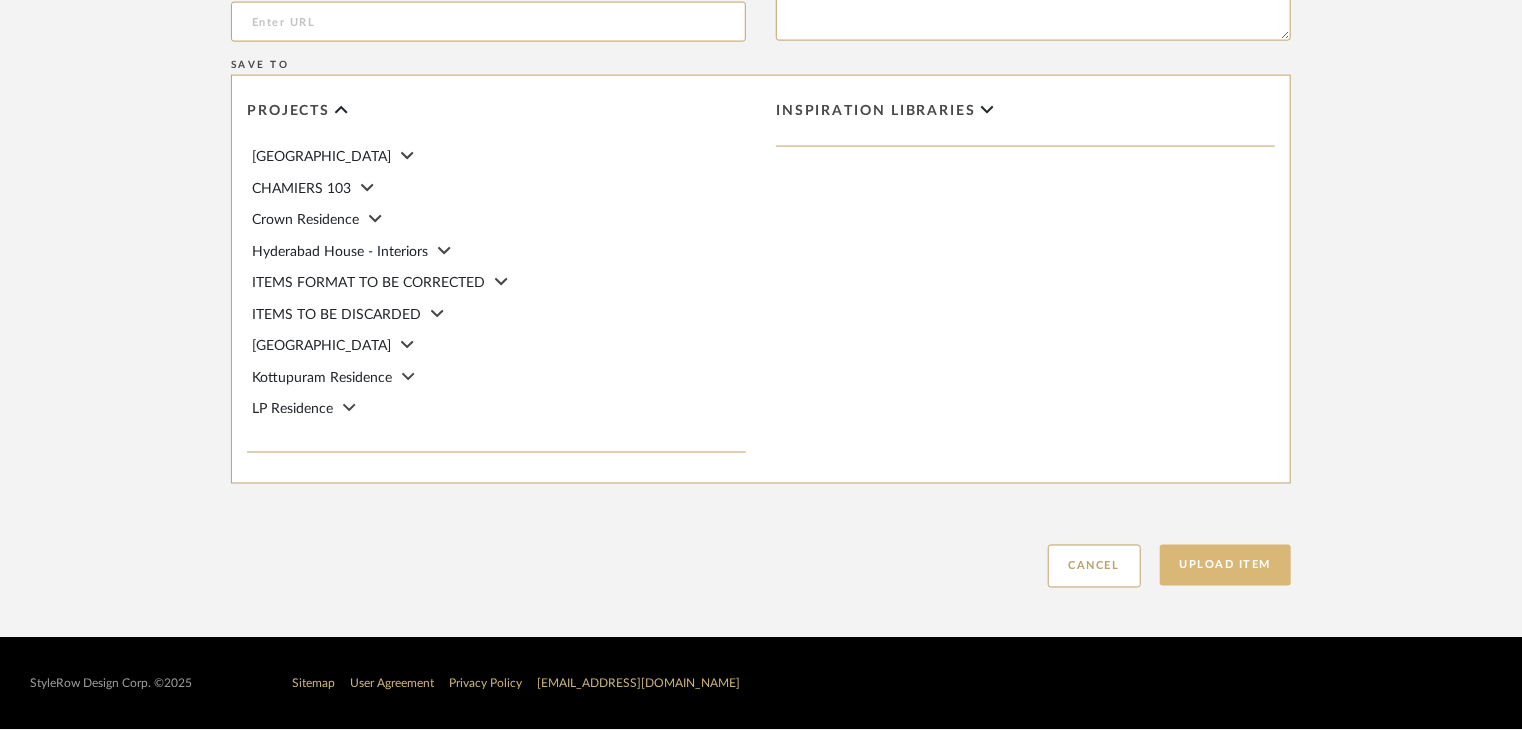 click on "Upload Item" 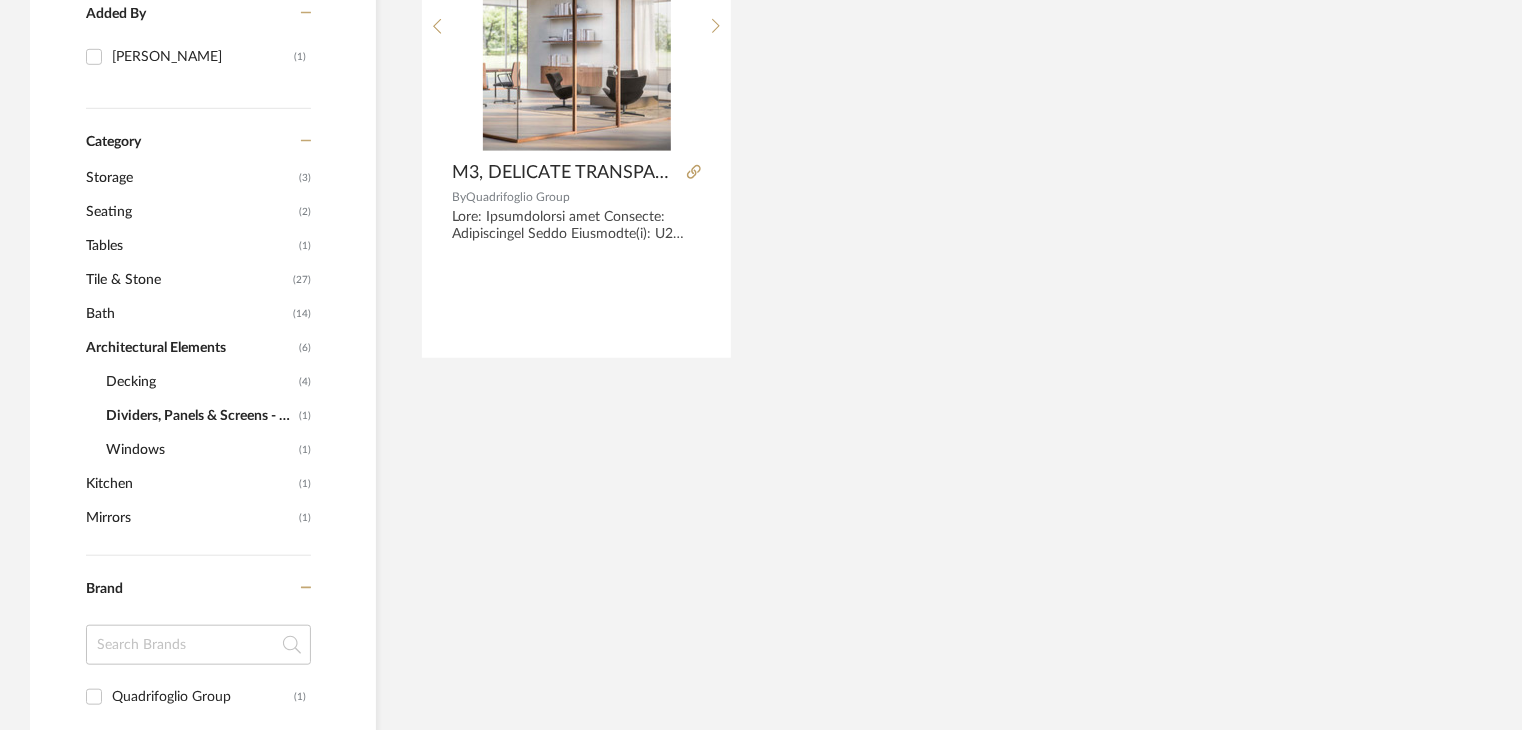 scroll, scrollTop: 600, scrollLeft: 0, axis: vertical 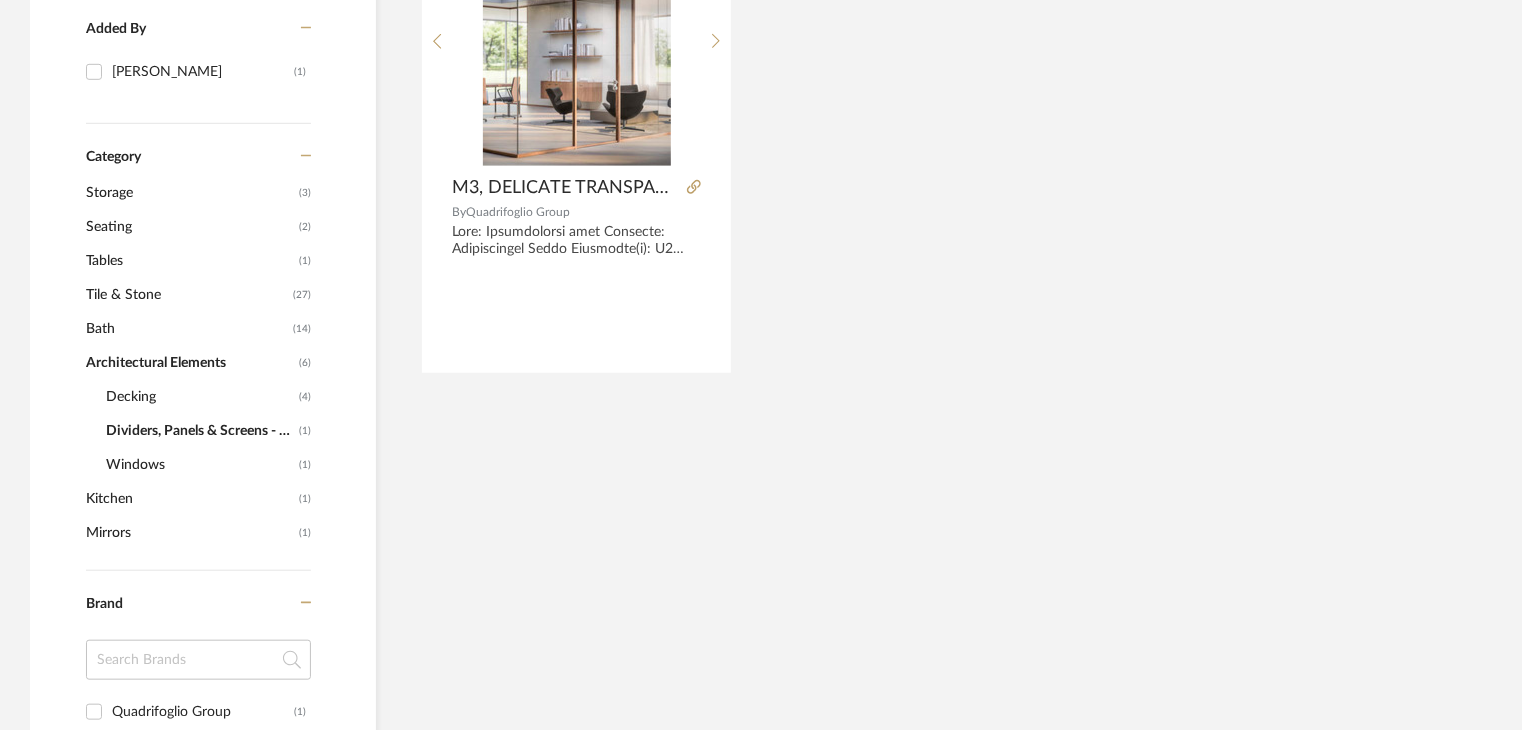 click on "Decking" 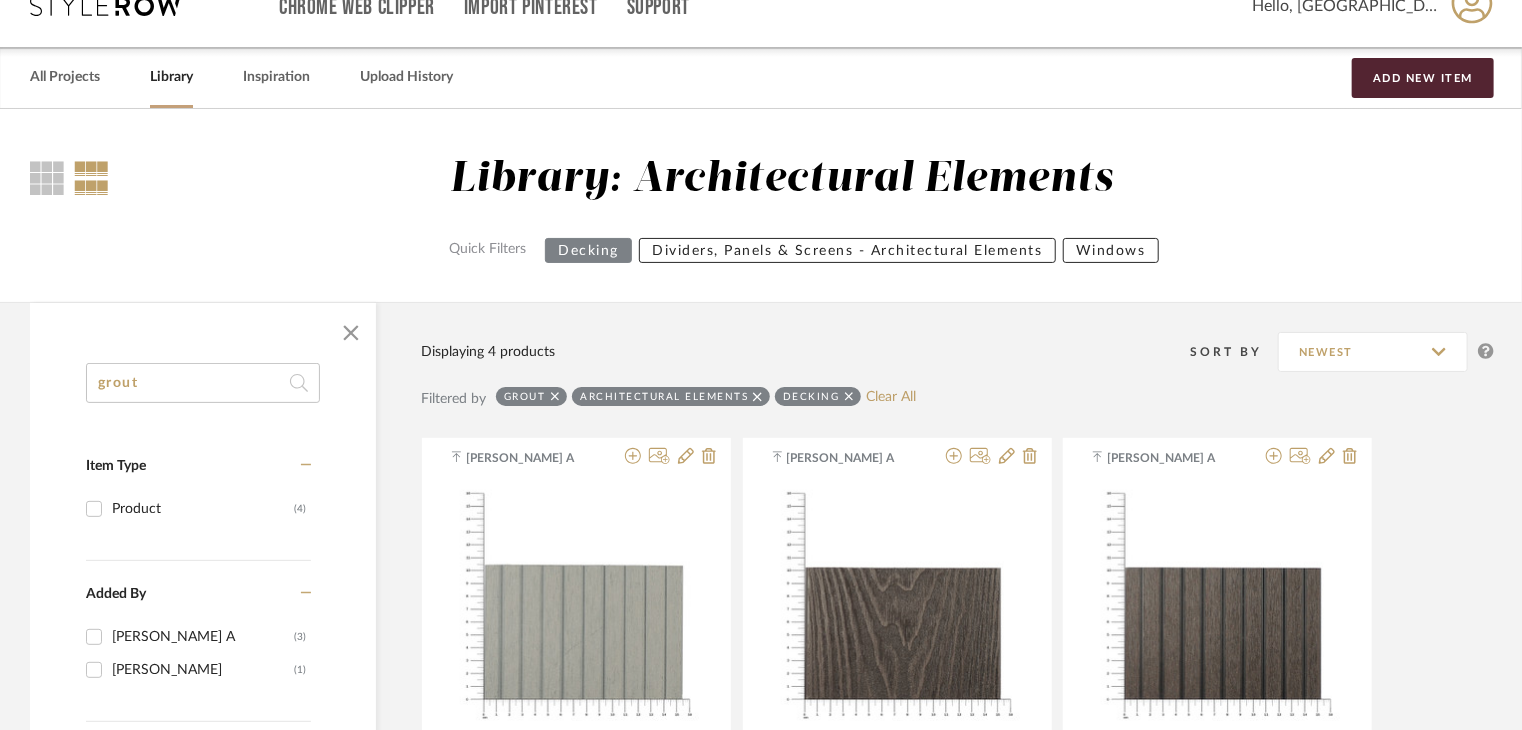 scroll, scrollTop: 0, scrollLeft: 0, axis: both 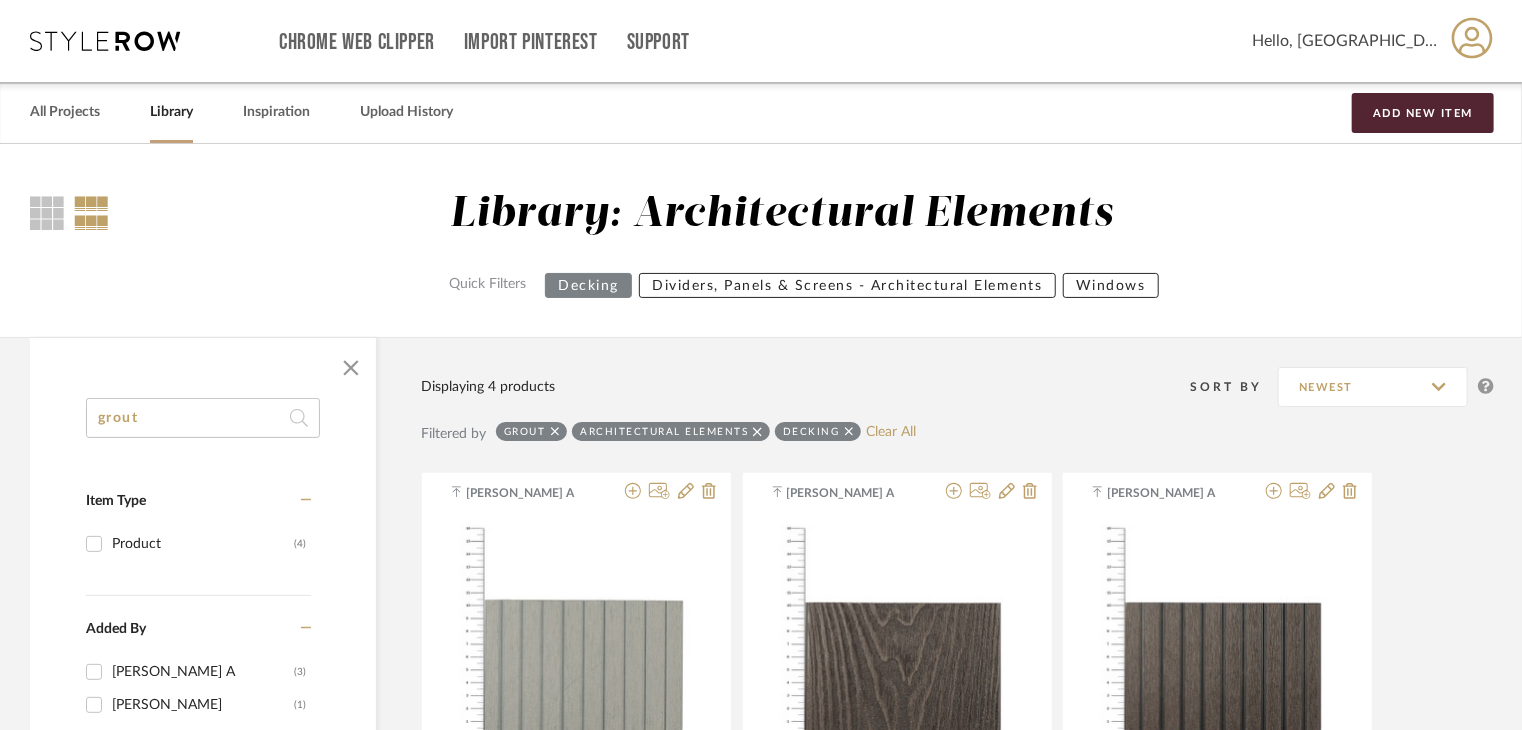 click on "Dividers, Panels & Screens - Architectural Elements" 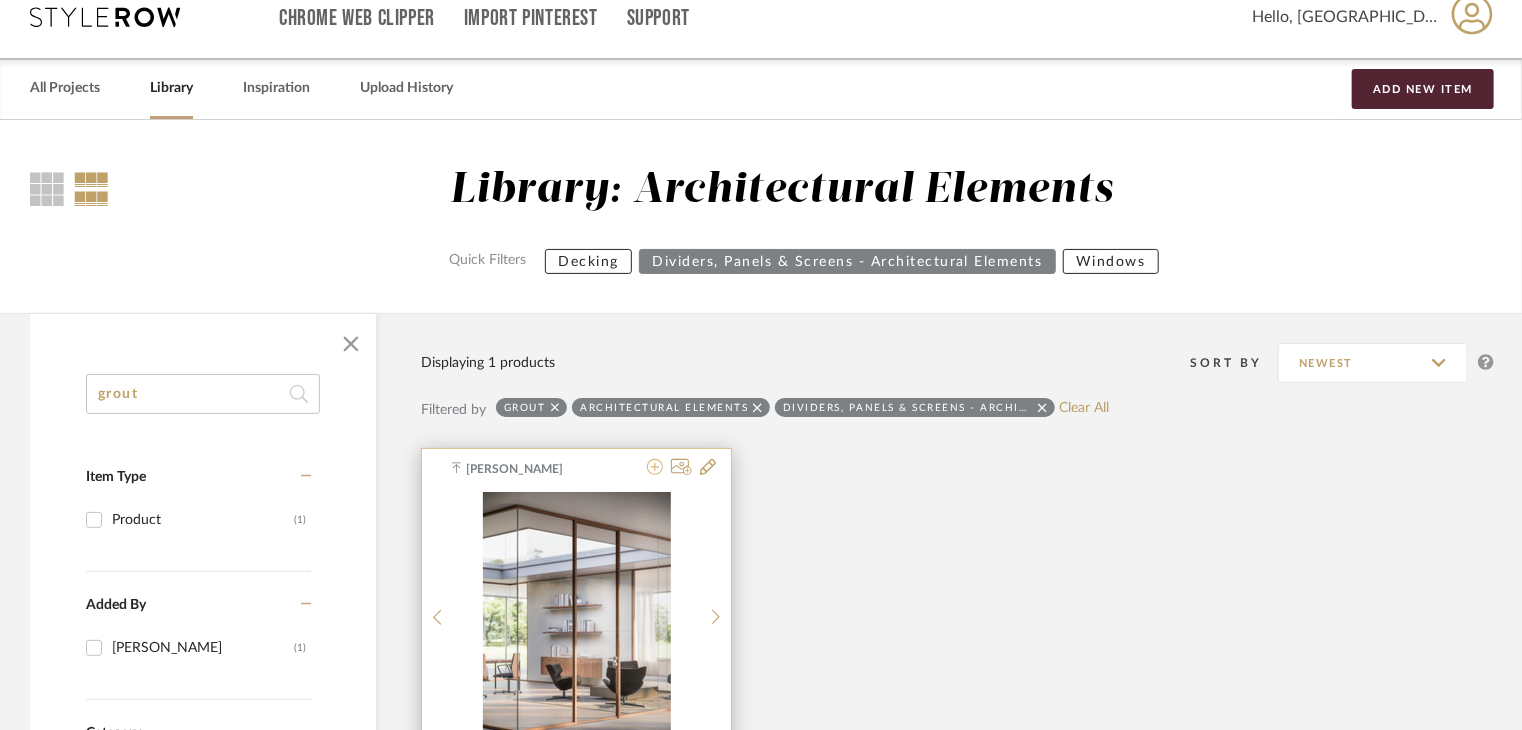 scroll, scrollTop: 0, scrollLeft: 0, axis: both 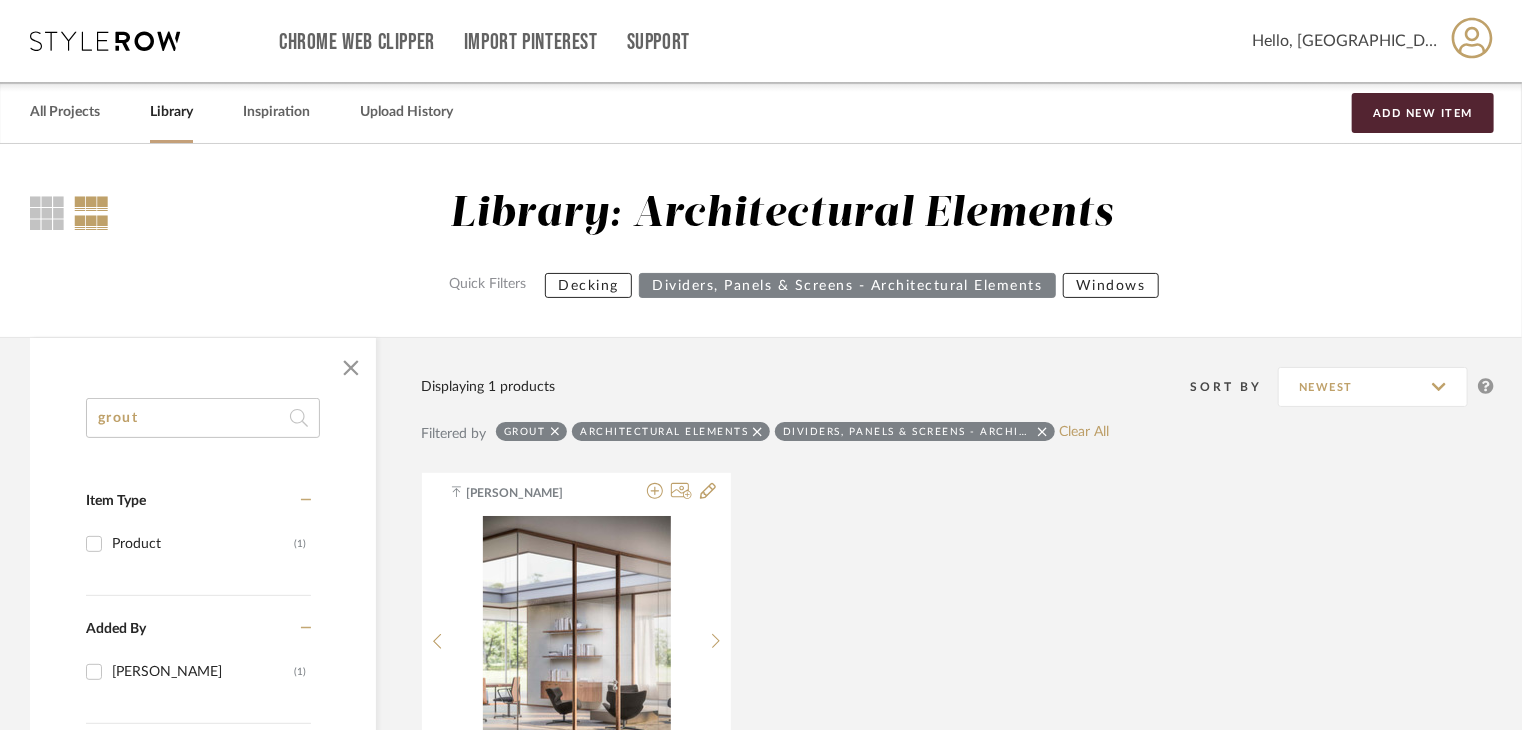 drag, startPoint x: 183, startPoint y: 423, endPoint x: 48, endPoint y: 423, distance: 135 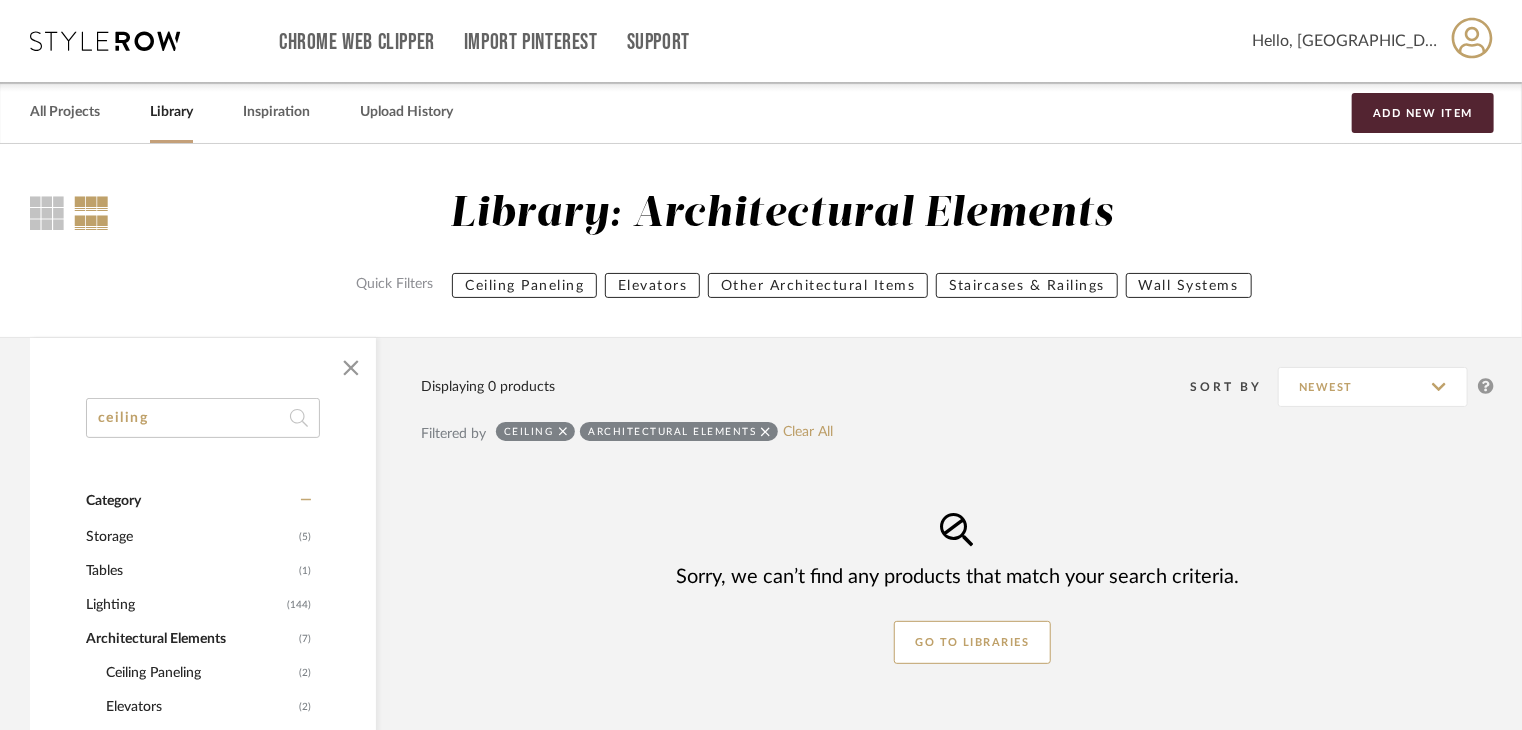 type on "ceiling" 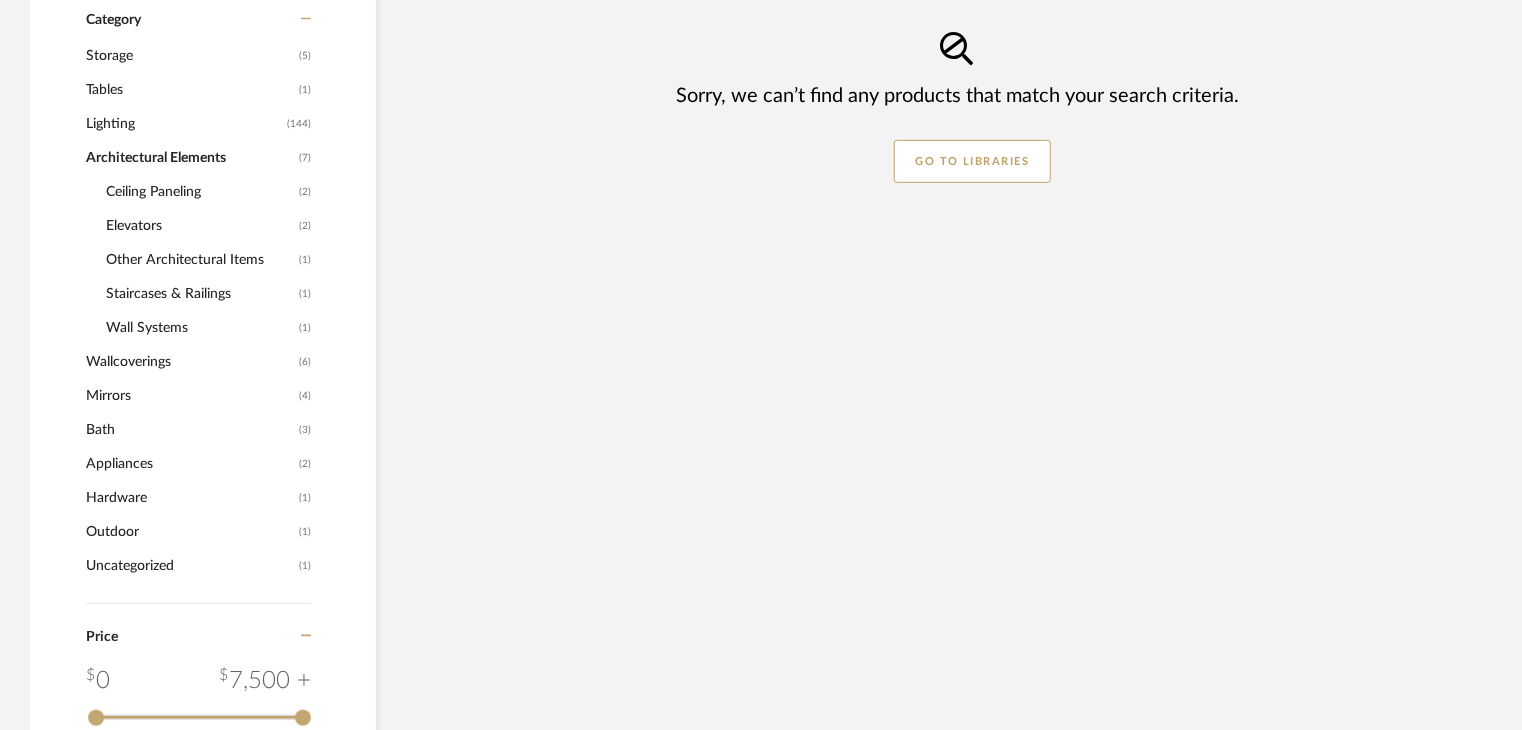 scroll, scrollTop: 484, scrollLeft: 0, axis: vertical 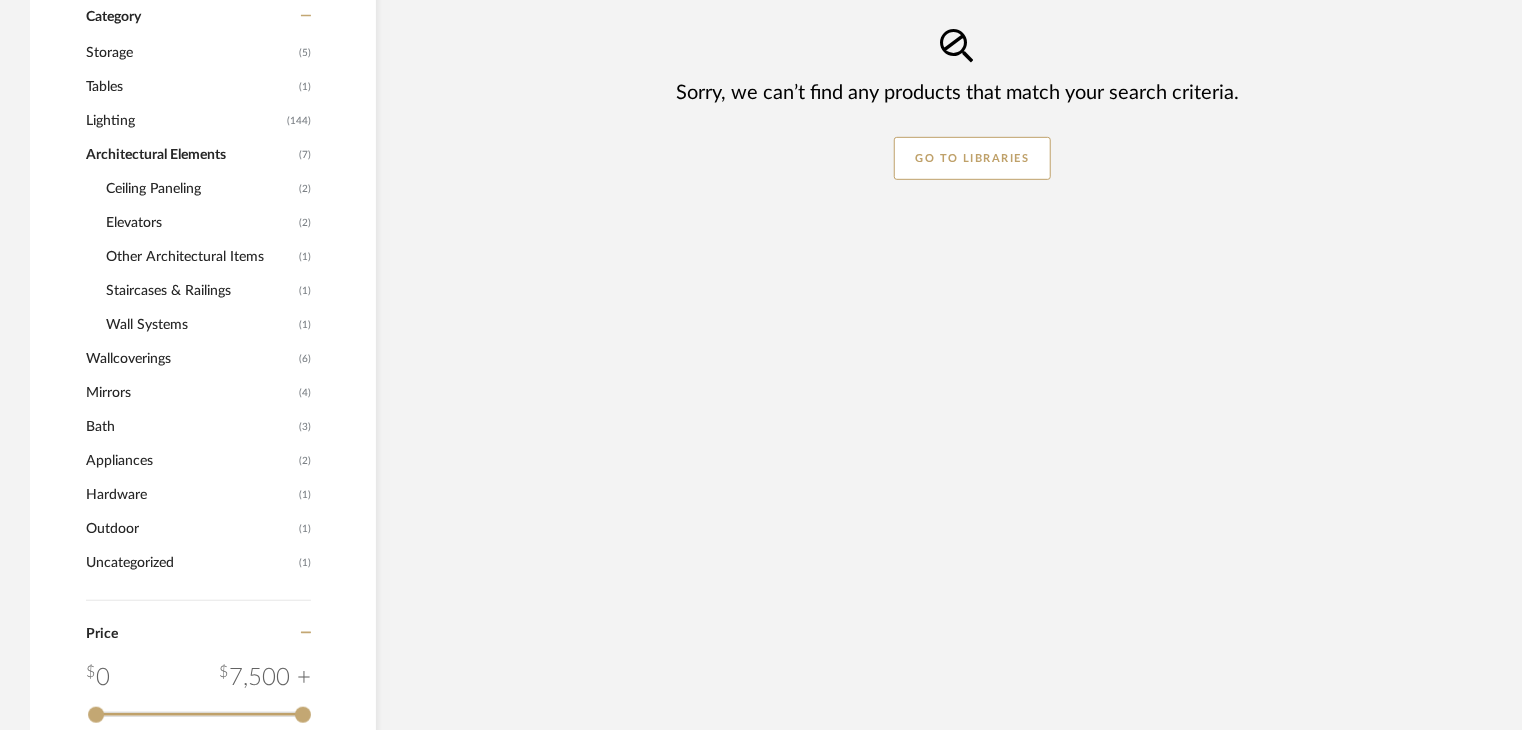 click on "Uncategorized" 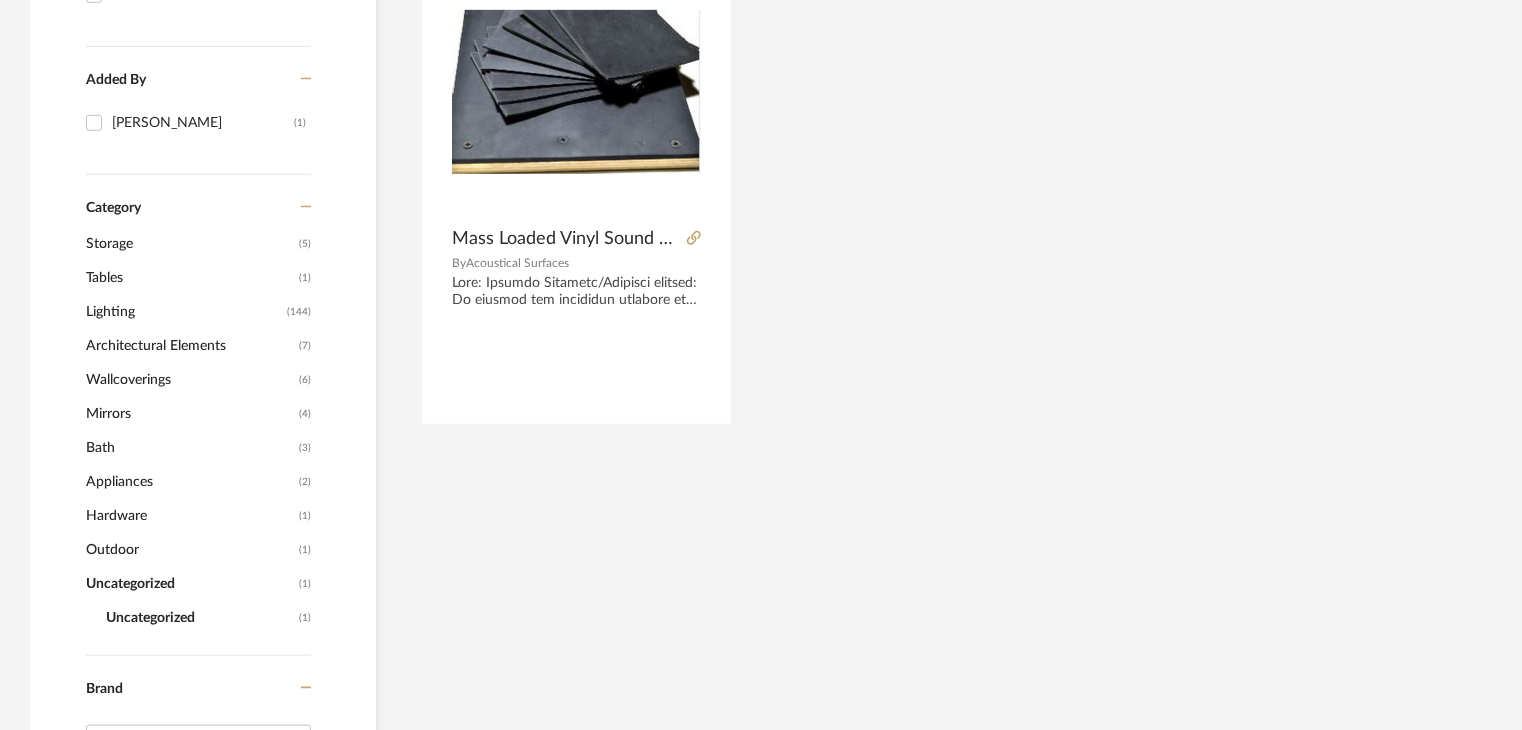 scroll, scrollTop: 540, scrollLeft: 0, axis: vertical 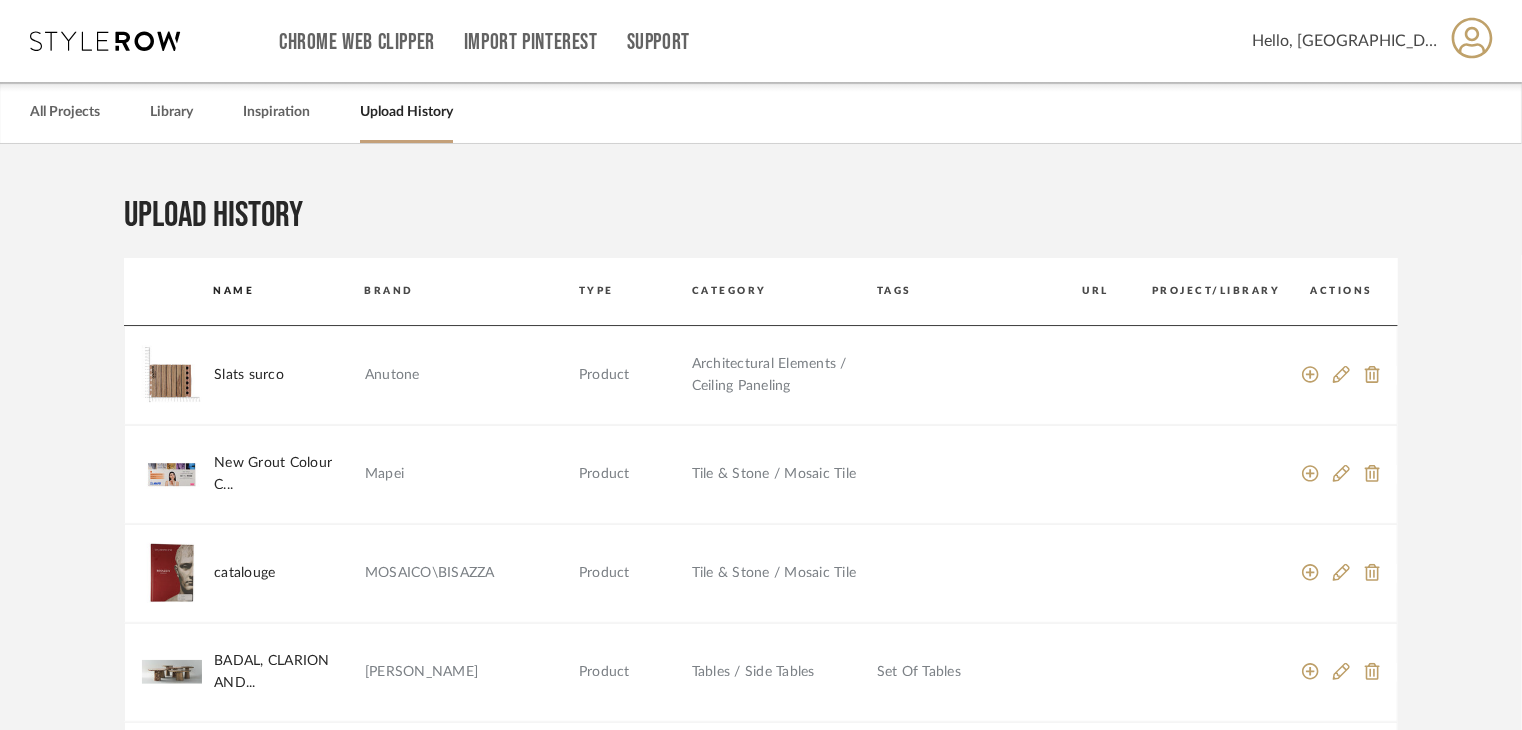 click on "Architectural Elements / Ceiling Paneling" 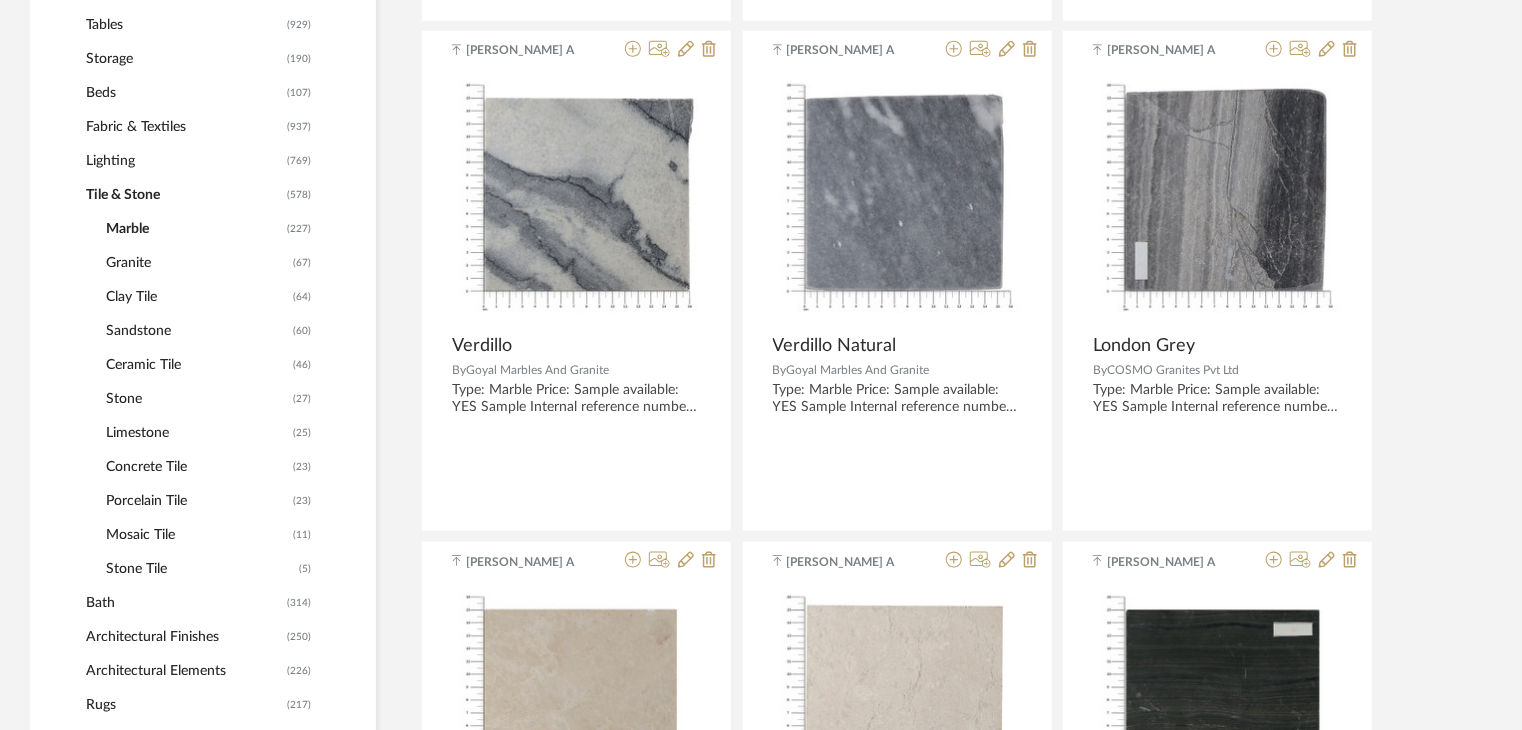 scroll, scrollTop: 1100, scrollLeft: 0, axis: vertical 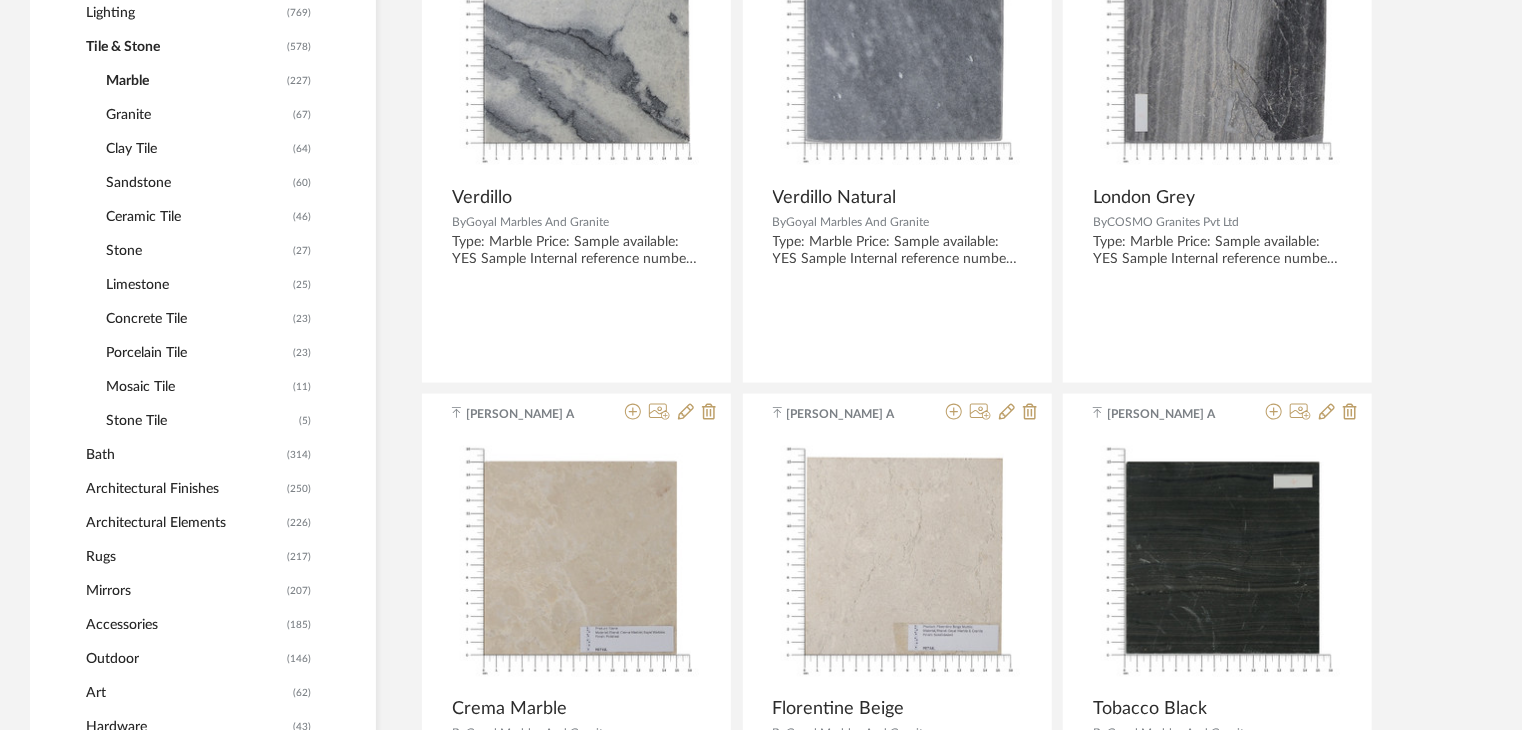 click on "Architectural Elements" 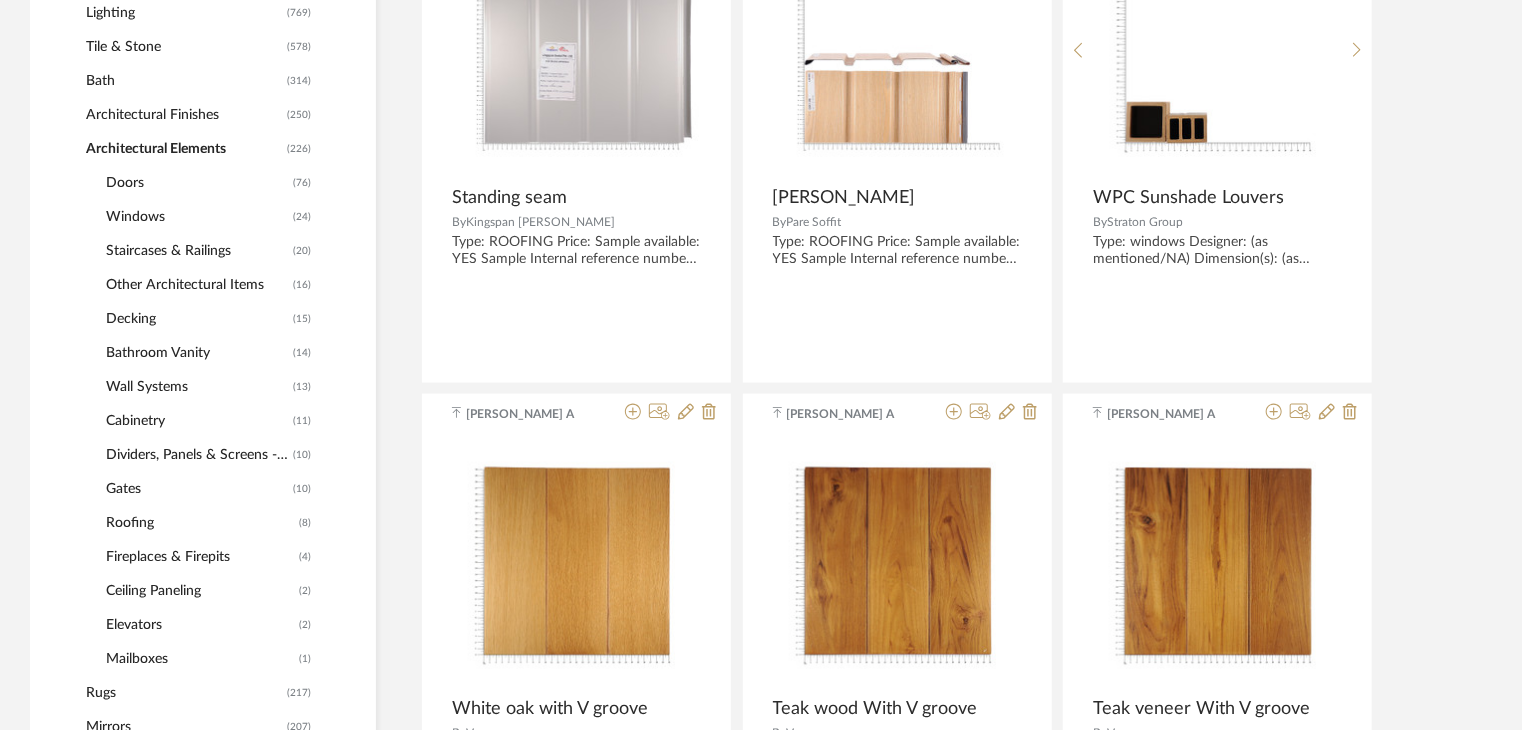 click on "Ceiling Paneling" 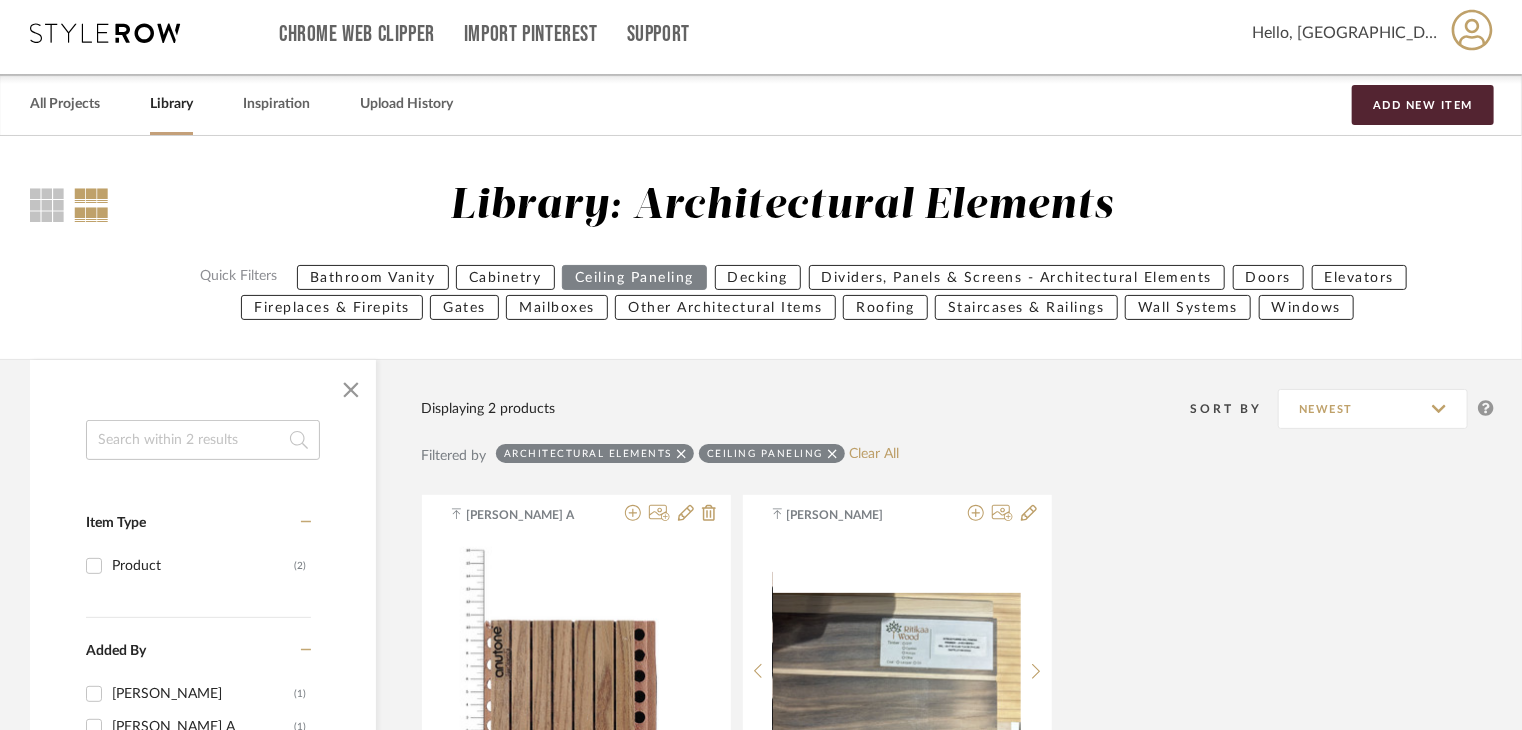 scroll, scrollTop: 0, scrollLeft: 0, axis: both 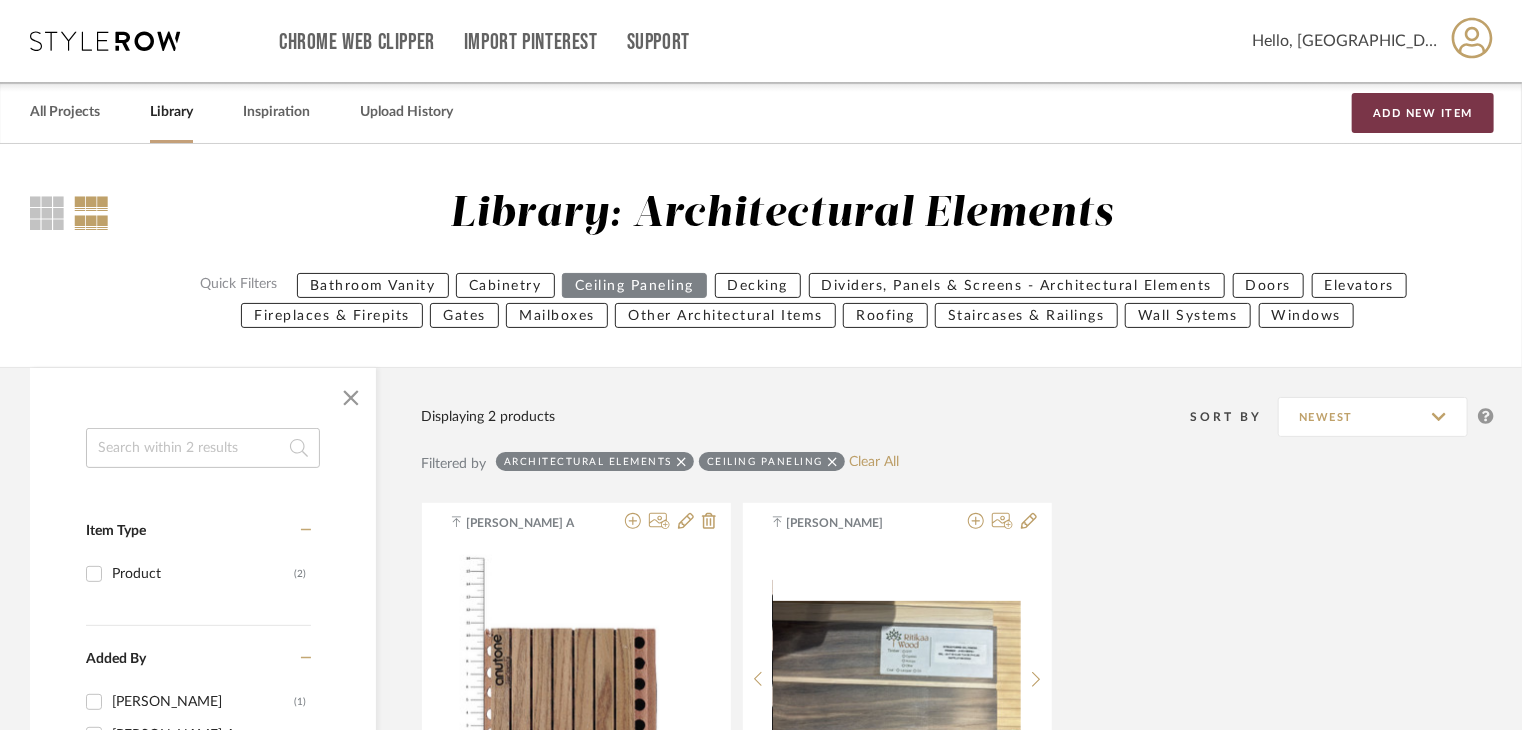 click on "Add New Item" at bounding box center (1423, 113) 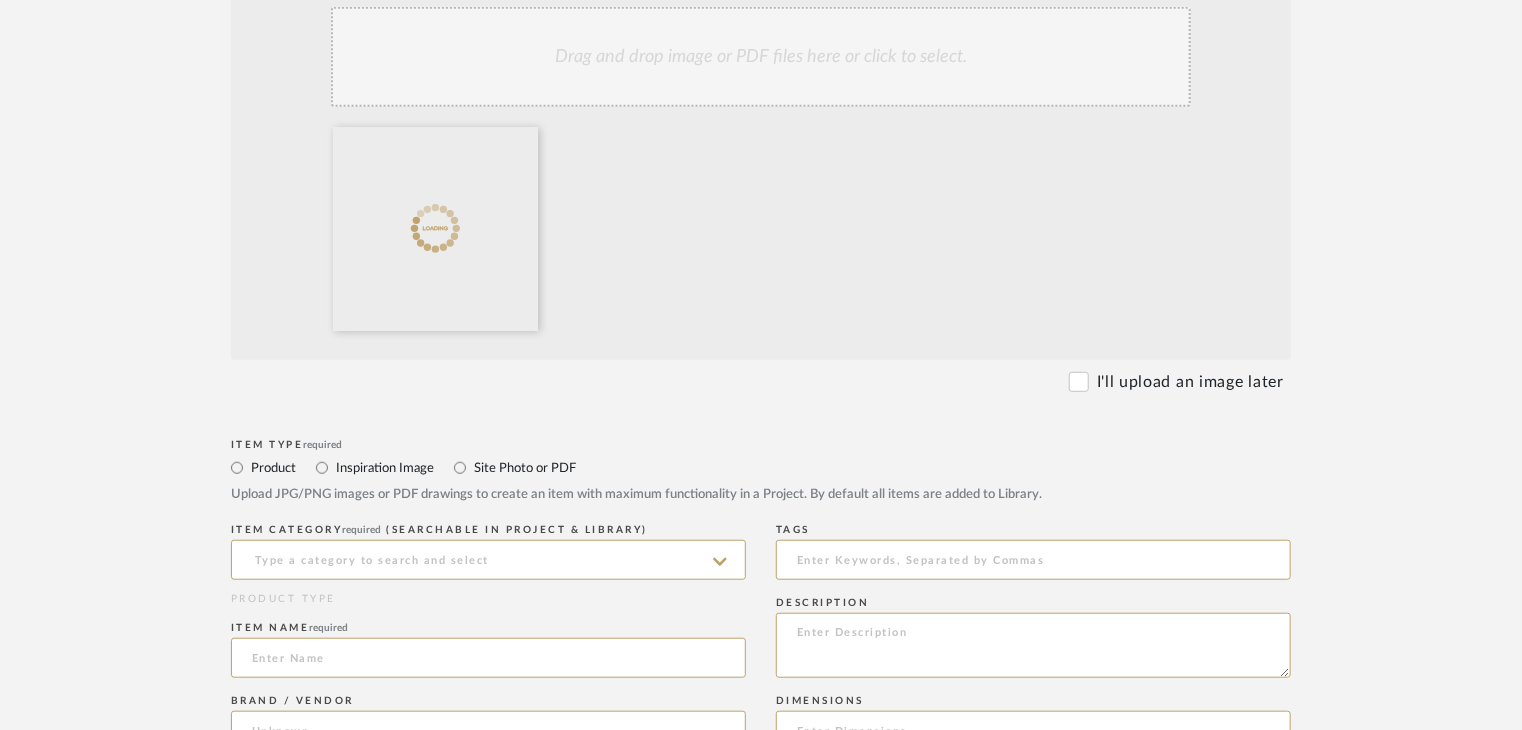 scroll, scrollTop: 500, scrollLeft: 0, axis: vertical 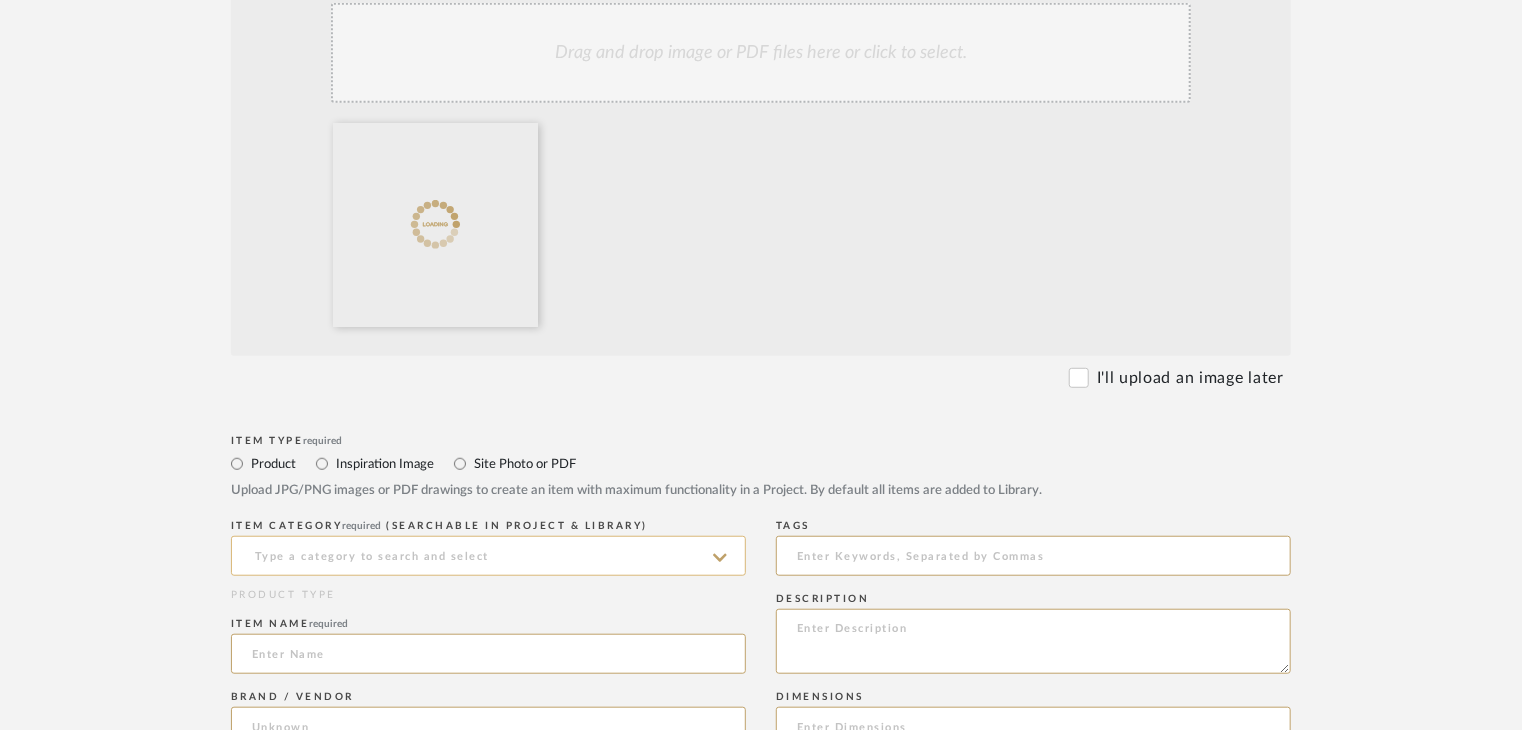 click 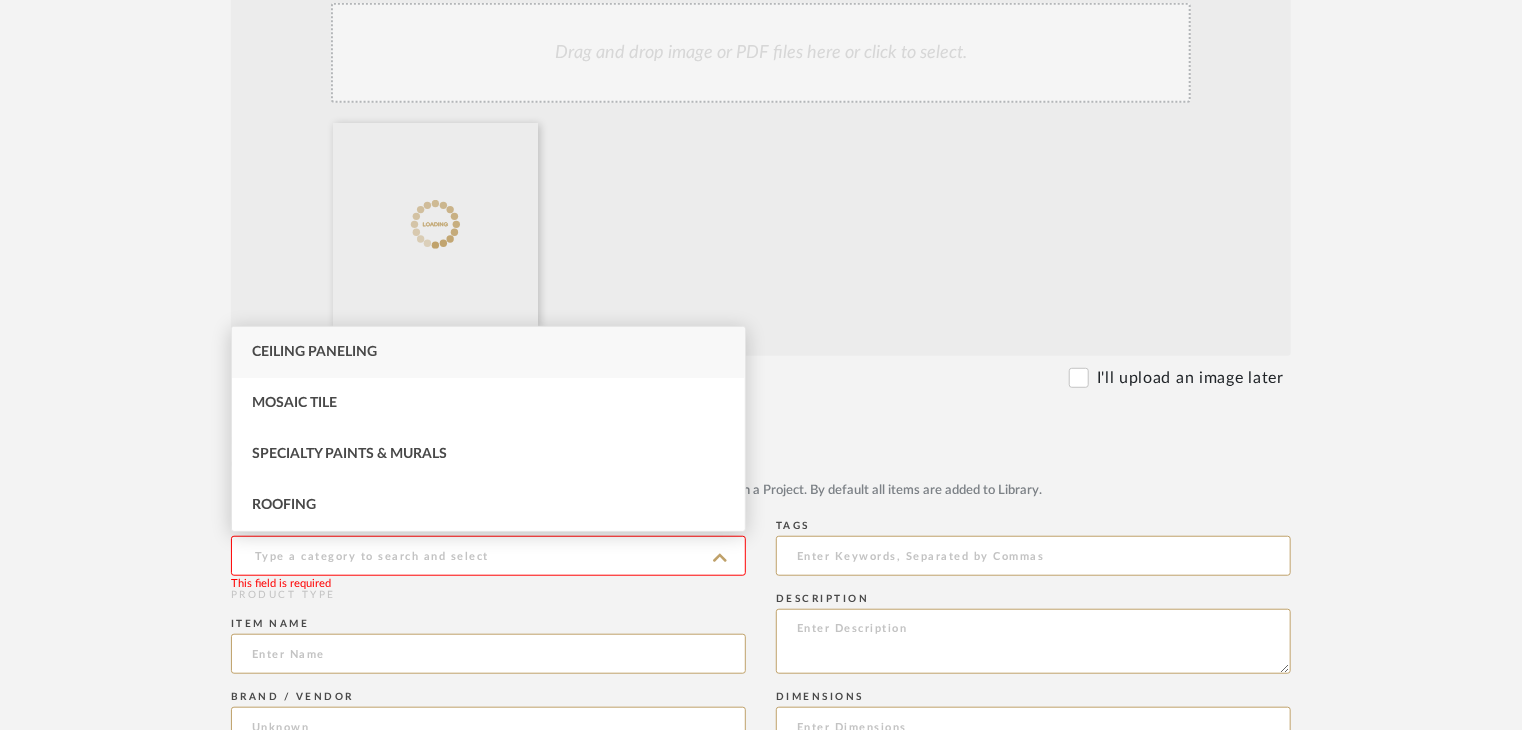 click on "Ceiling Paneling" at bounding box center (488, 352) 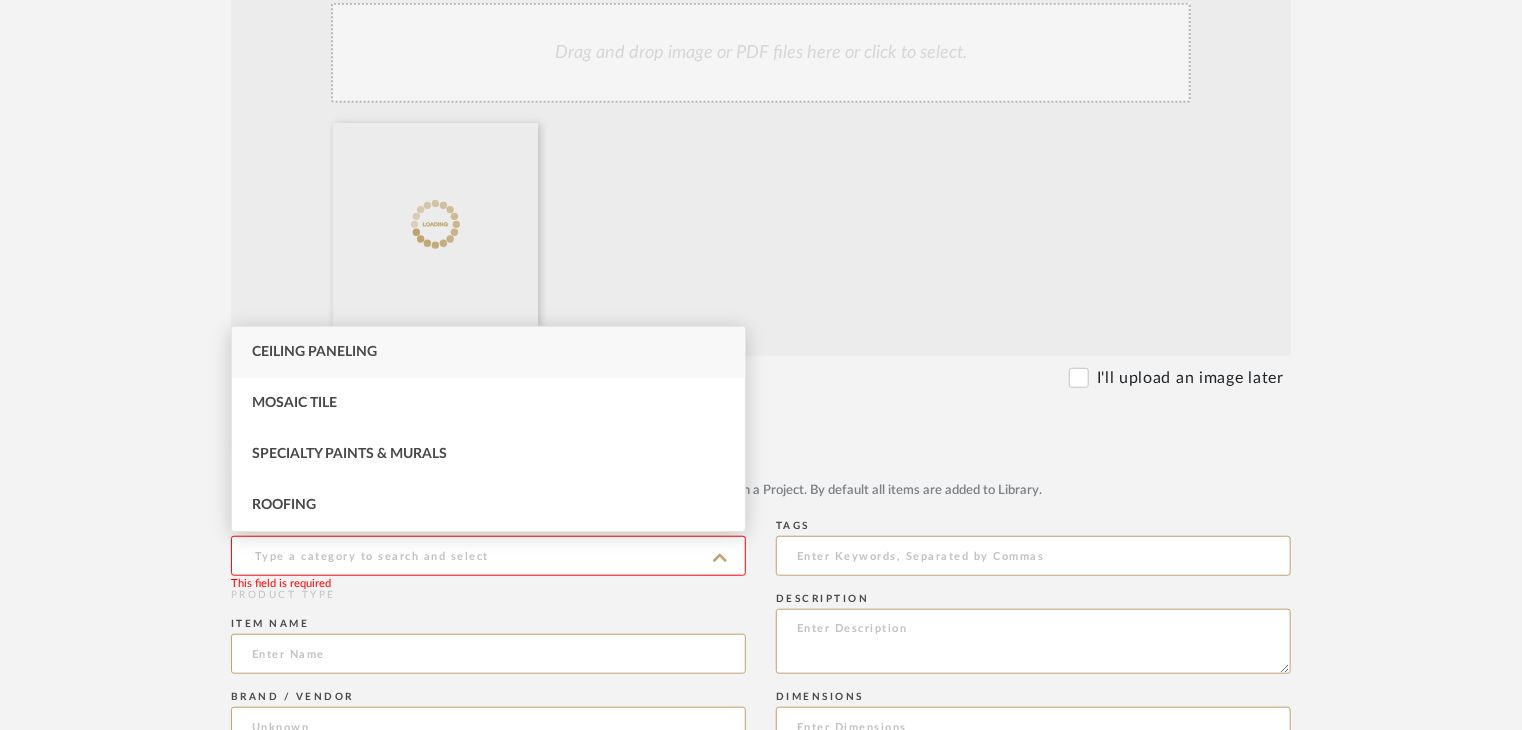 type on "Ceiling Paneling" 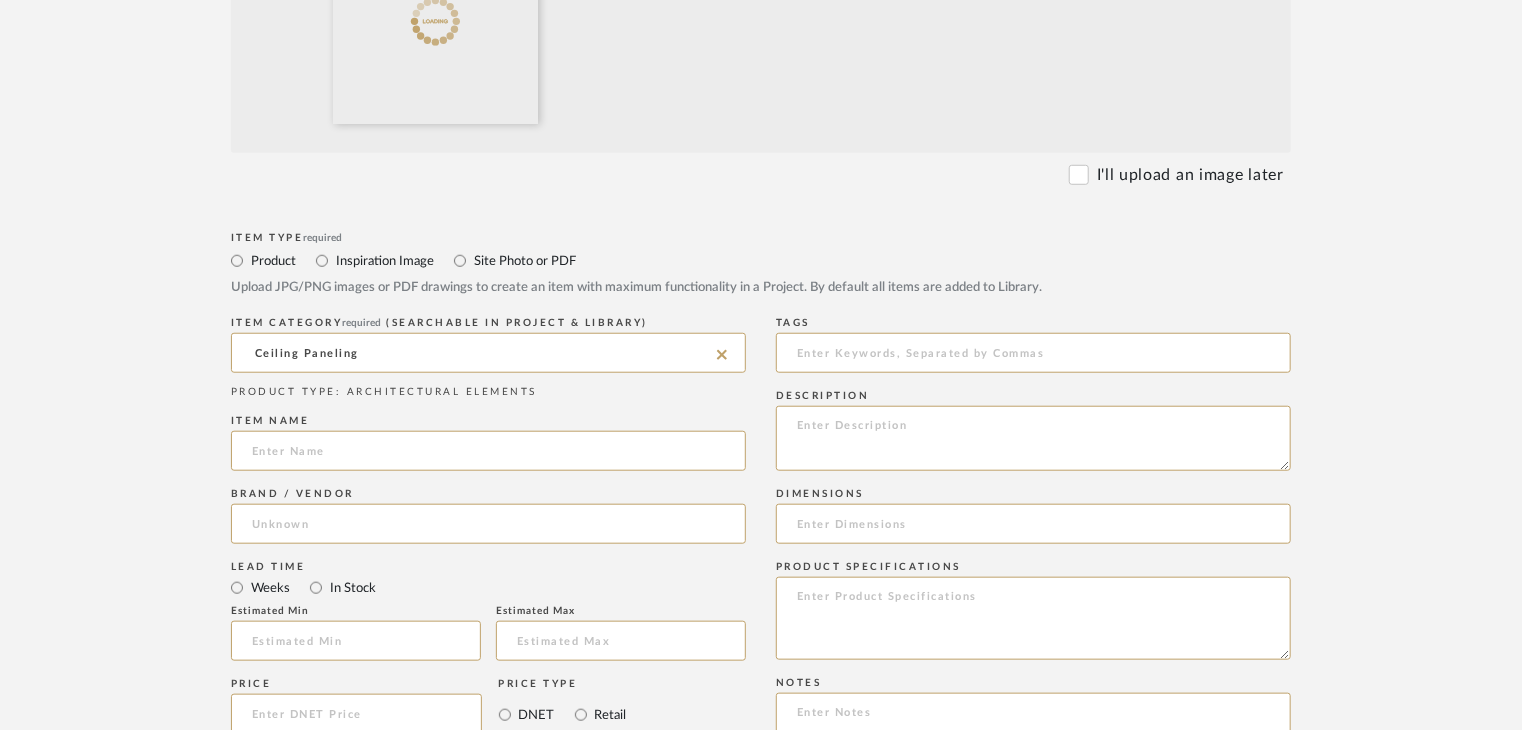 scroll, scrollTop: 800, scrollLeft: 0, axis: vertical 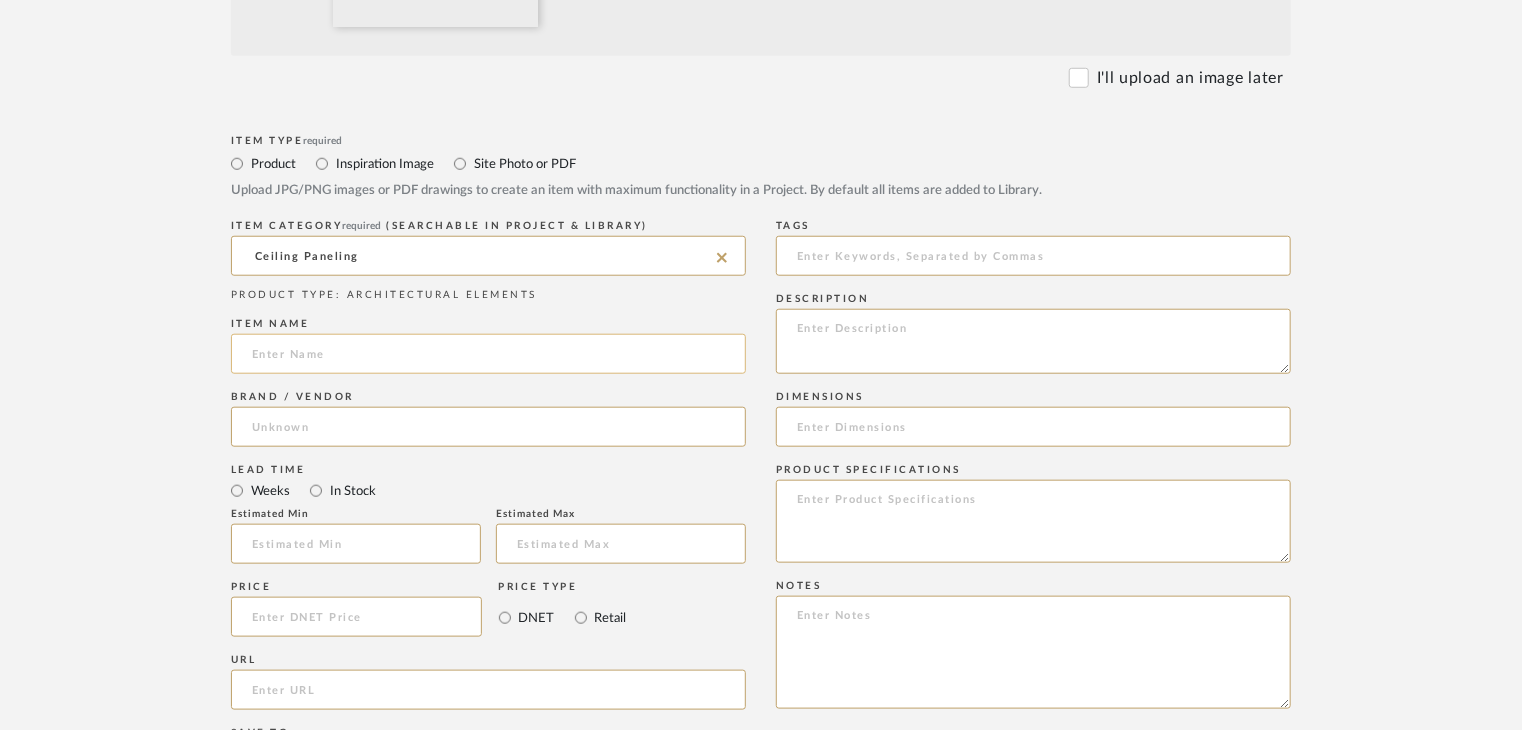 click 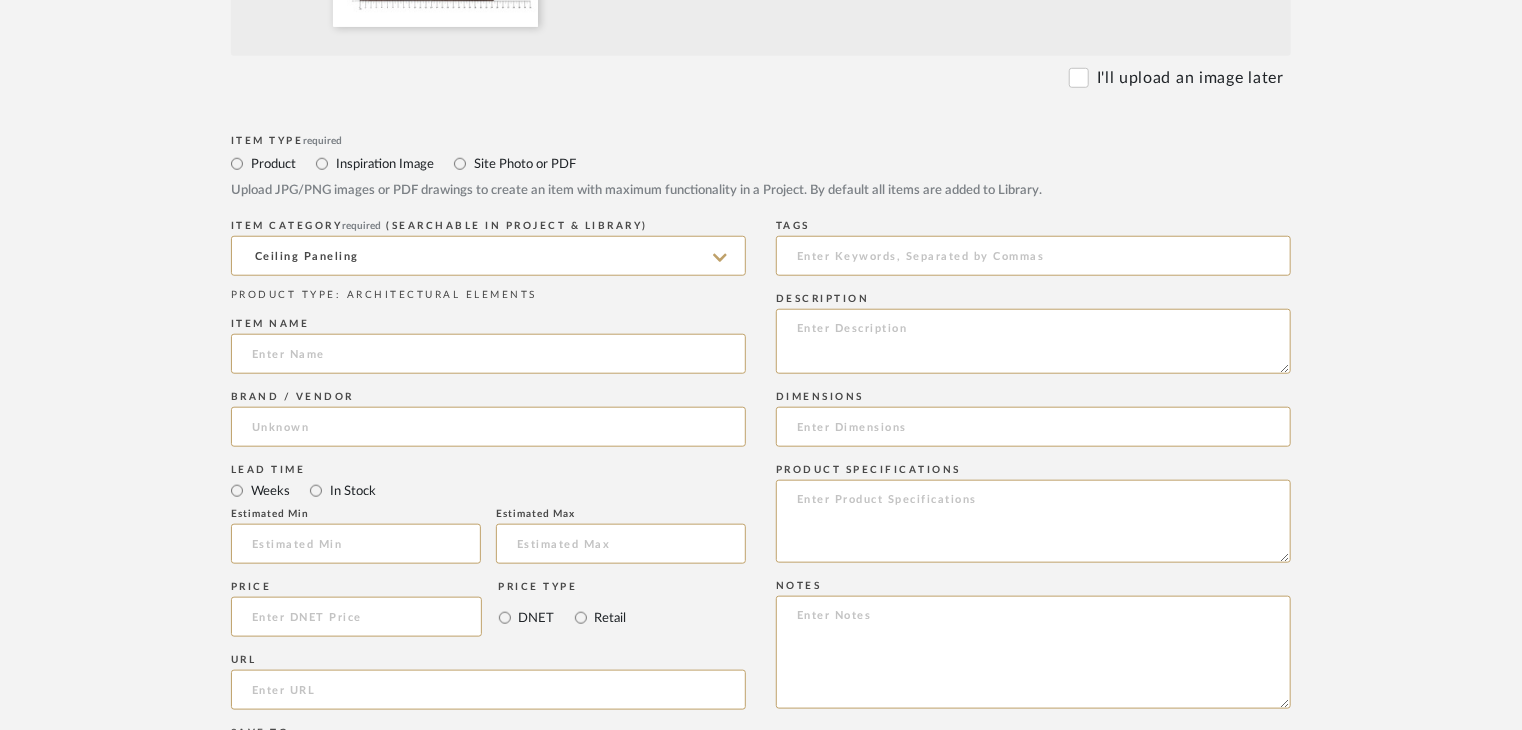 paste on "Walnut strip Ceiling" 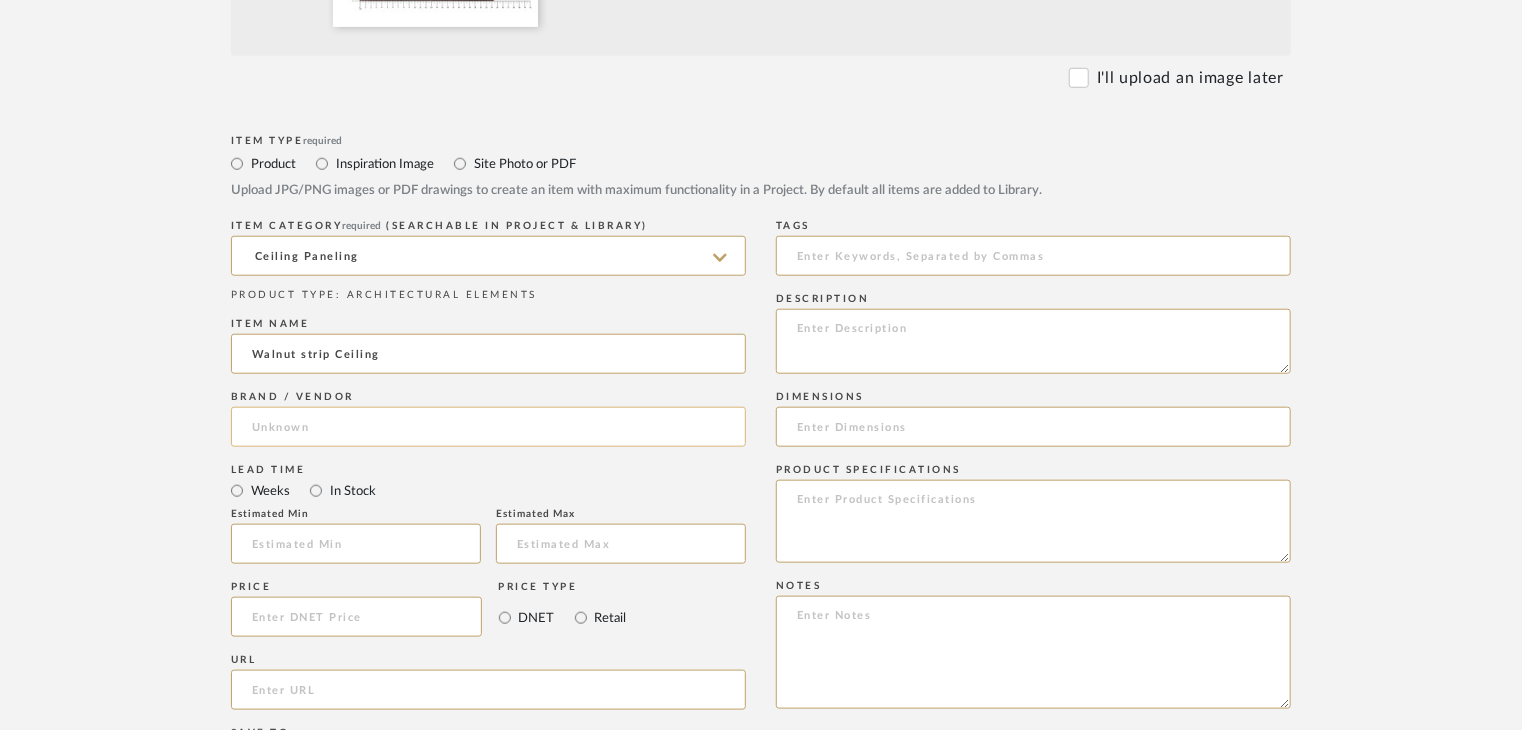 type on "Walnut strip Ceiling" 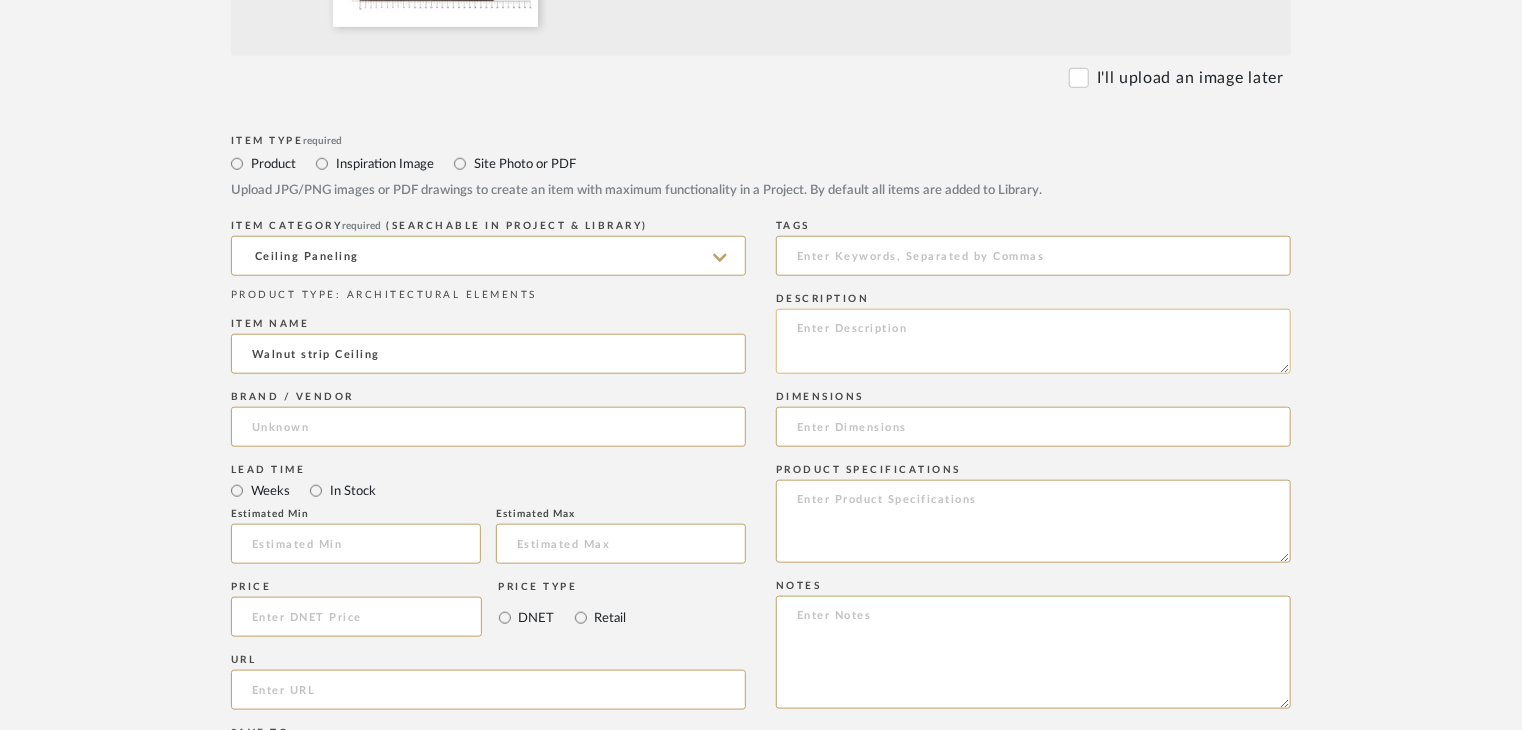 click 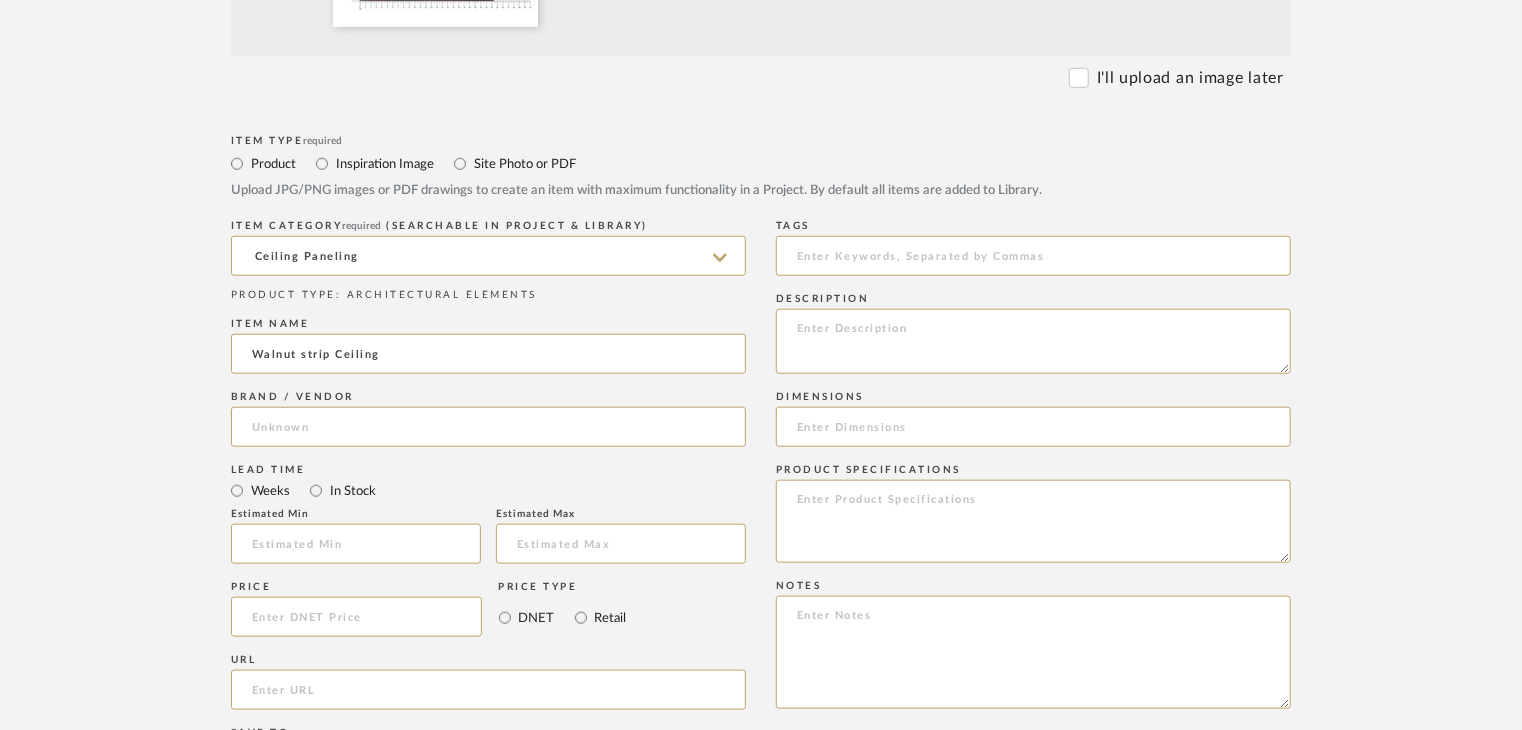 paste on "Type: Ceiling Panelling
Price:
Sample available: YES
Sample Internal reference number:
Stock availability: supplier stock
Thickness: (as mentioned)
Other available thickness: (as mentioned)
Finish: (as per the item)
Other finishes available: (as applicable)
Installation requirements: (as applicable)
Lead time: (as applicable)
3D available: No
Product description:
Any other details:" 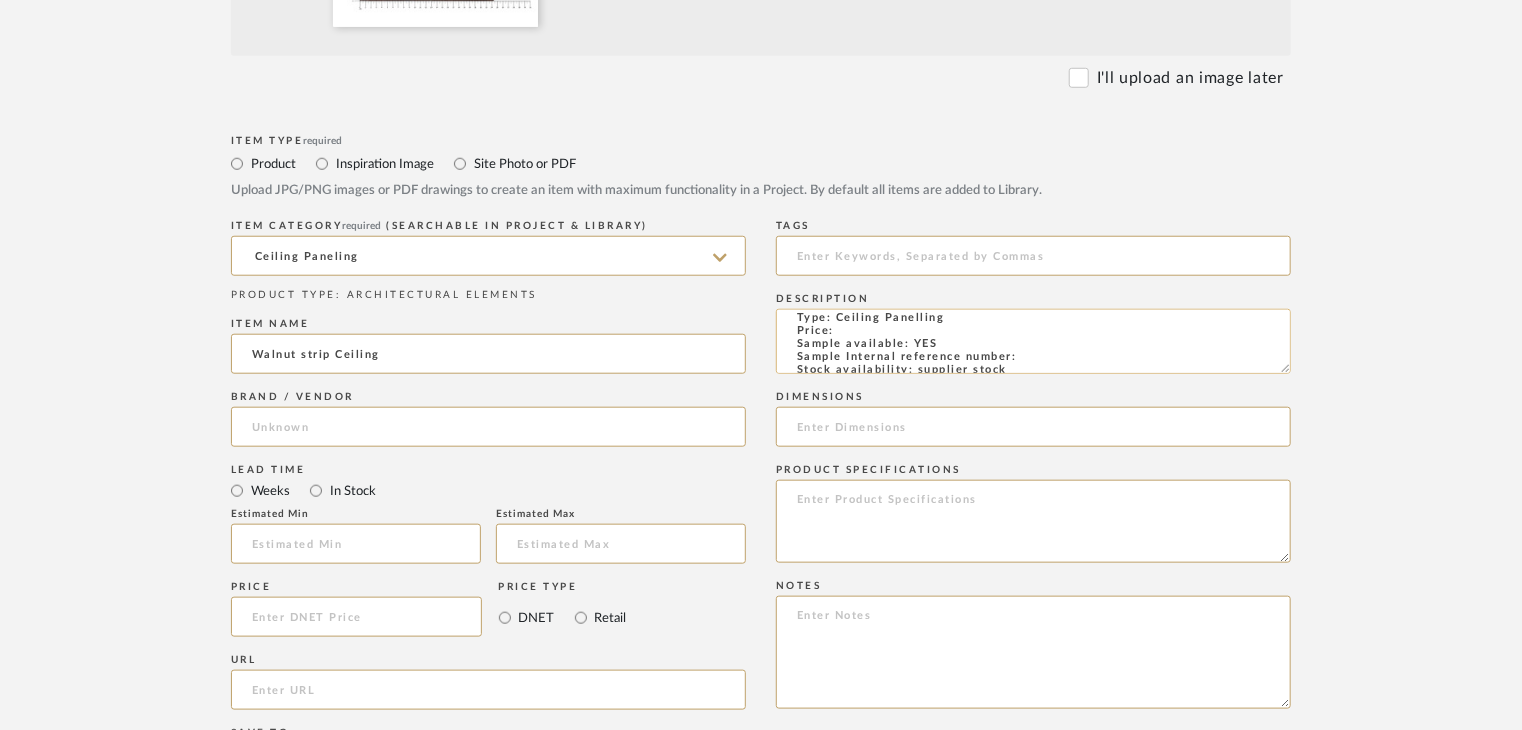 scroll, scrollTop: 0, scrollLeft: 0, axis: both 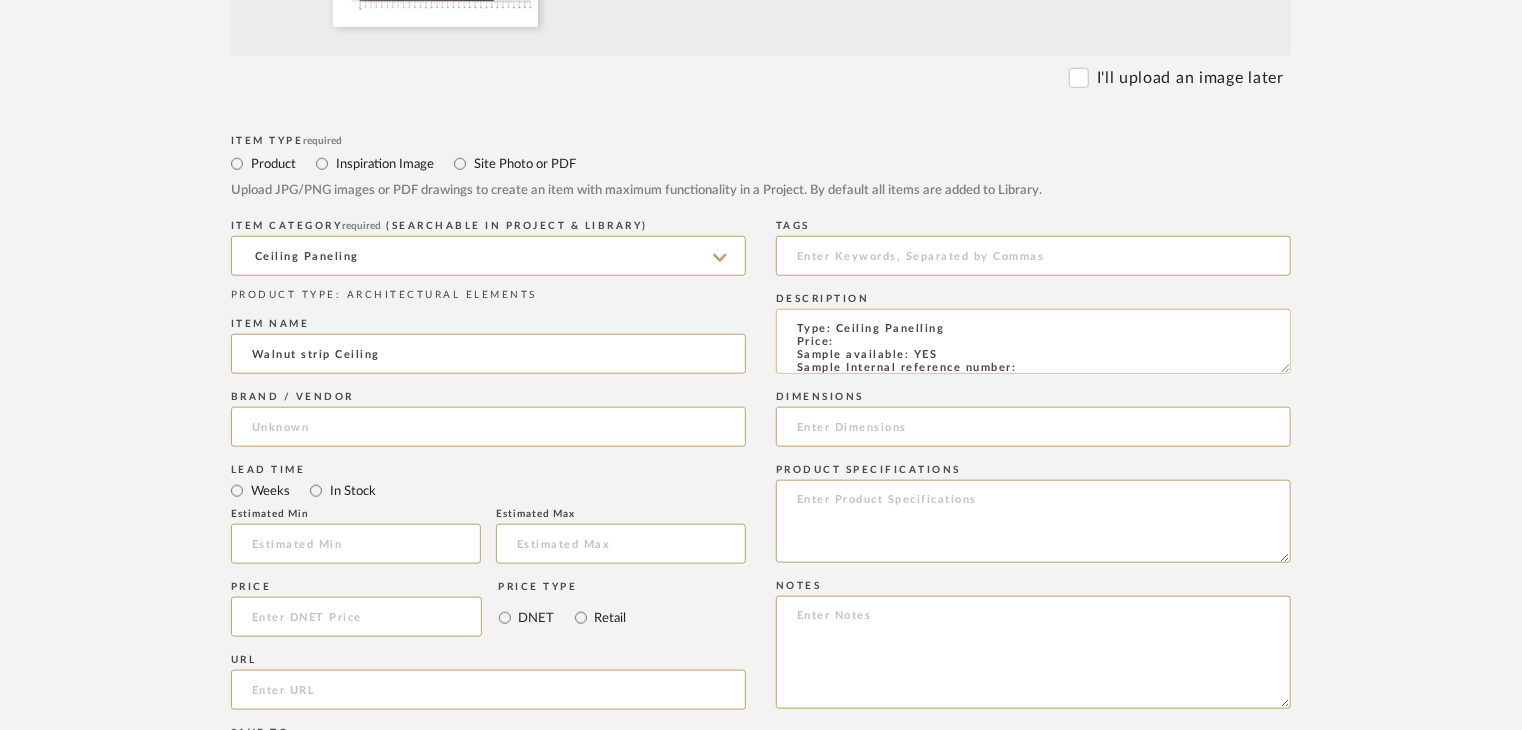 click on "Type: Ceiling Panelling
Price:
Sample available: YES
Sample Internal reference number:
Stock availability: supplier stock
Thickness: (as mentioned)
Other available thickness: (as mentioned)
Finish: (as per the item)
Other finishes available: (as applicable)
Installation requirements: (as applicable)
Lead time: (as applicable)
3D available: No
Product description:
Any other details:" 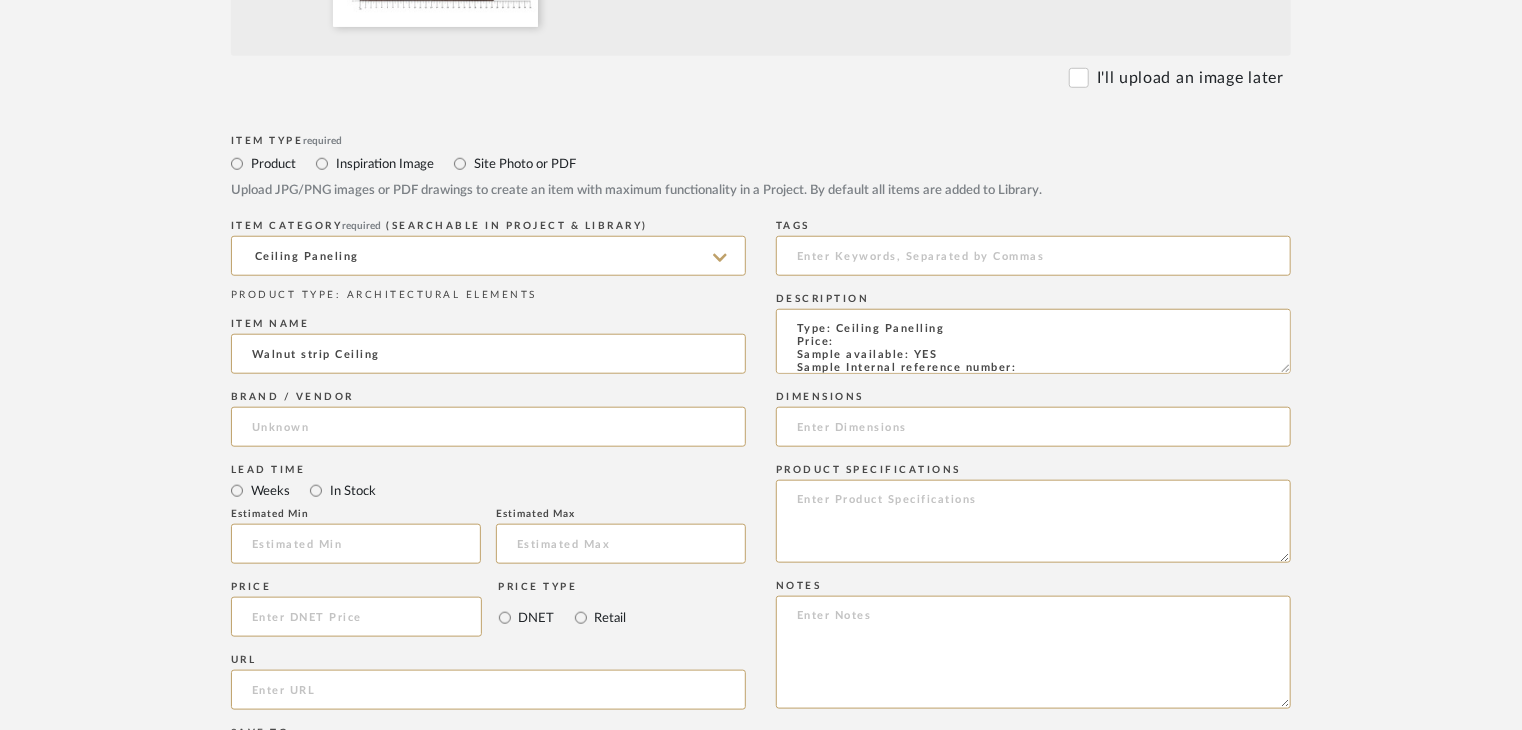 paste on "[PERSON_NAME]-01" 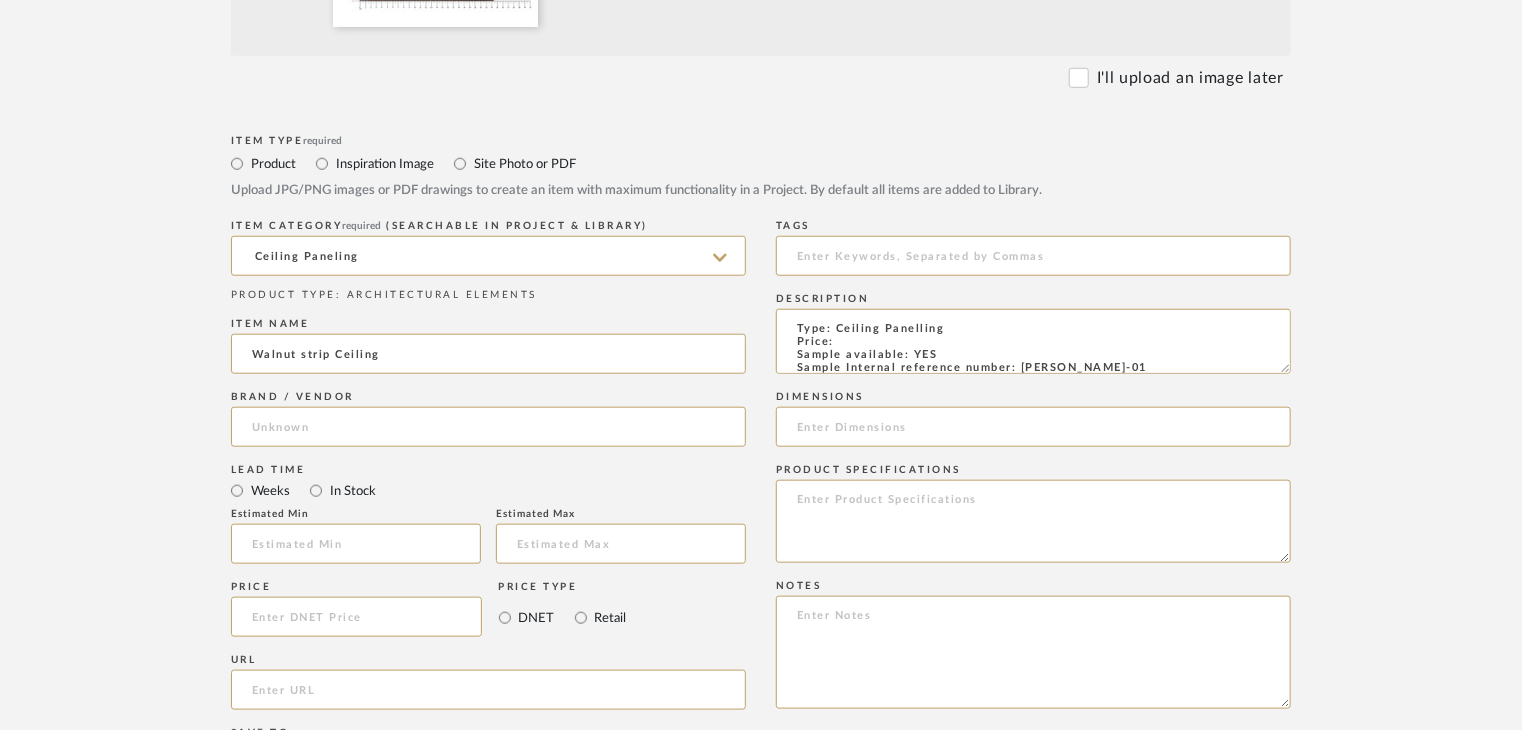 scroll, scrollTop: 15, scrollLeft: 0, axis: vertical 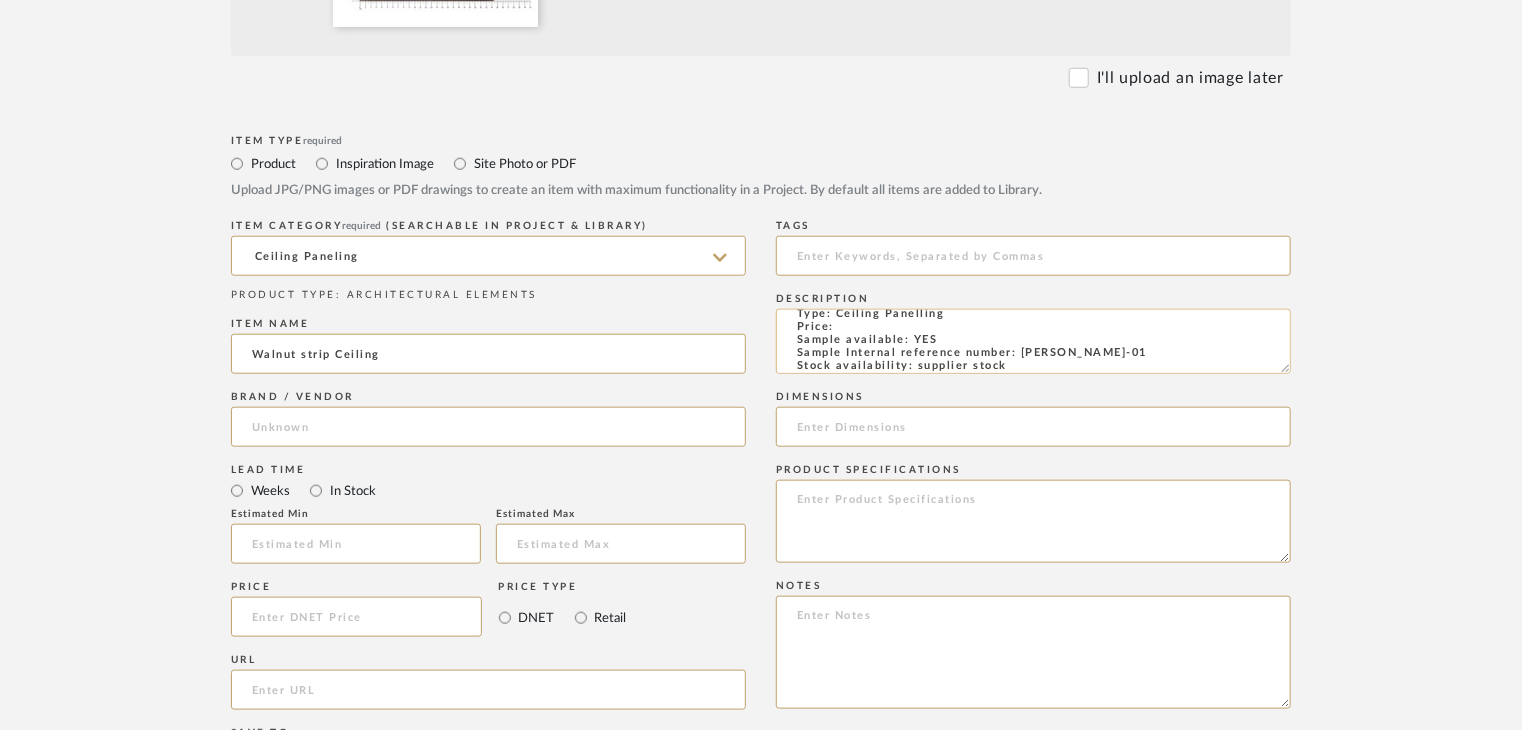 type on "Type: Ceiling Panelling
Price:
Sample available: YES
Sample Internal reference number: [PERSON_NAME]-01
Stock availability: supplier stock
Thickness: (as mentioned)
Other available thickness: (as mentioned)
Finish: (as per the item)
Other finishes available: (as applicable)
Installation requirements: (as applicable)
Lead time: (as applicable)
3D available: No
Product description:
Any other details:" 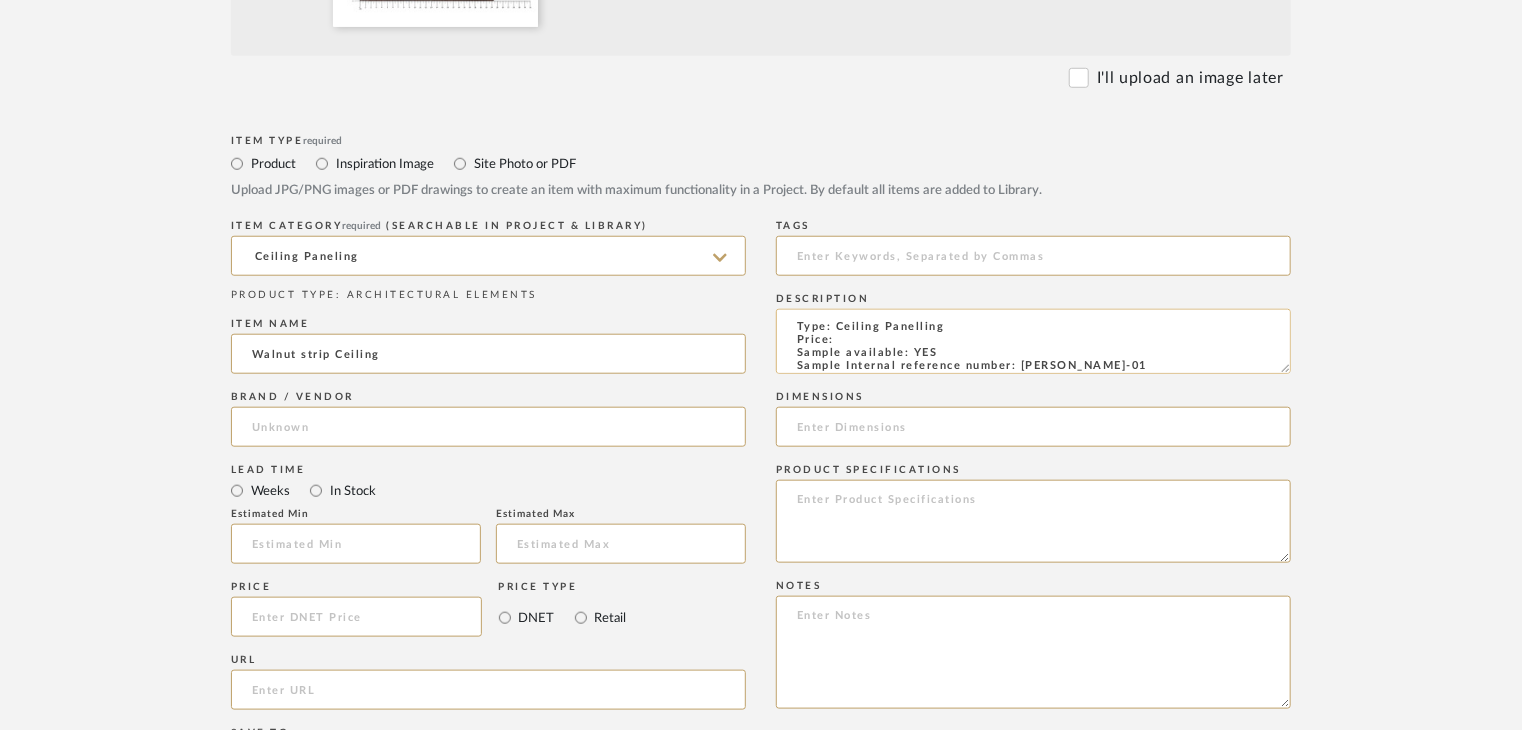scroll, scrollTop: 0, scrollLeft: 0, axis: both 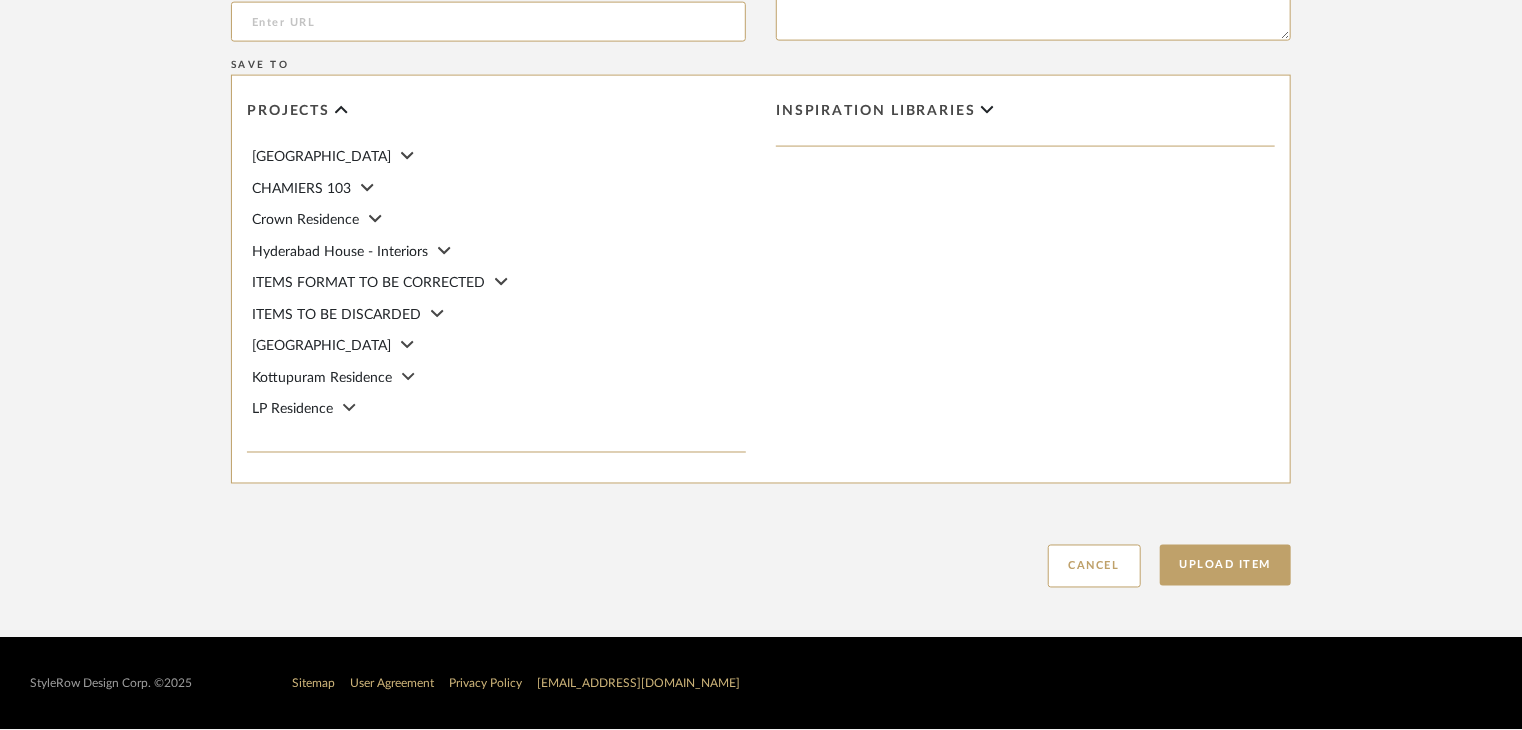 drag, startPoint x: 1195, startPoint y: 555, endPoint x: 1093, endPoint y: 457, distance: 141.44963 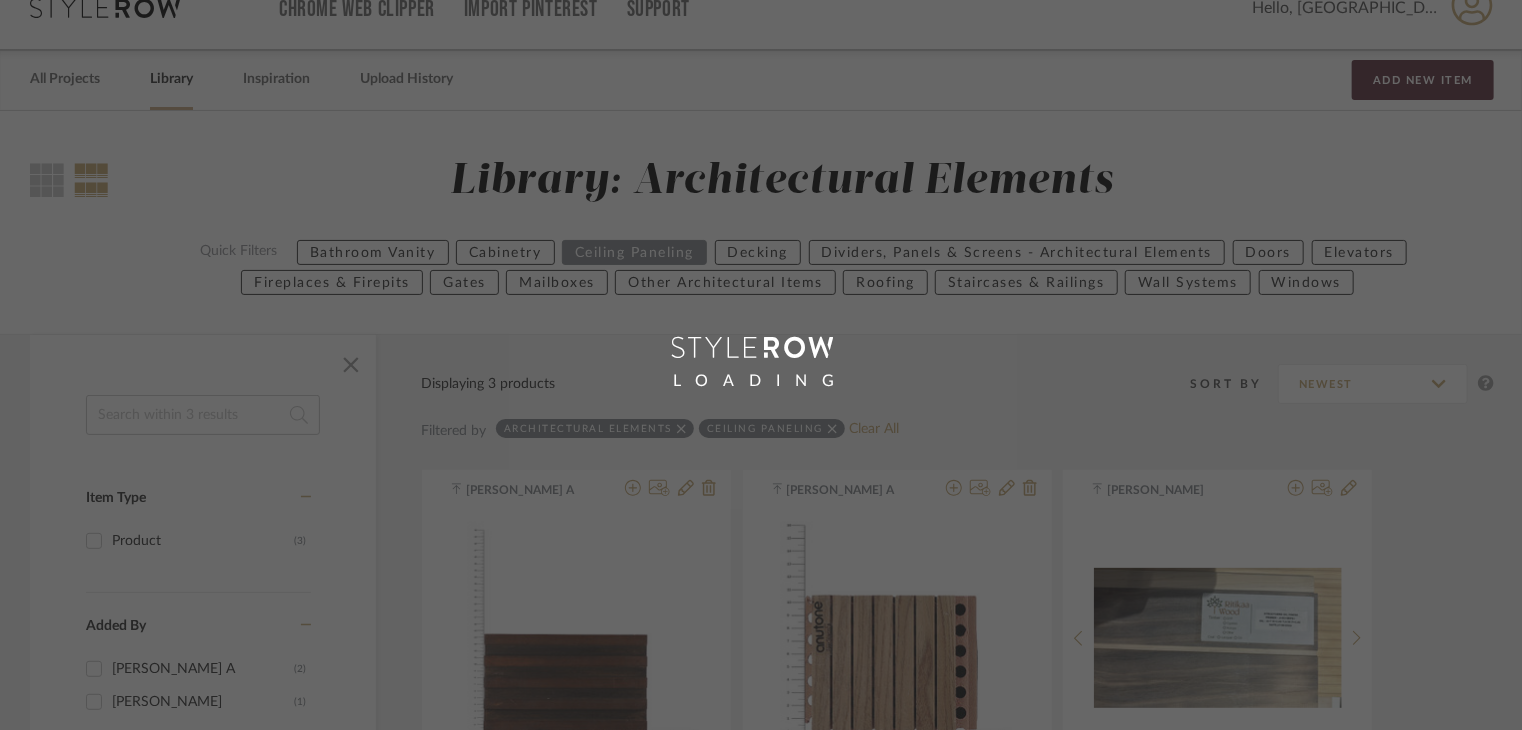 scroll, scrollTop: 0, scrollLeft: 0, axis: both 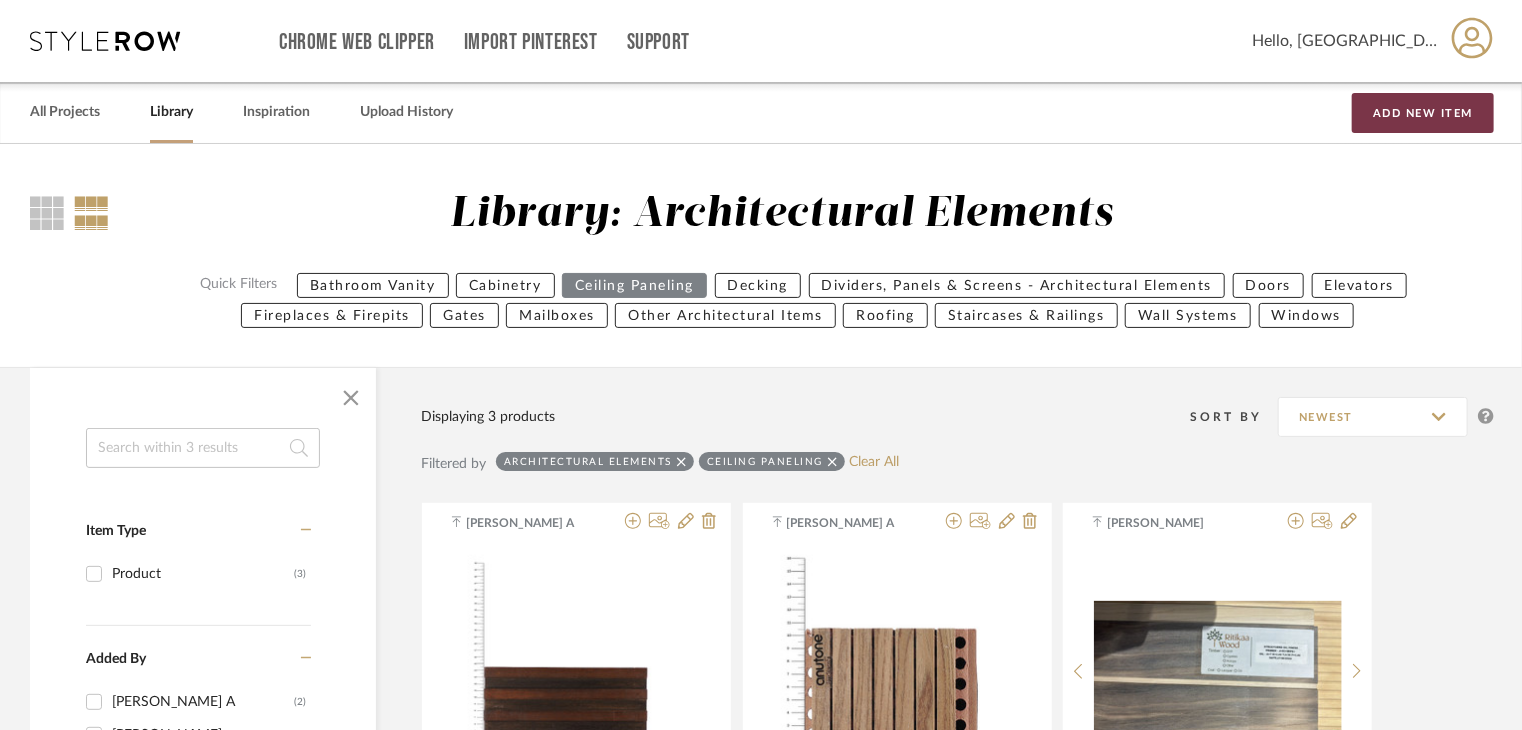 click on "Add New Item" at bounding box center [1423, 113] 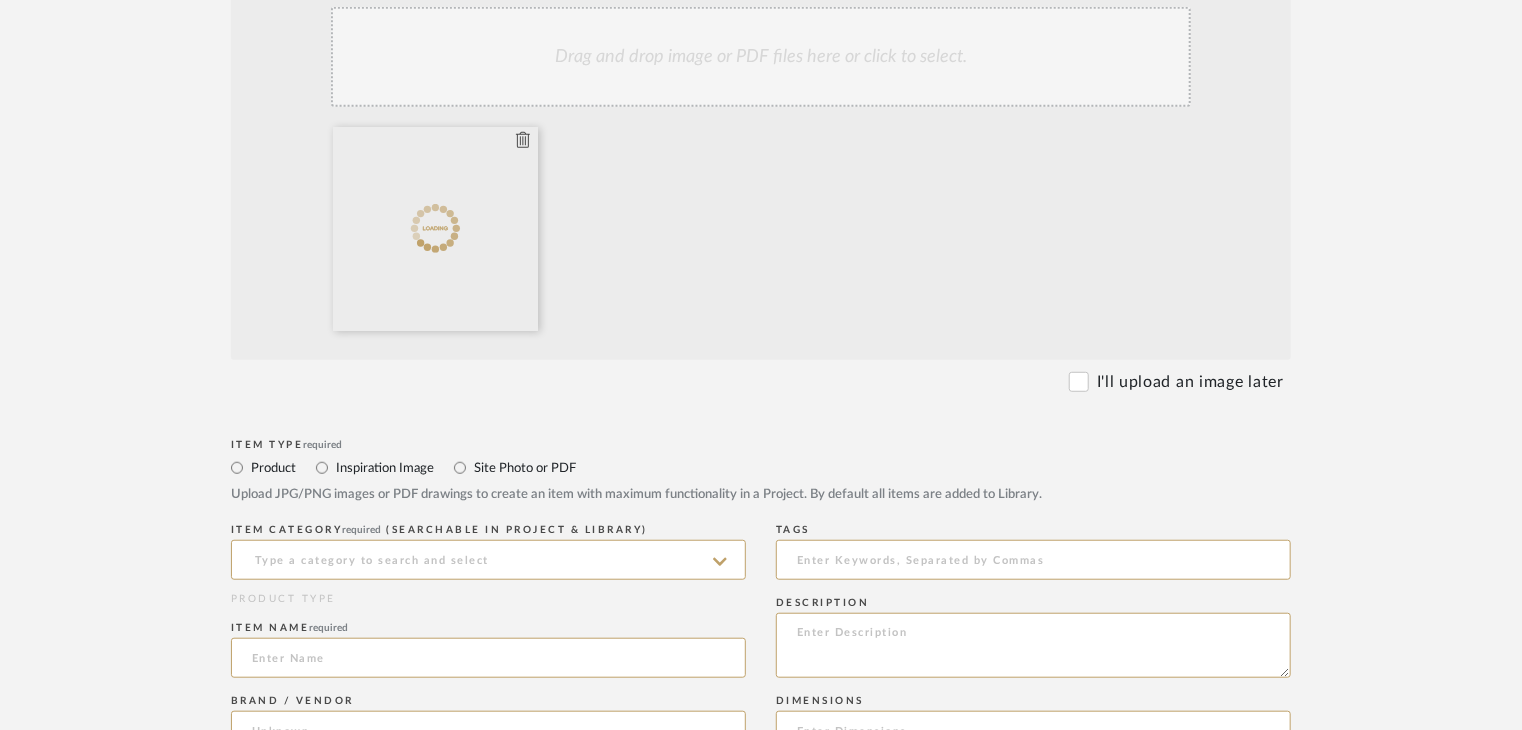 scroll, scrollTop: 500, scrollLeft: 0, axis: vertical 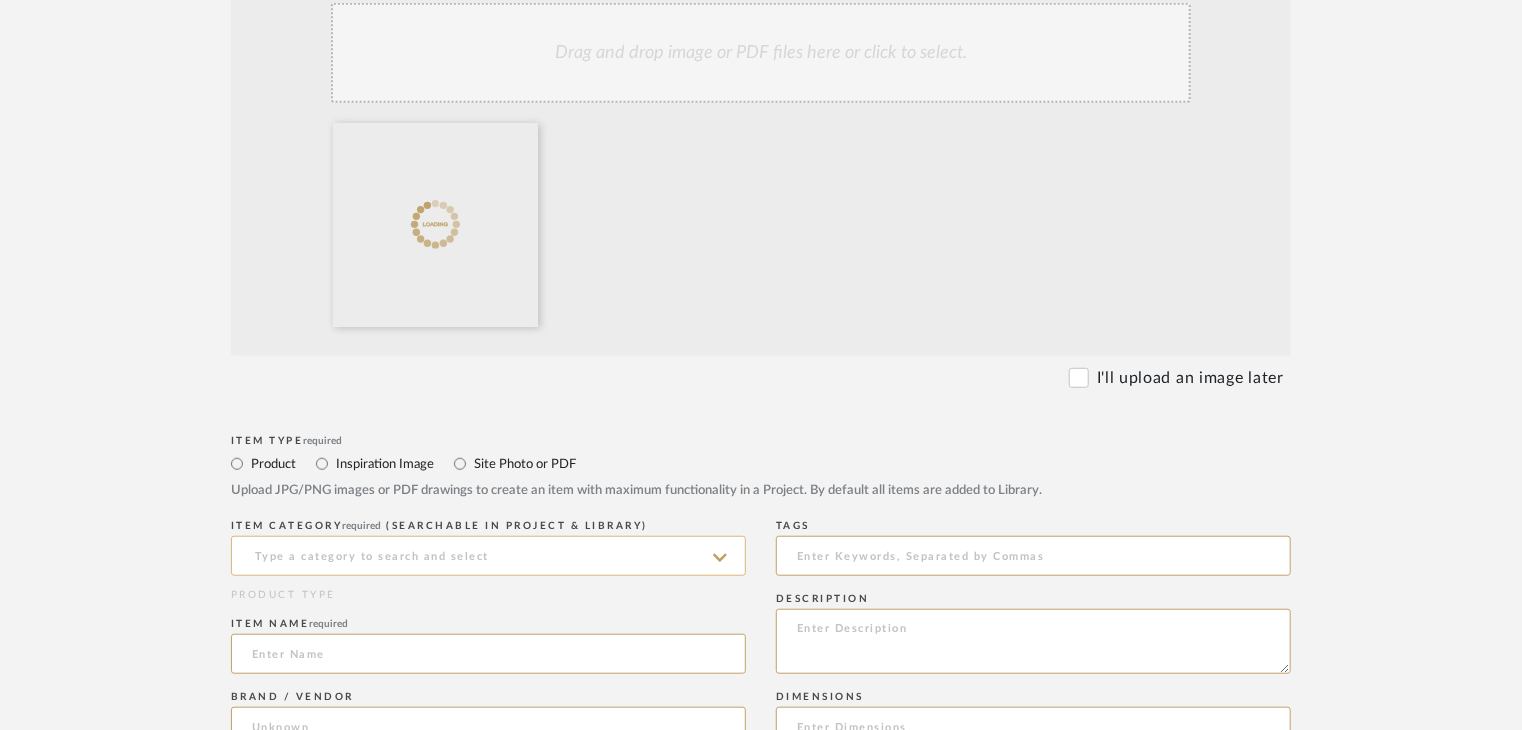 click 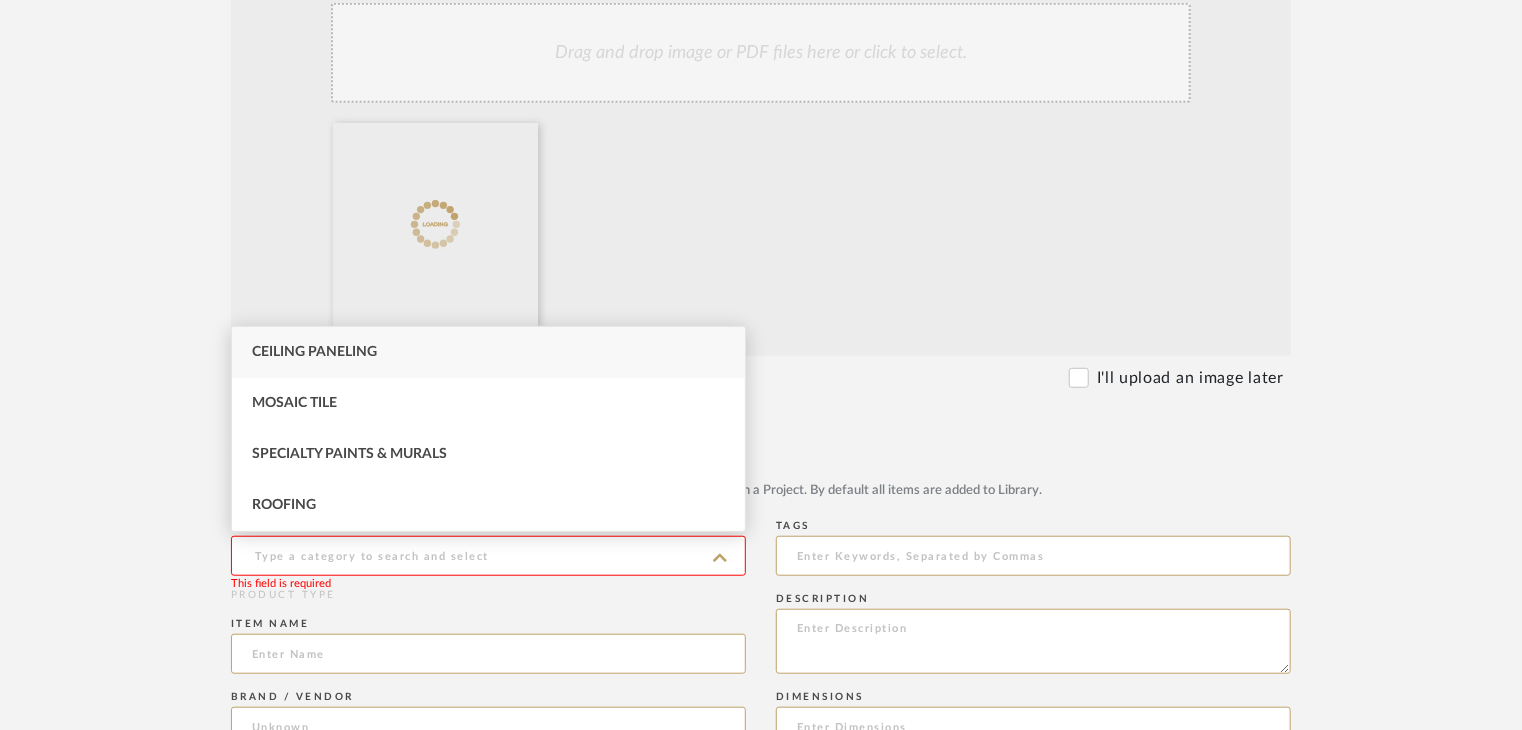 click on "Ceiling Paneling" at bounding box center [488, 352] 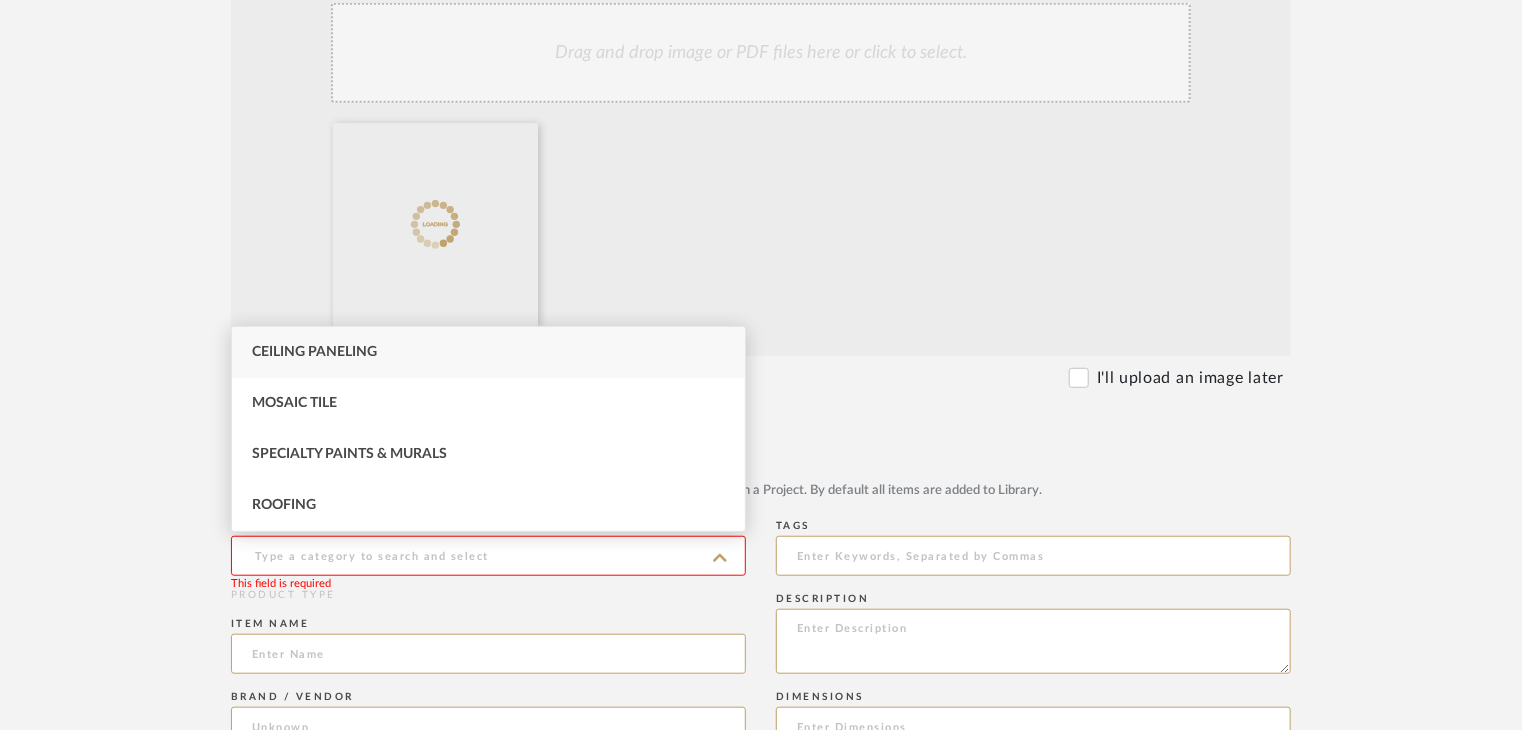type on "Ceiling Paneling" 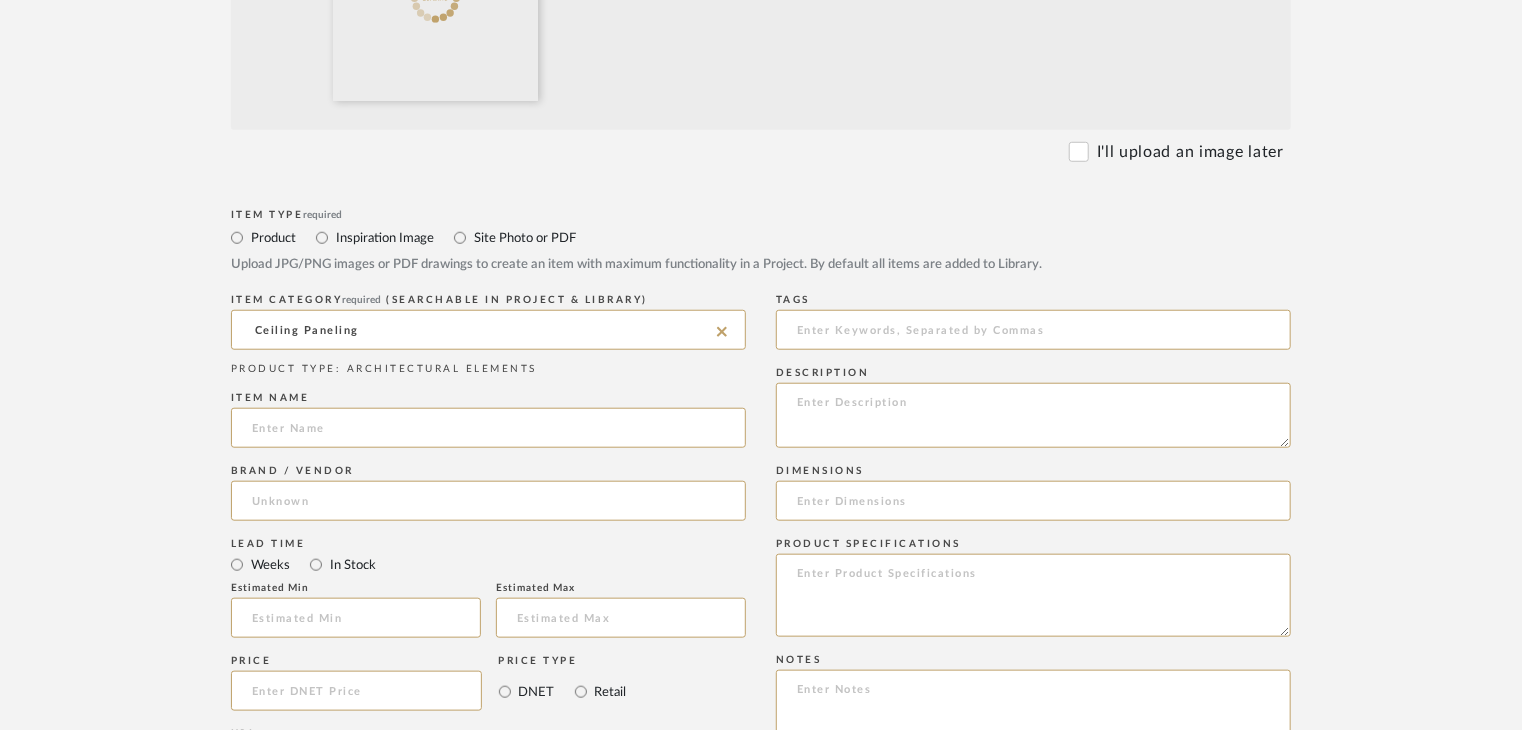 scroll, scrollTop: 800, scrollLeft: 0, axis: vertical 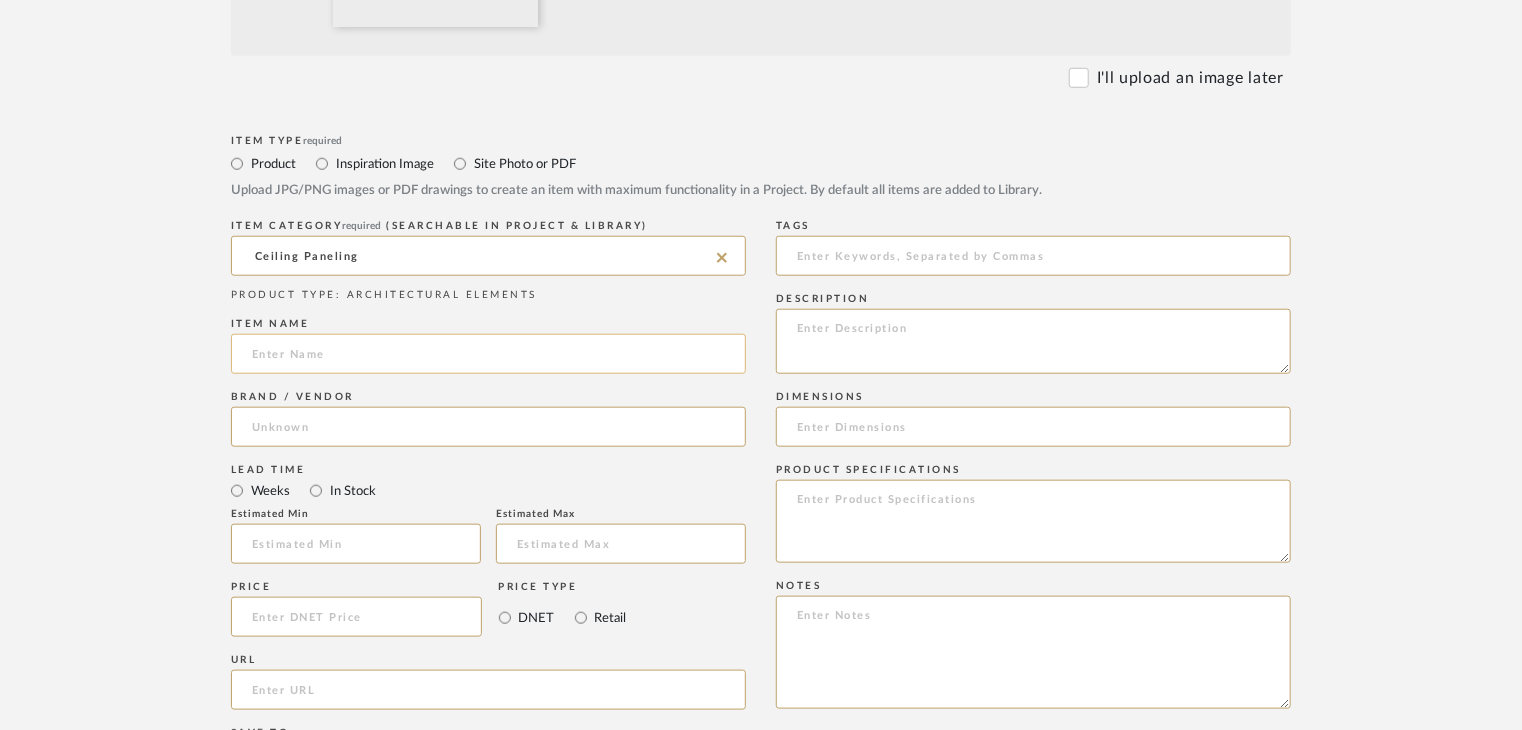 click 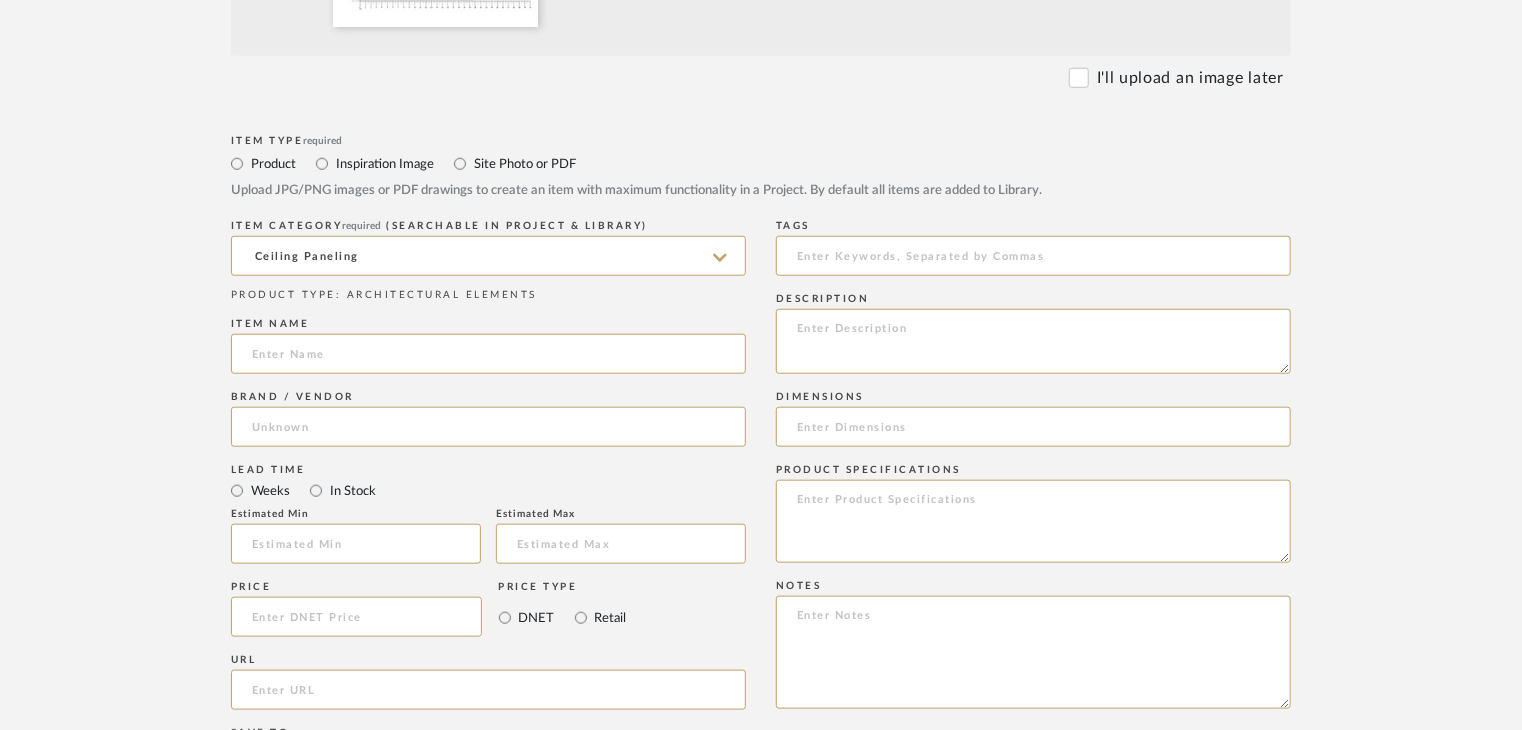 paste on "Perforated Acoustic Gypsum board" 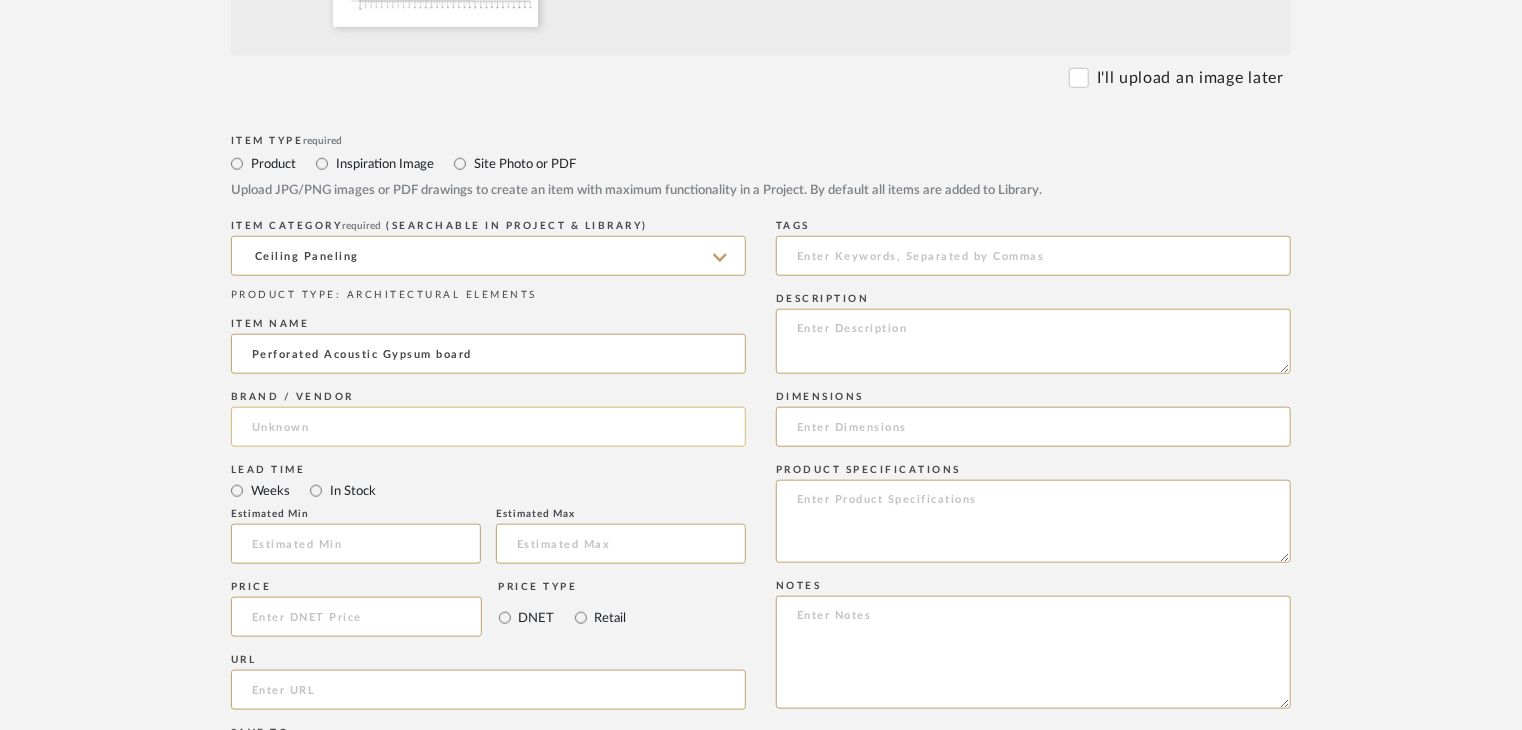 type on "Perforated Acoustic Gypsum board" 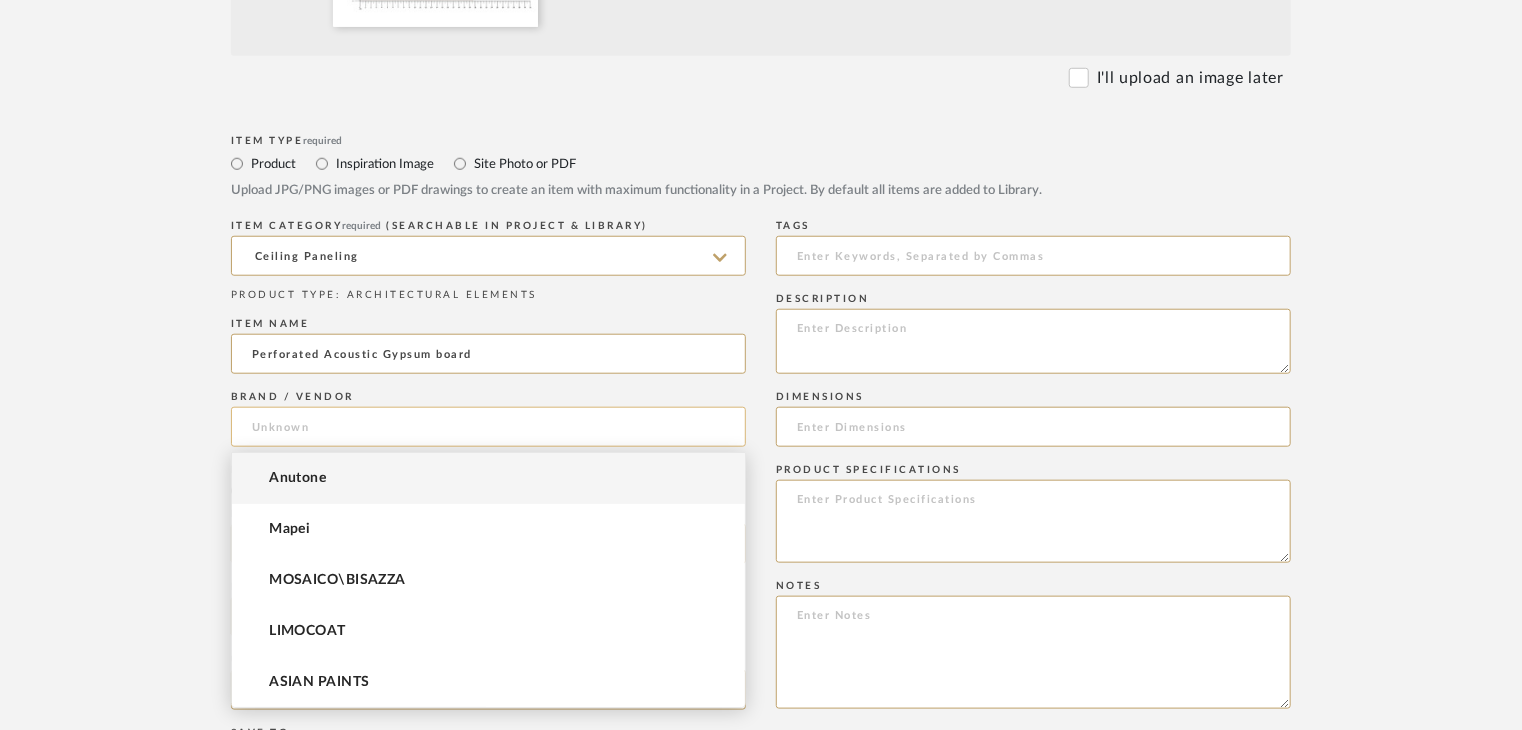 click 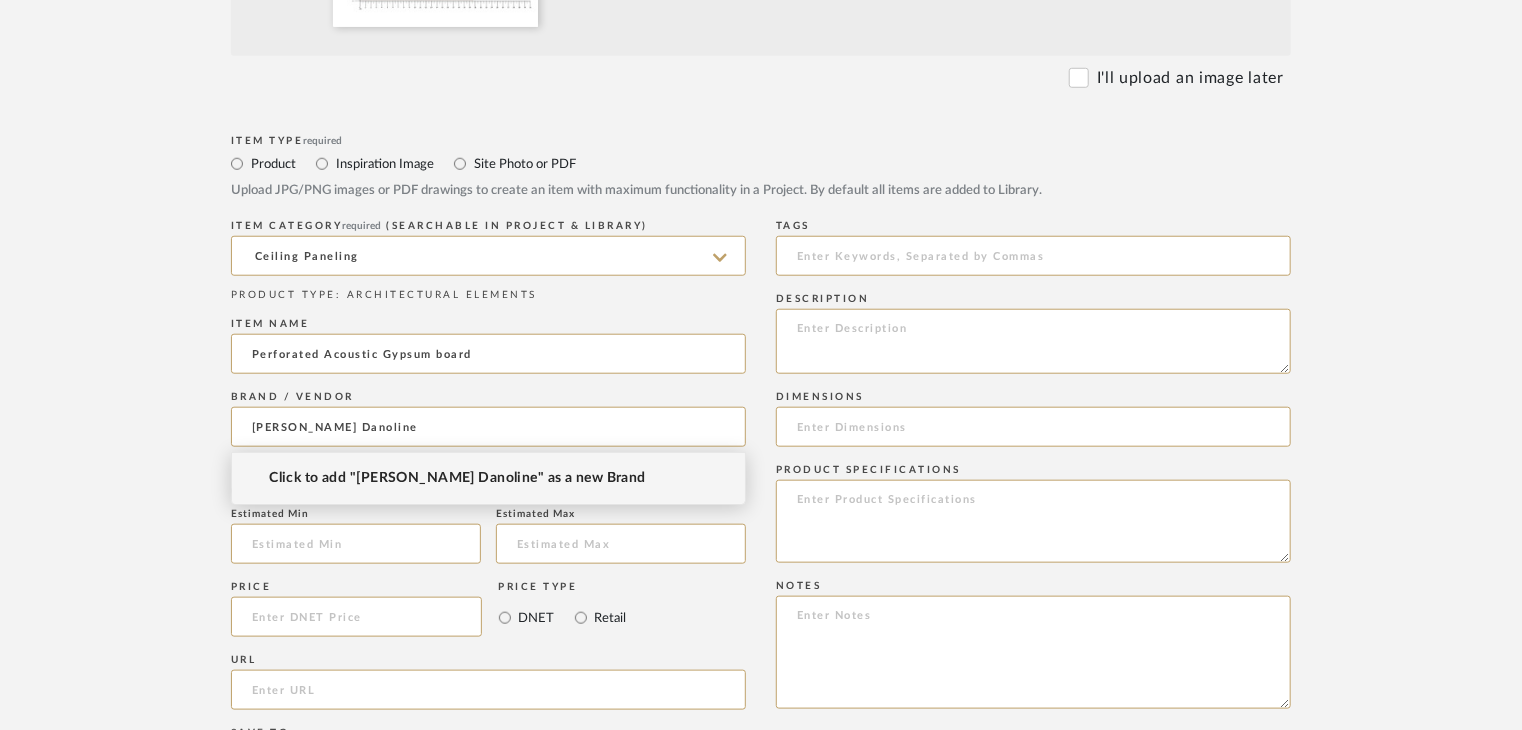 type on "[PERSON_NAME] Danoline" 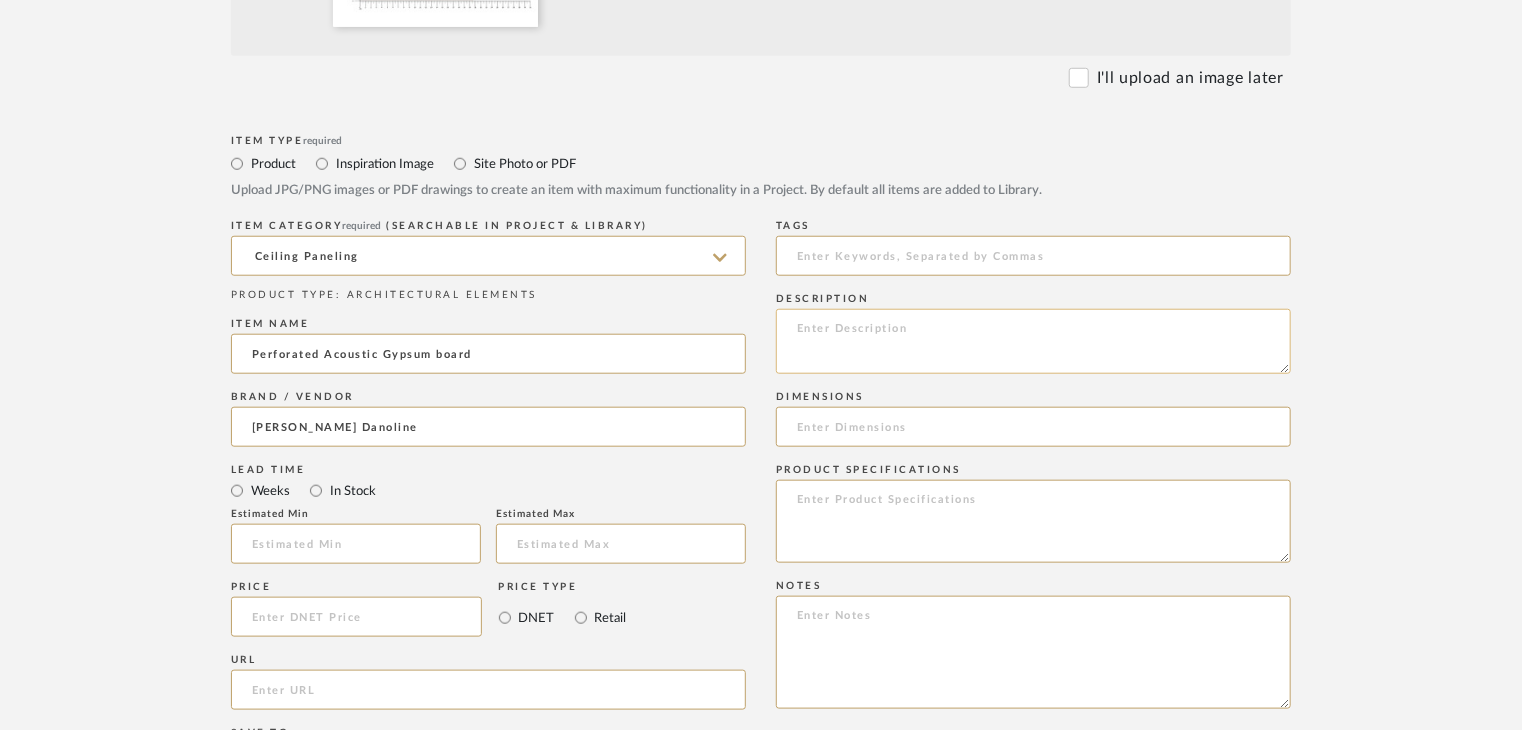 click 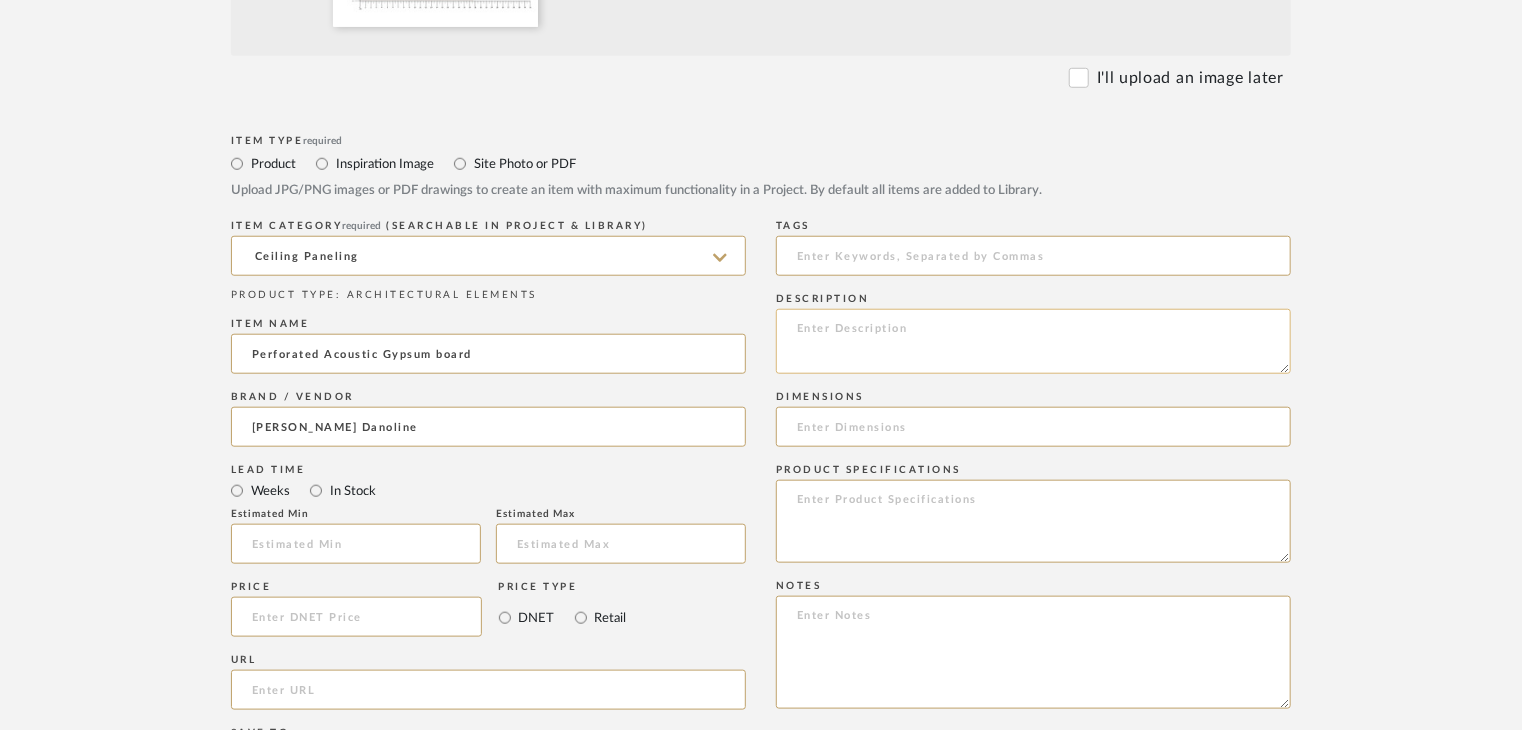 paste on "Type: Ceiling Panelling
Price:
Sample available: YES
Sample Internal reference number:
Stock availability: supplier stock
Thickness: (as mentioned)
Other available thickness: (as mentioned)
Finish: (as per the item)
Other finishes available: (as applicable)
Installation requirements: (as applicable)
Lead time: (as applicable)
3D available: No
Product description:
Any other details:" 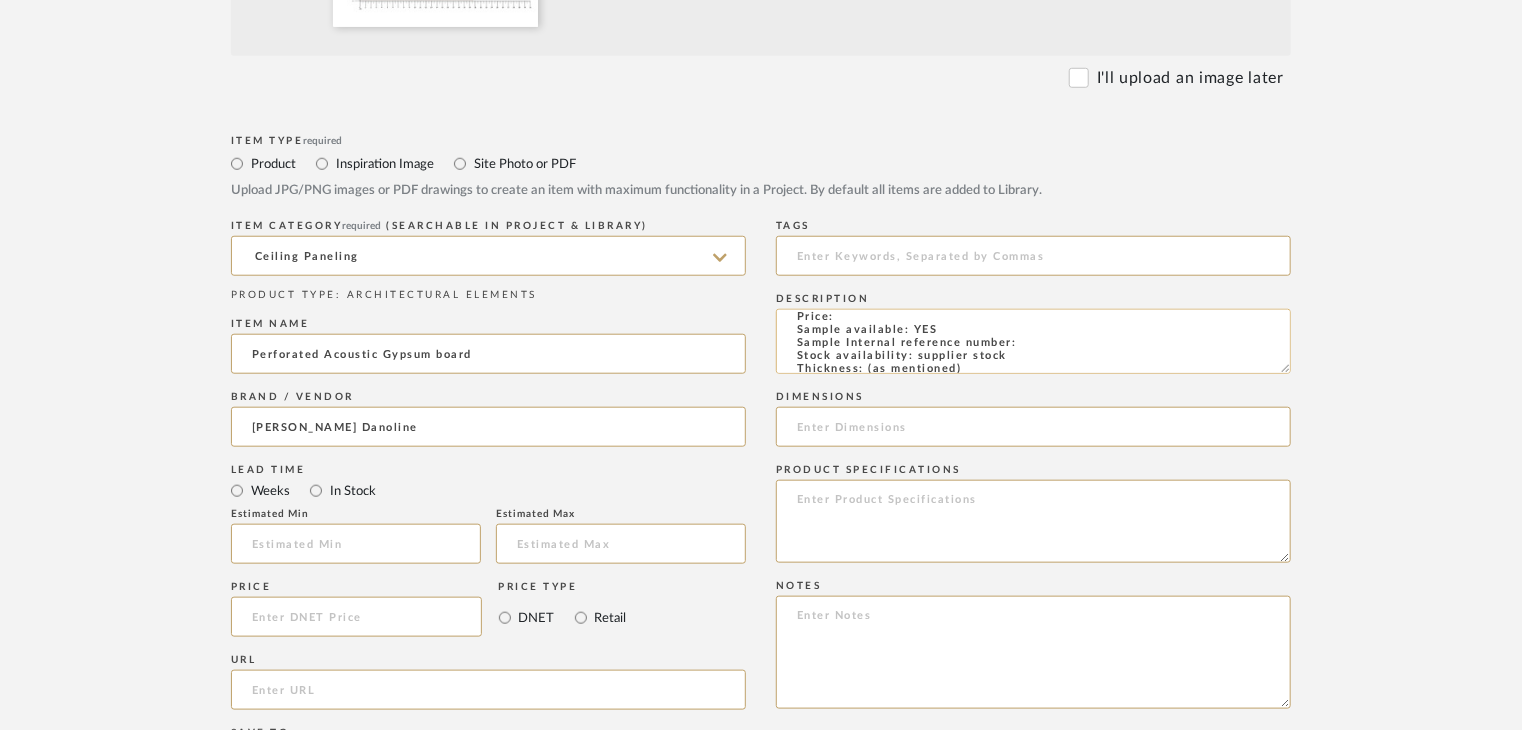 scroll, scrollTop: 0, scrollLeft: 0, axis: both 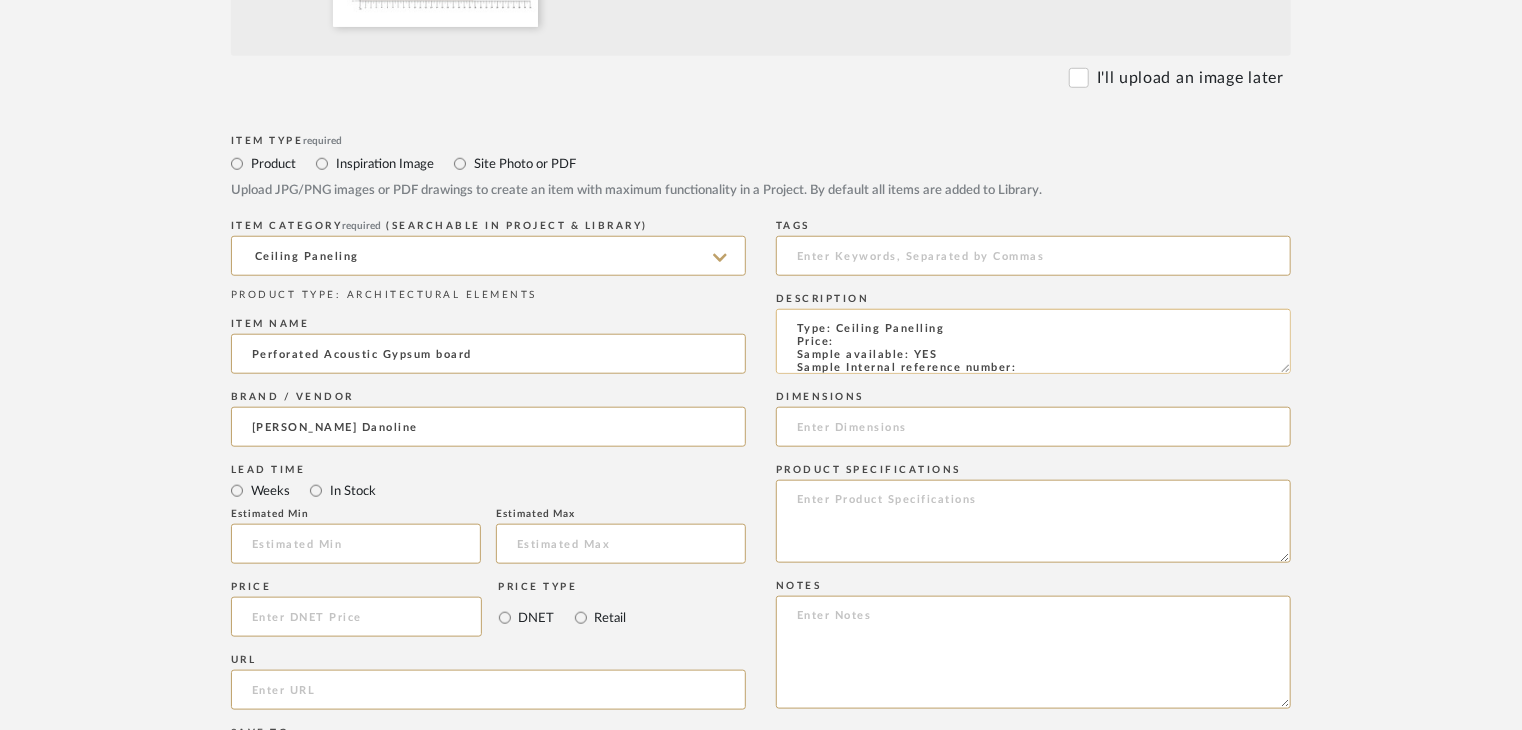 click on "Type: Ceiling Panelling
Price:
Sample available: YES
Sample Internal reference number:
Stock availability: supplier stock
Thickness: (as mentioned)
Other available thickness: (as mentioned)
Finish: (as per the item)
Other finishes available: (as applicable)
Installation requirements: (as applicable)
Lead time: (as applicable)
3D available: No
Product description:
Any other details:" 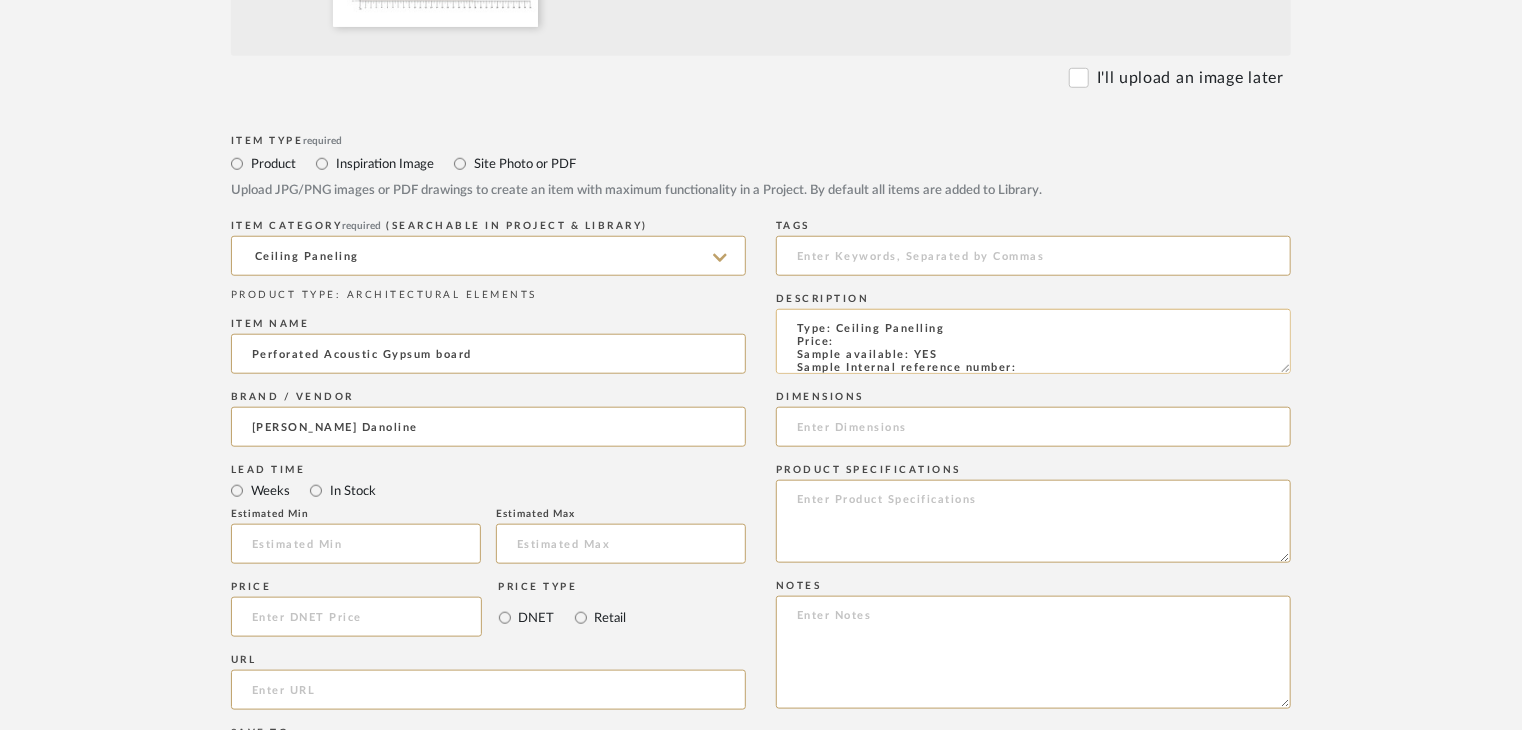 paste on "[PERSON_NAME]-03" 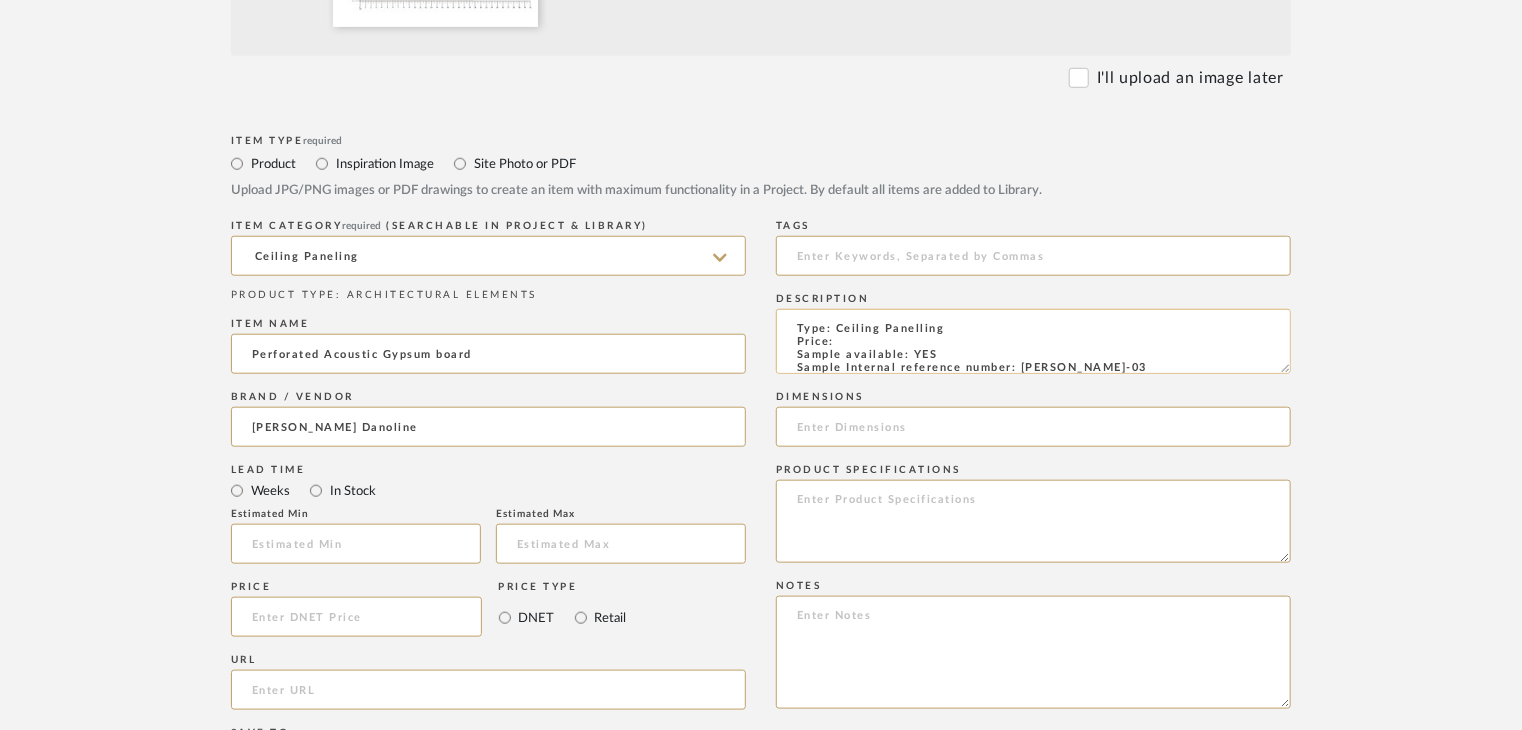 scroll, scrollTop: 15, scrollLeft: 0, axis: vertical 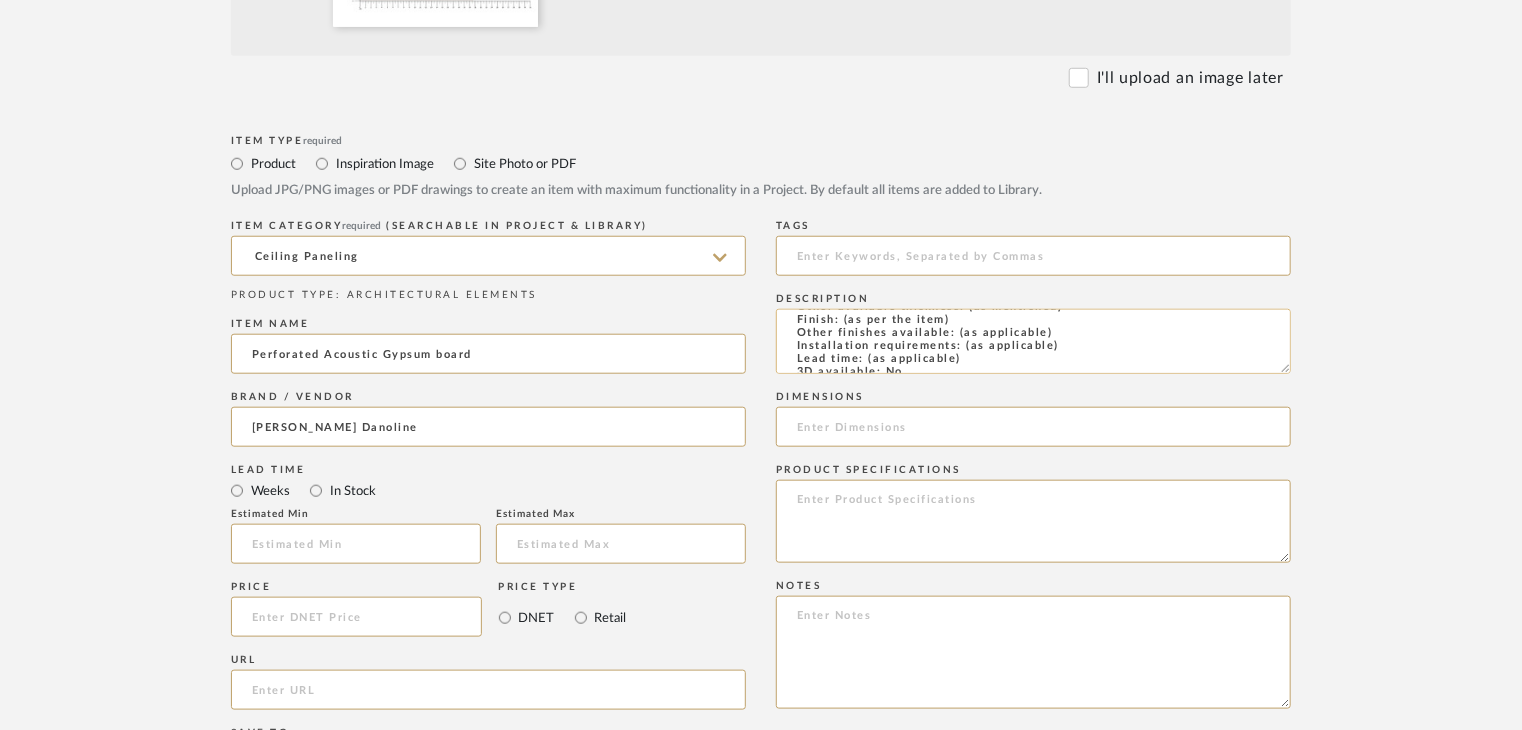 drag, startPoint x: 953, startPoint y: 328, endPoint x: 844, endPoint y: 328, distance: 109 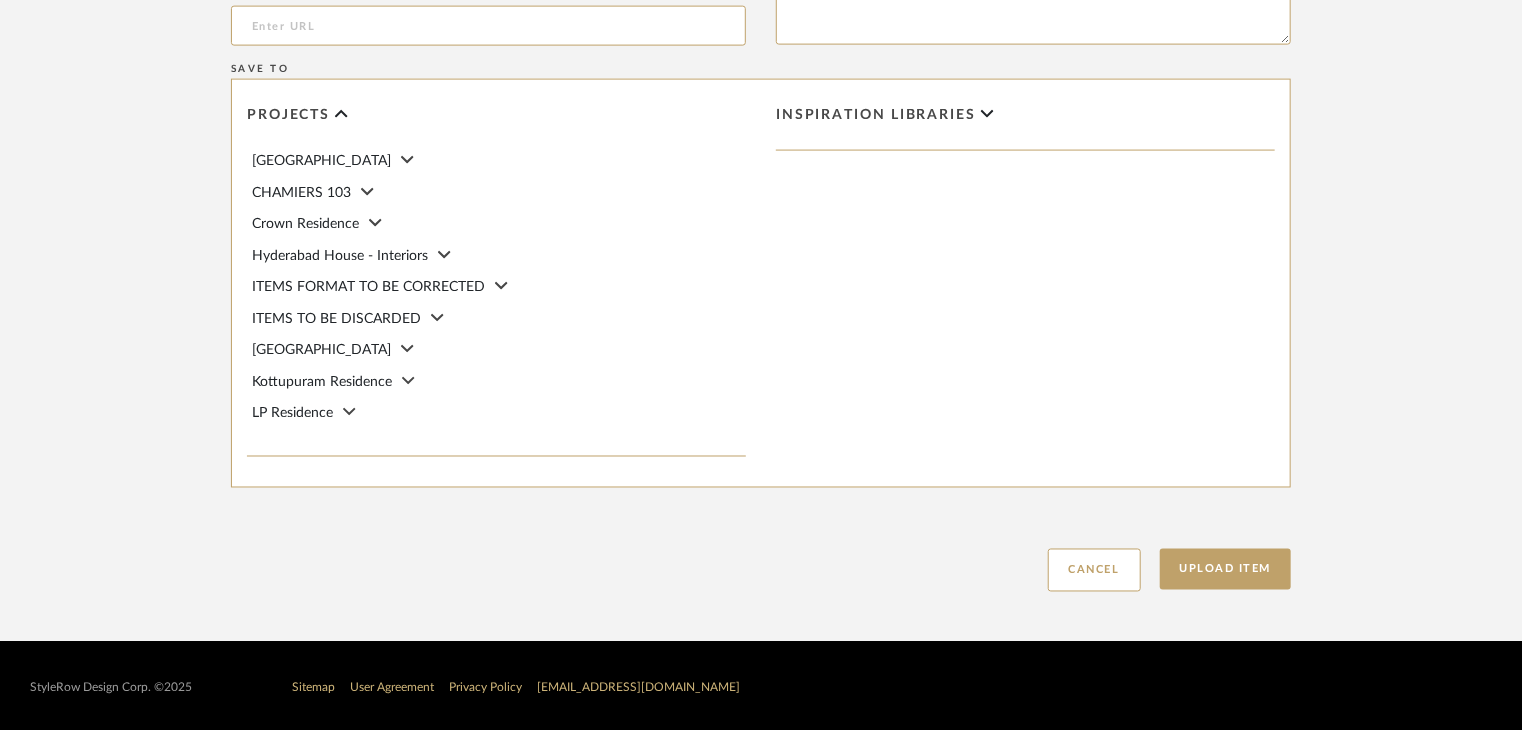 scroll, scrollTop: 1468, scrollLeft: 0, axis: vertical 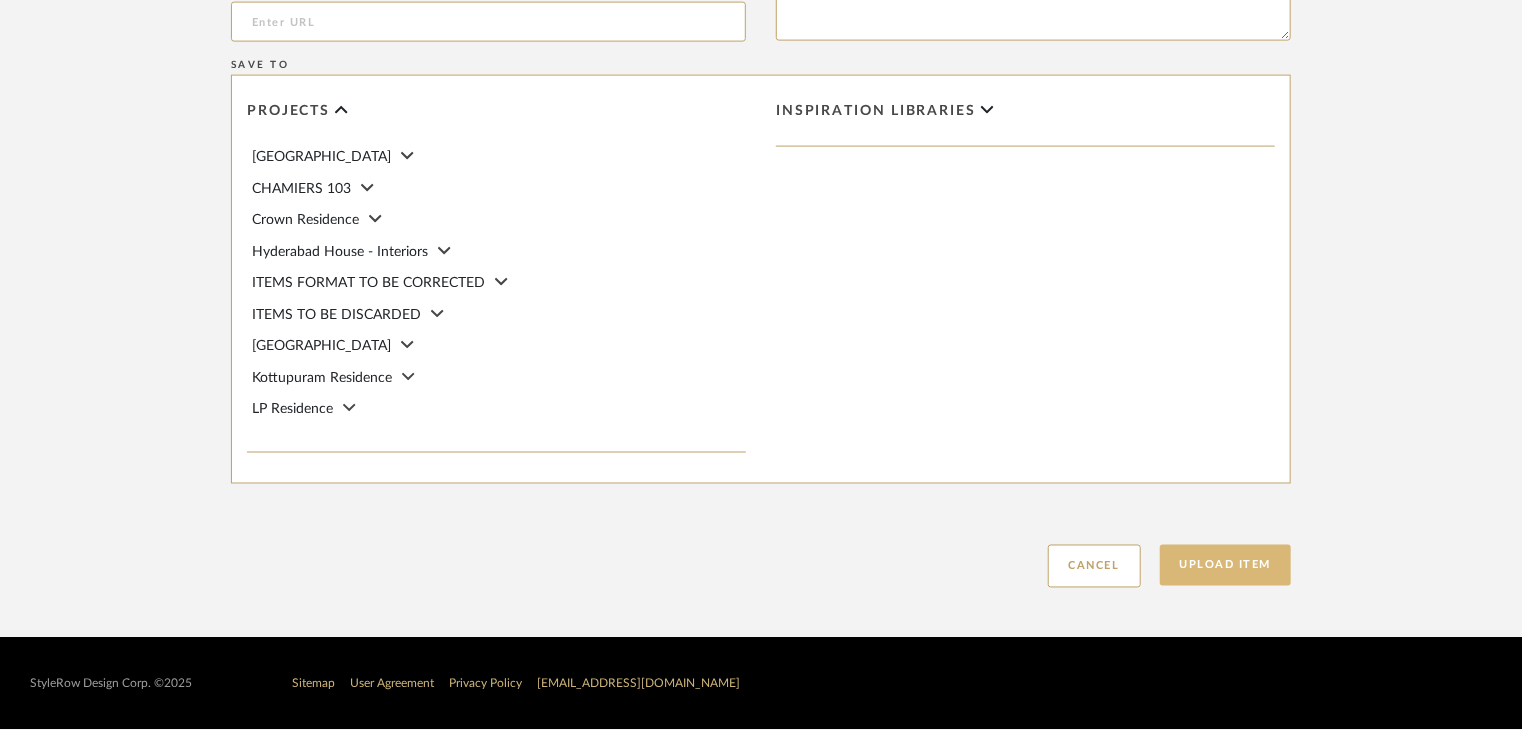 type on "Type: Ceiling Panelling
Price:
Sample available: YES
Sample Internal reference number: [PERSON_NAME]-03
Stock availability: supplier stock
Thickness: (as mentioned)
Other available thickness: (as mentioned)
Finish: Perforated Acoustic Gypsum board
Other finishes available: (as applicable)
Installation requirements: (as applicable)
Lead time: (as applicable)
3D available: No
Product description:
Any other details:" 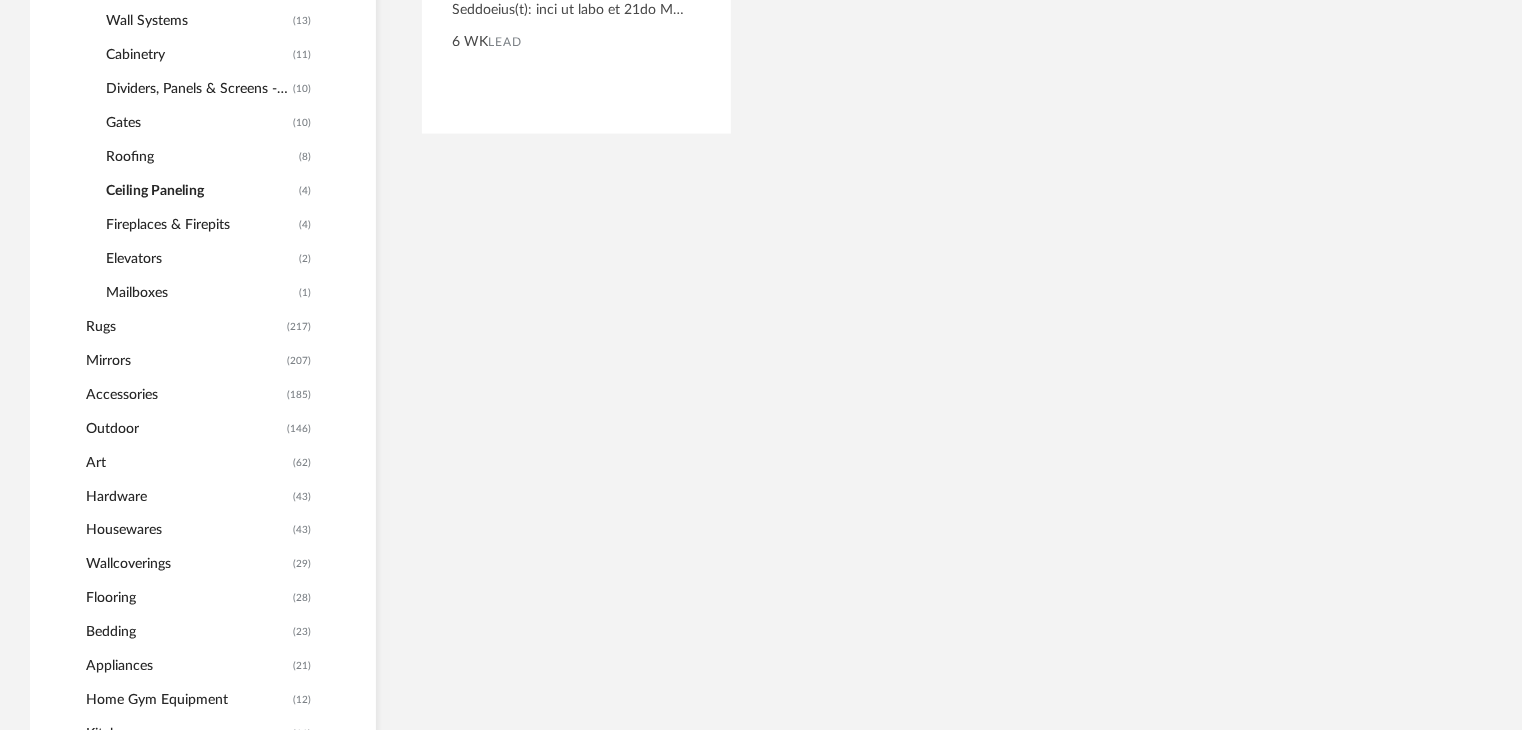 scroll, scrollTop: 1400, scrollLeft: 0, axis: vertical 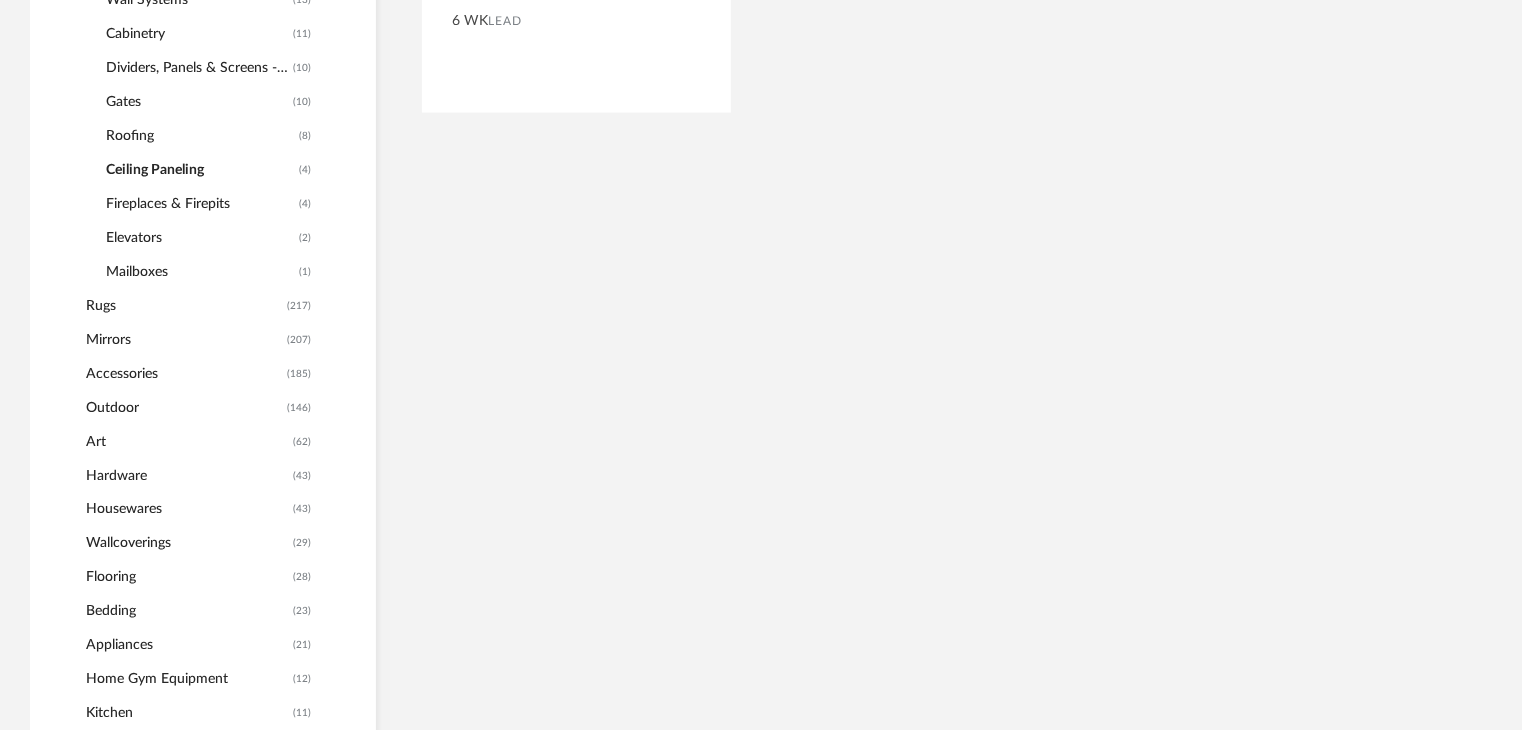 click on "Outdoor" 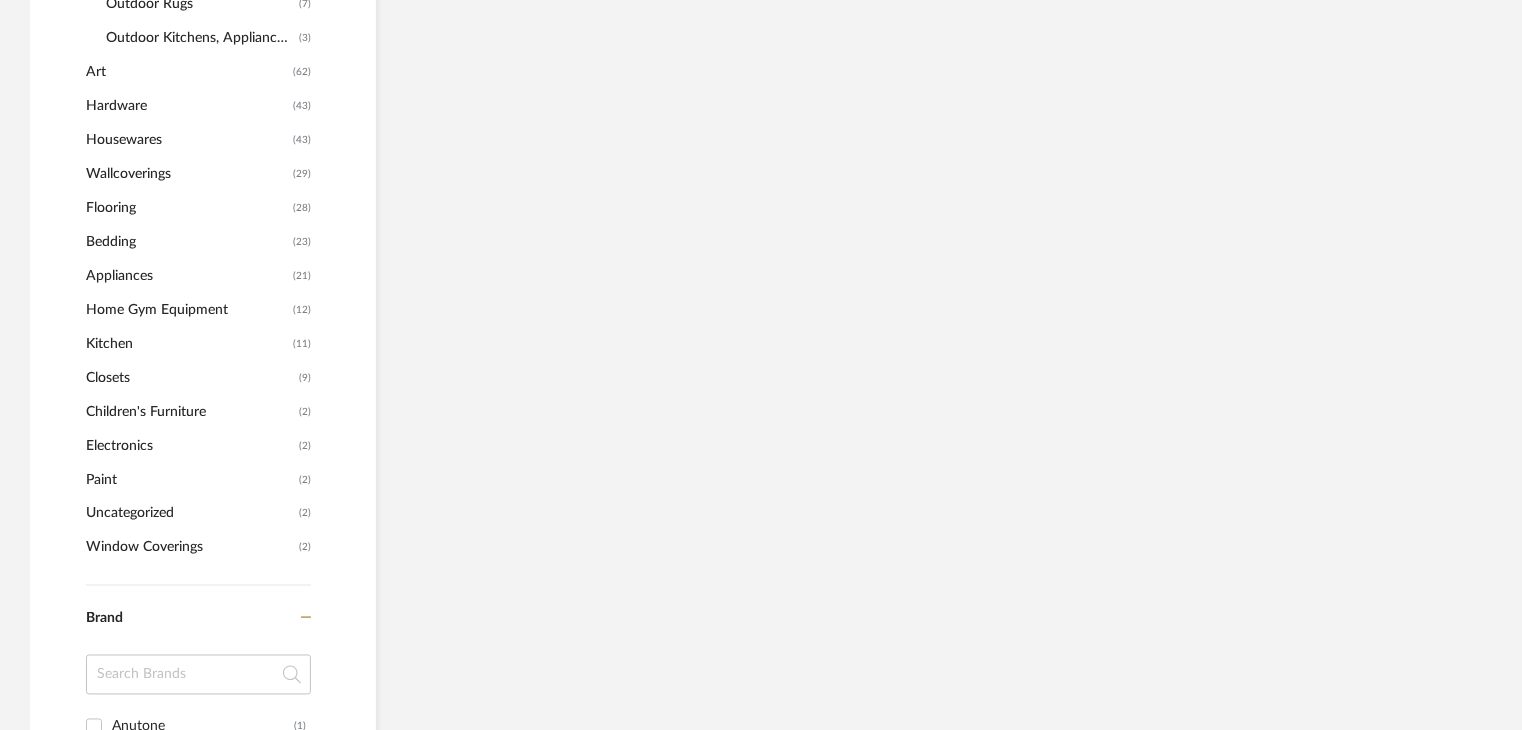 scroll, scrollTop: 1369, scrollLeft: 0, axis: vertical 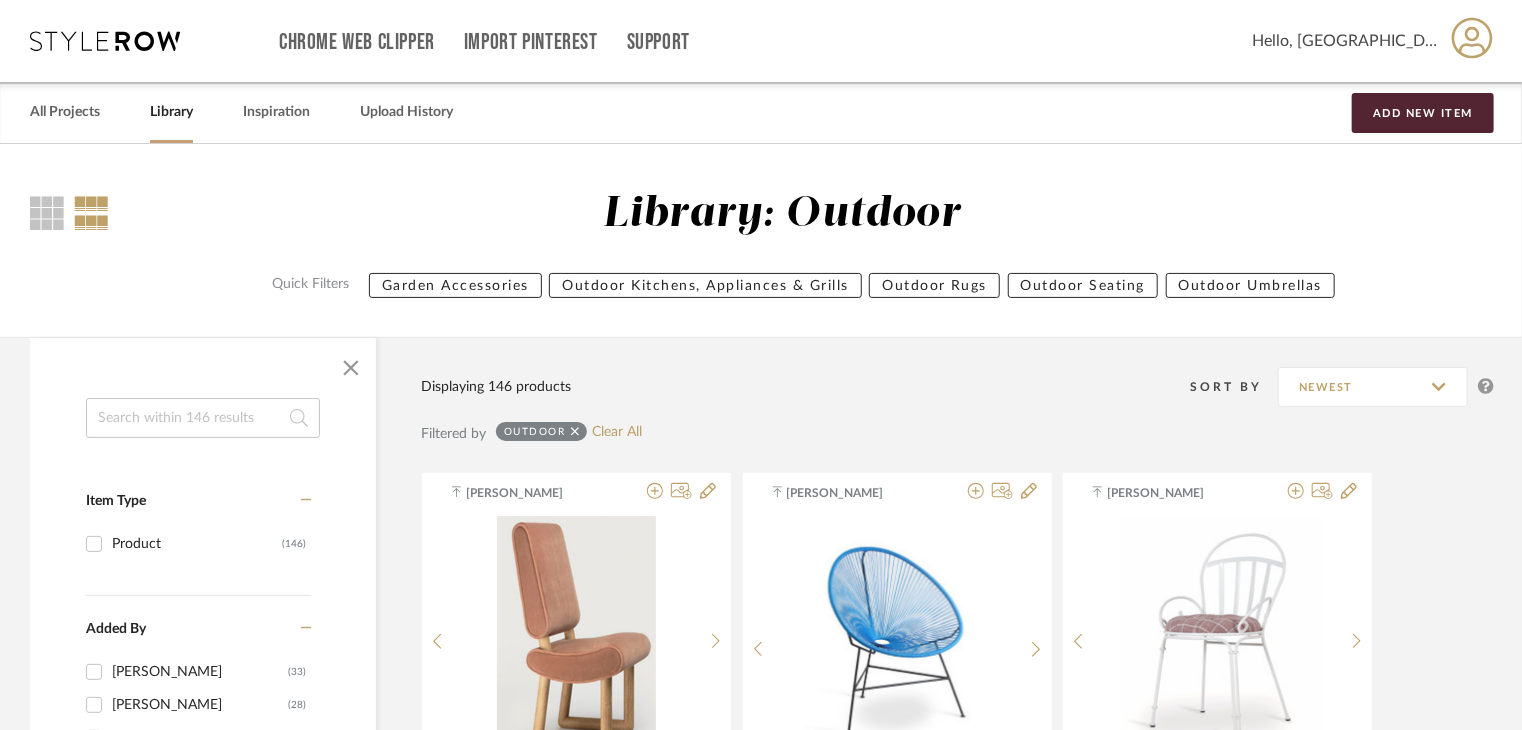 click on "Garden Accessories" 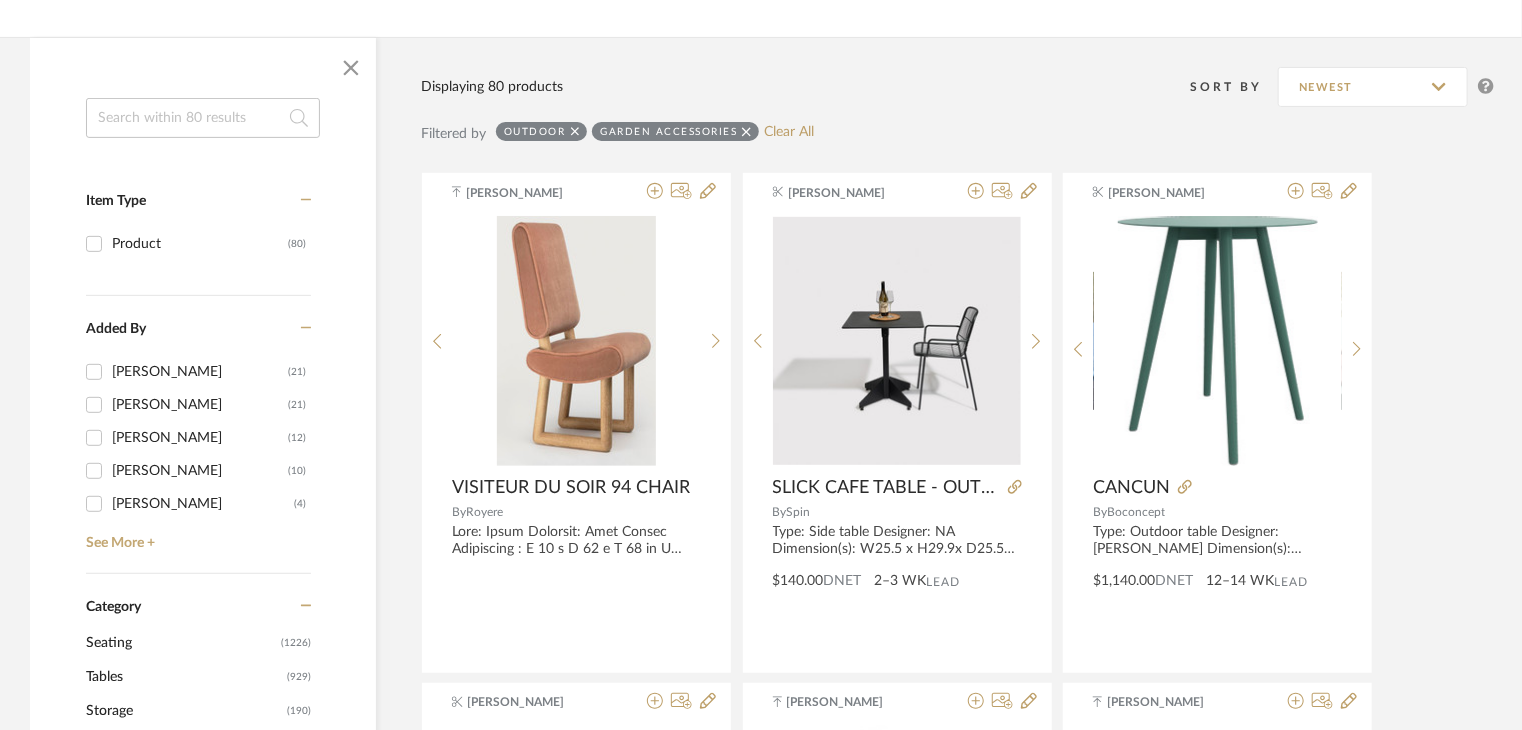 scroll, scrollTop: 0, scrollLeft: 0, axis: both 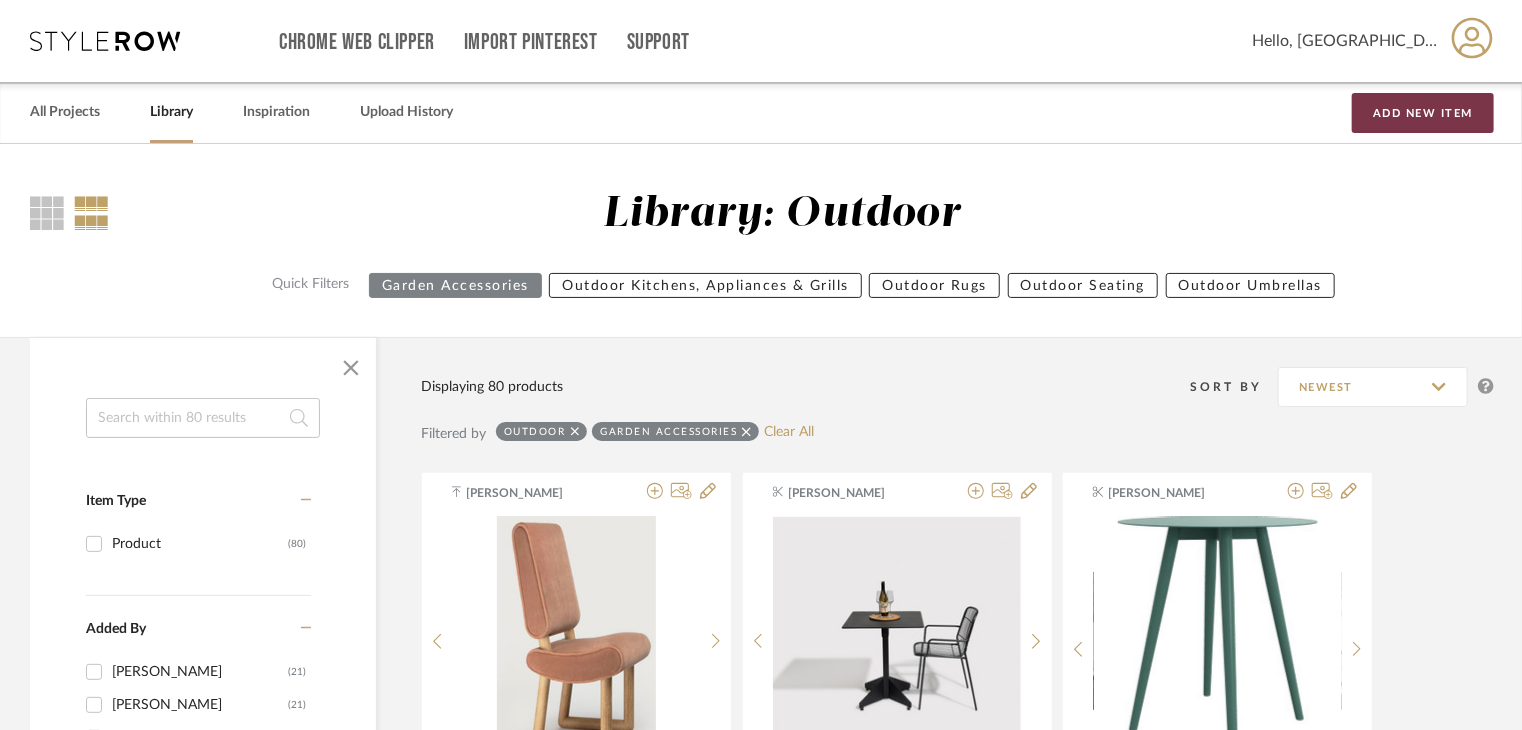 click on "Add New Item" at bounding box center [1423, 113] 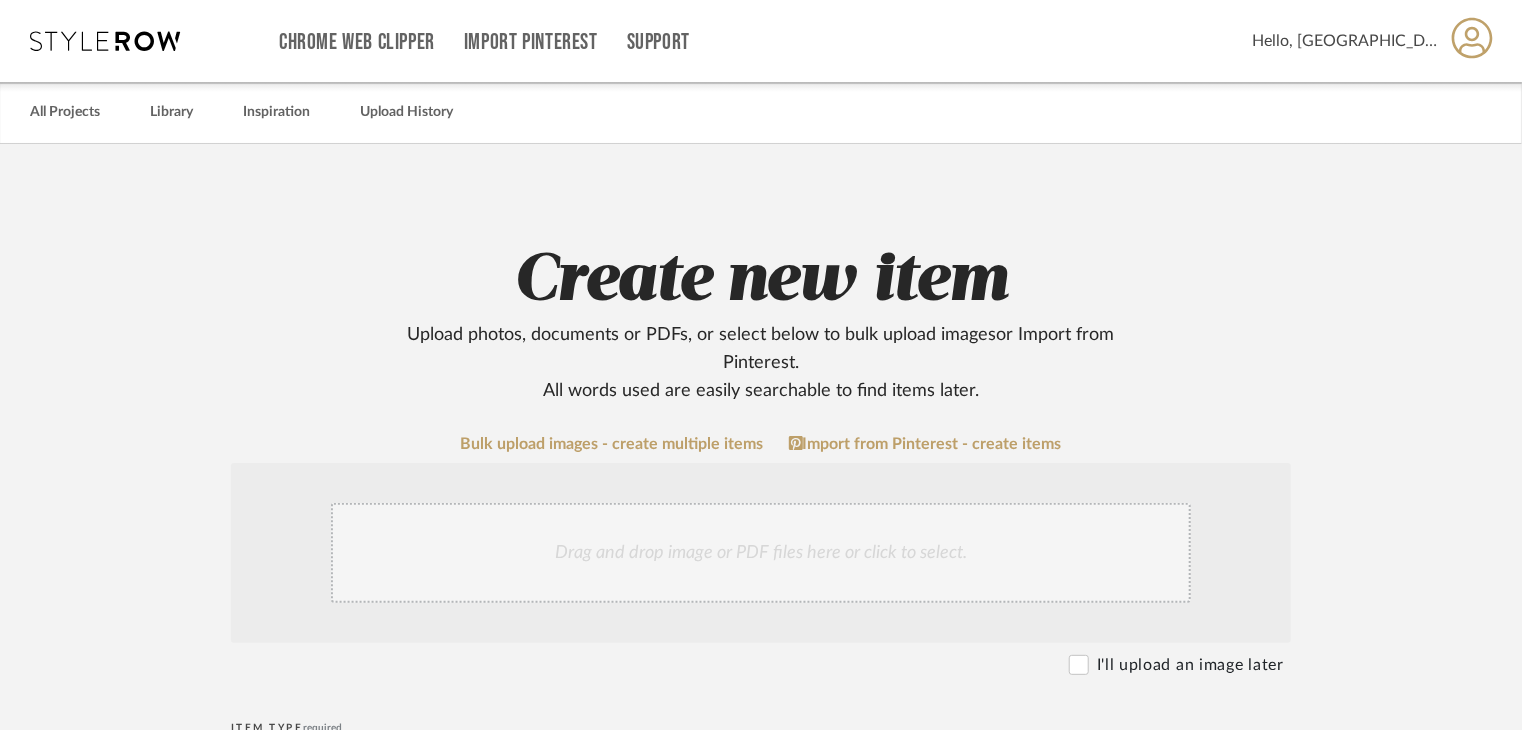 click on "Drag and drop image or PDF files here or click to select." 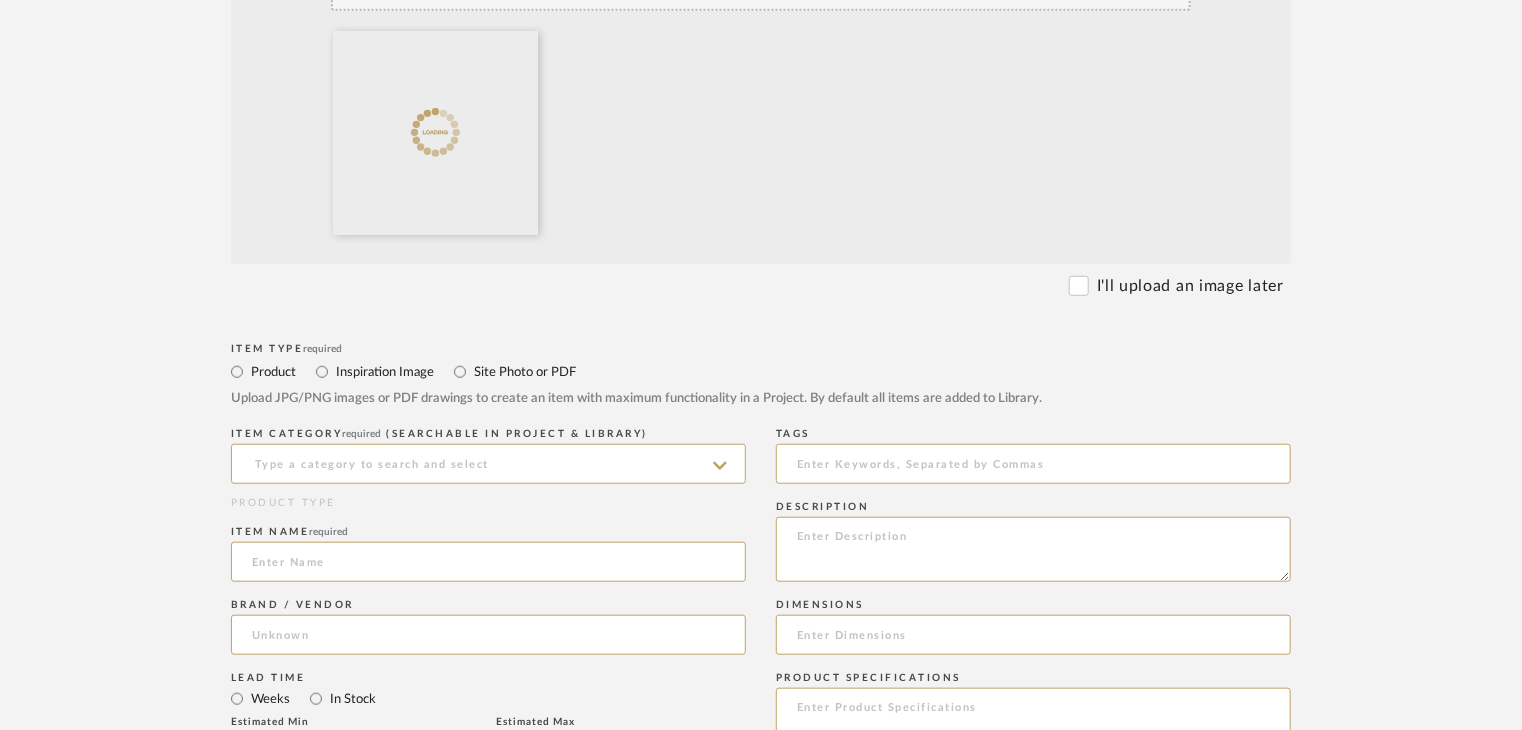 scroll, scrollTop: 600, scrollLeft: 0, axis: vertical 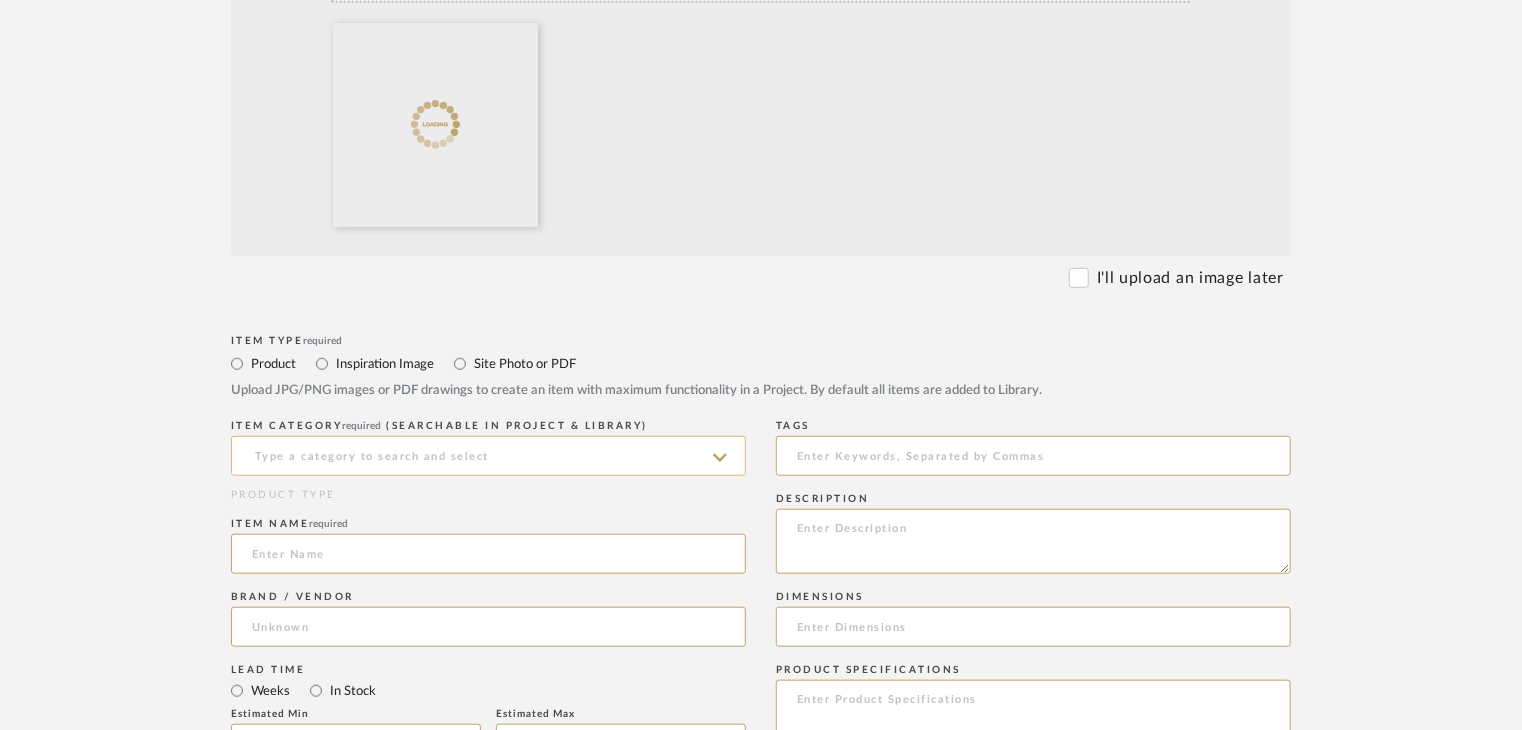 click 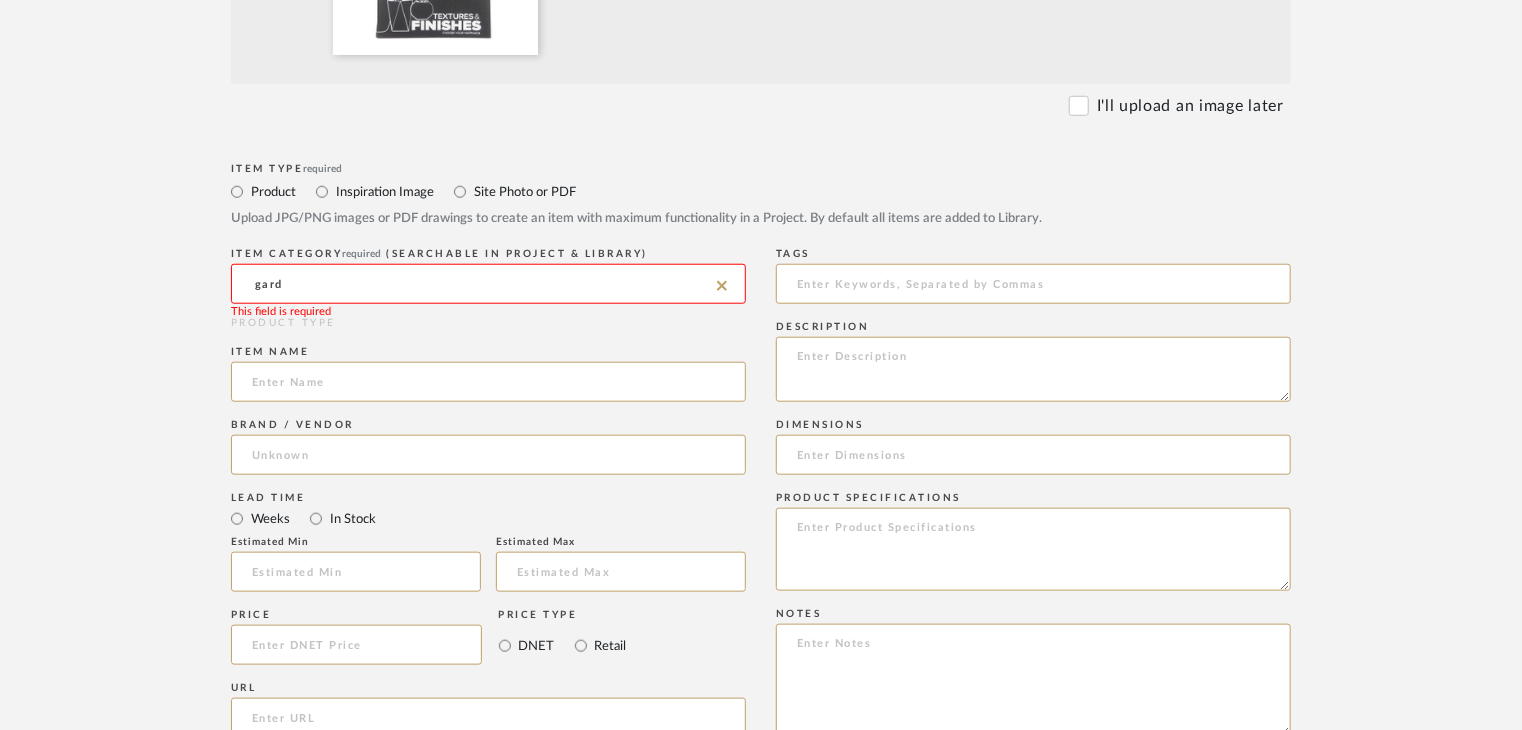 scroll, scrollTop: 800, scrollLeft: 0, axis: vertical 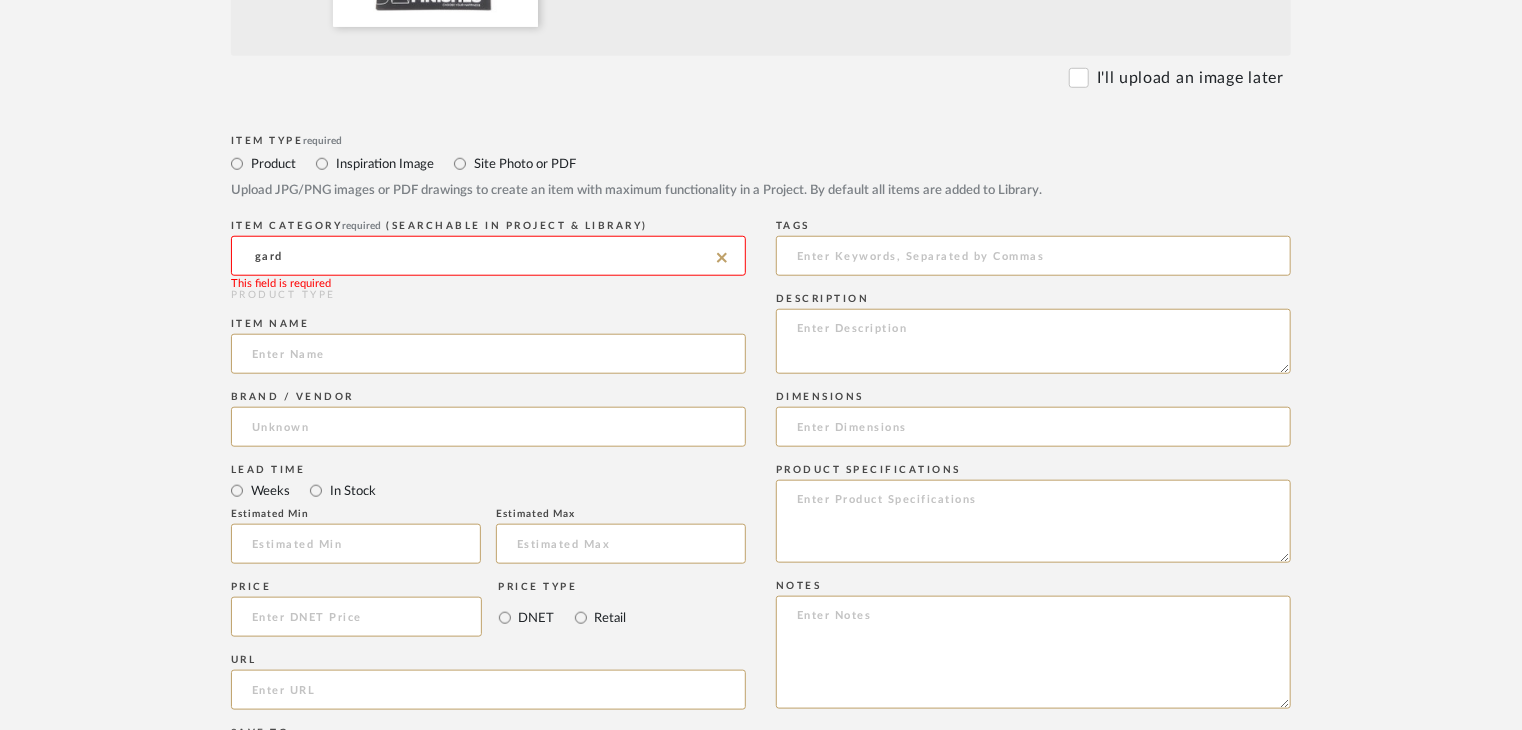 drag, startPoint x: 344, startPoint y: 244, endPoint x: 0, endPoint y: 256, distance: 344.20923 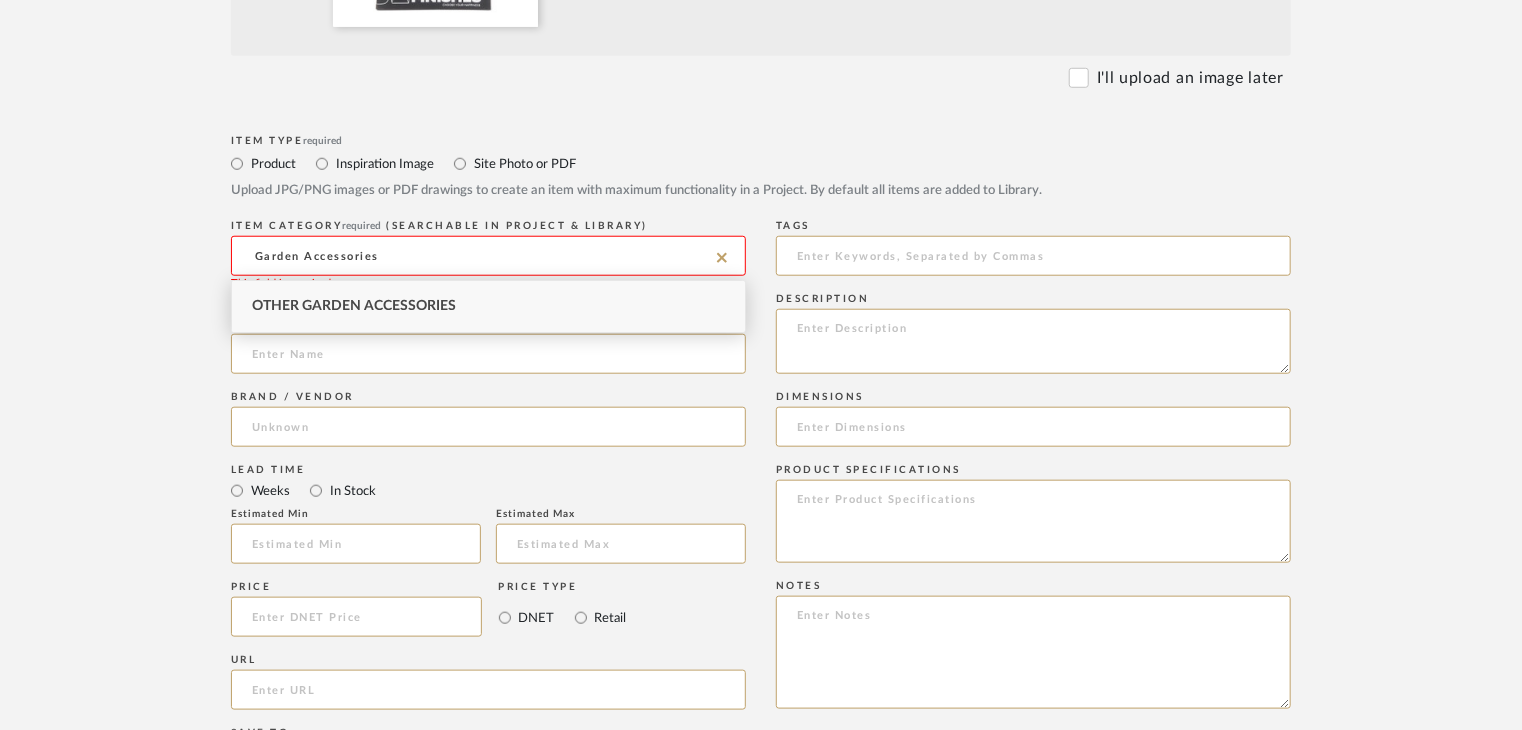 click on "Other Garden Accessories" at bounding box center (488, 306) 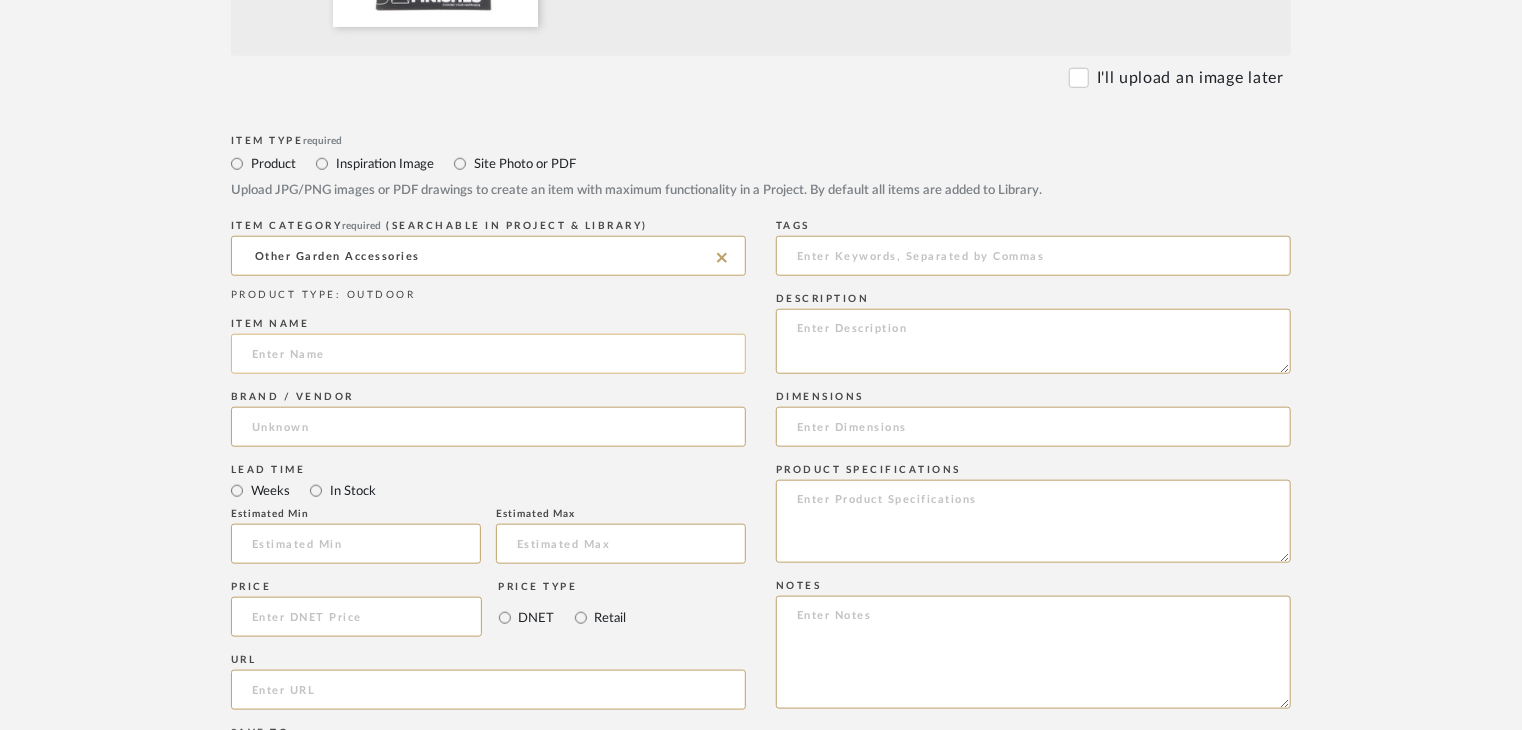 click 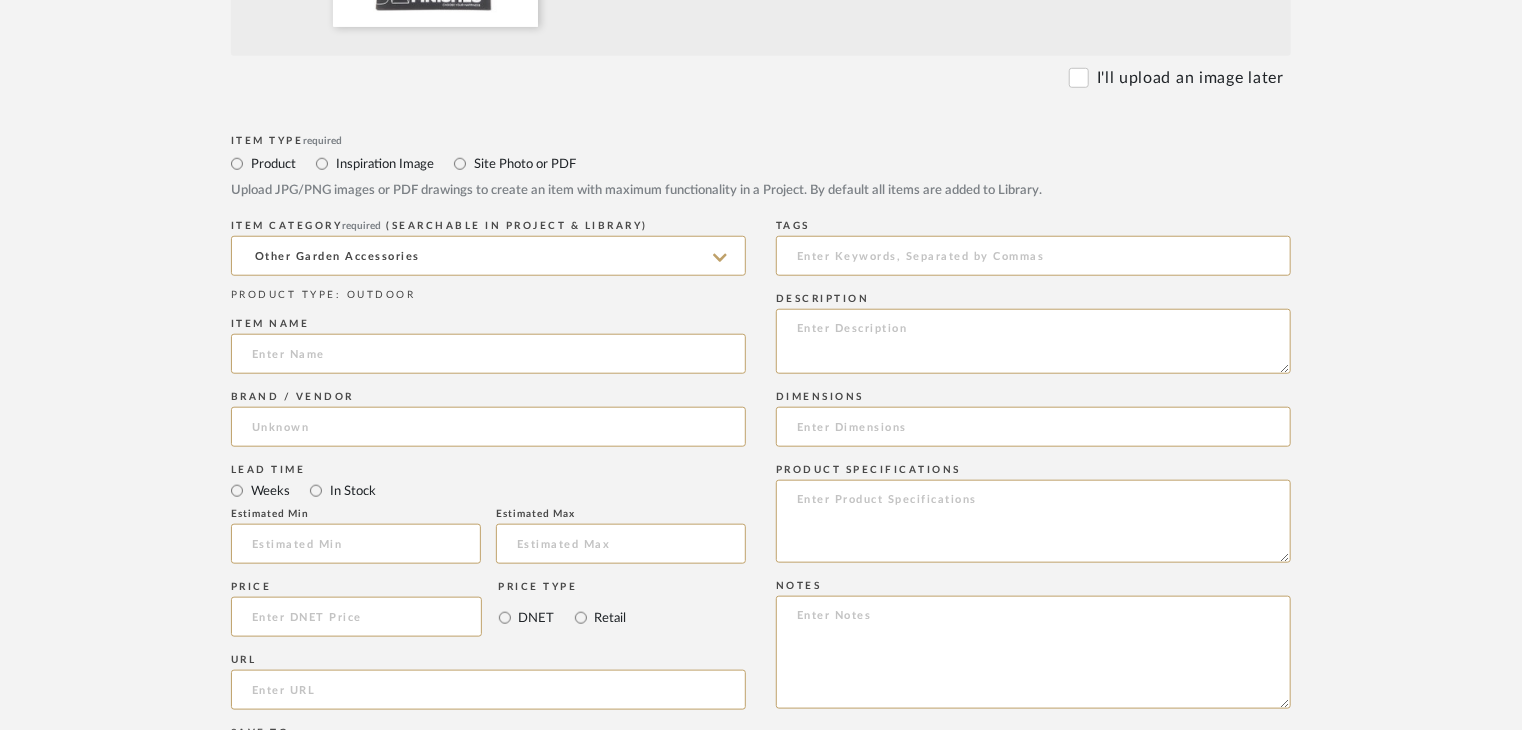 paste on "Shade Cards" 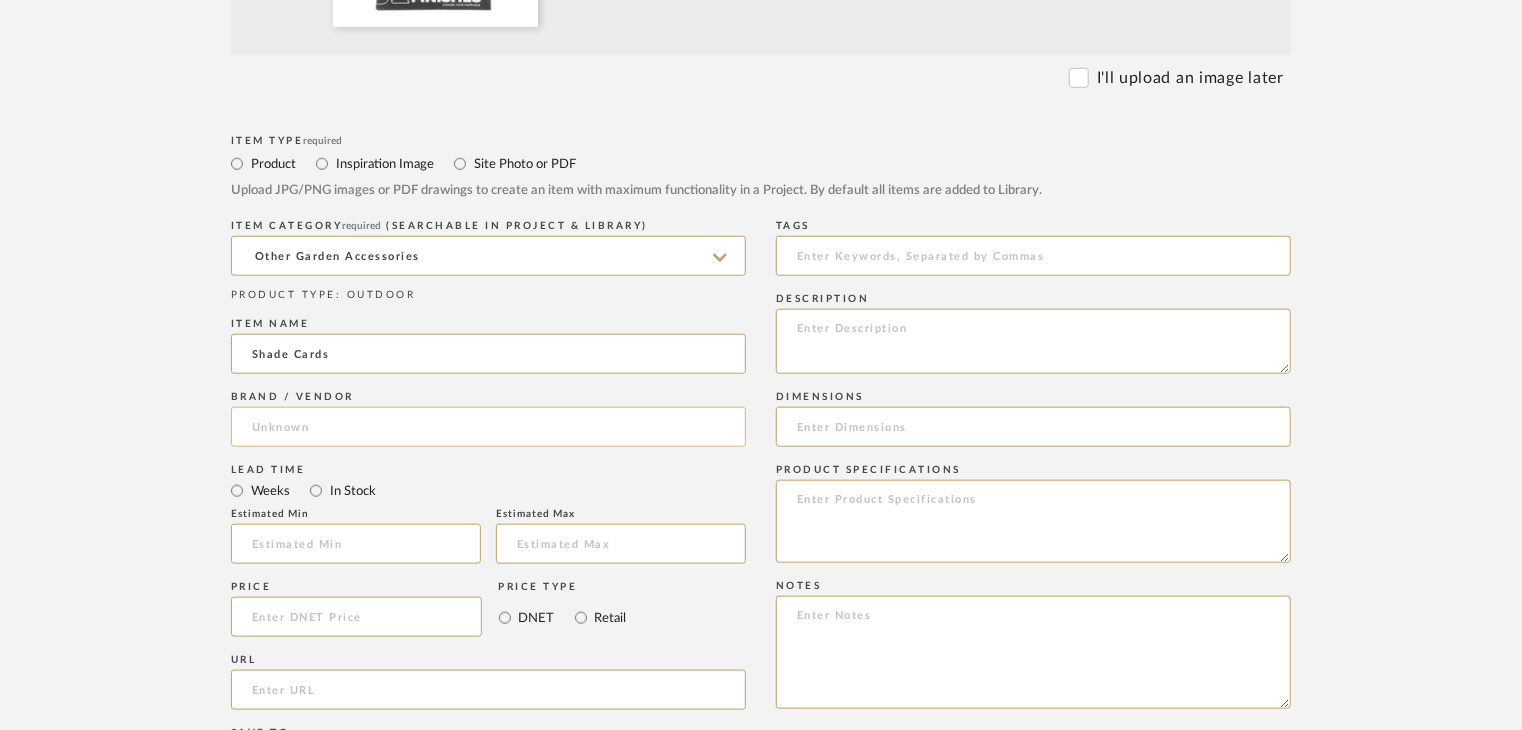 type on "Shade Cards" 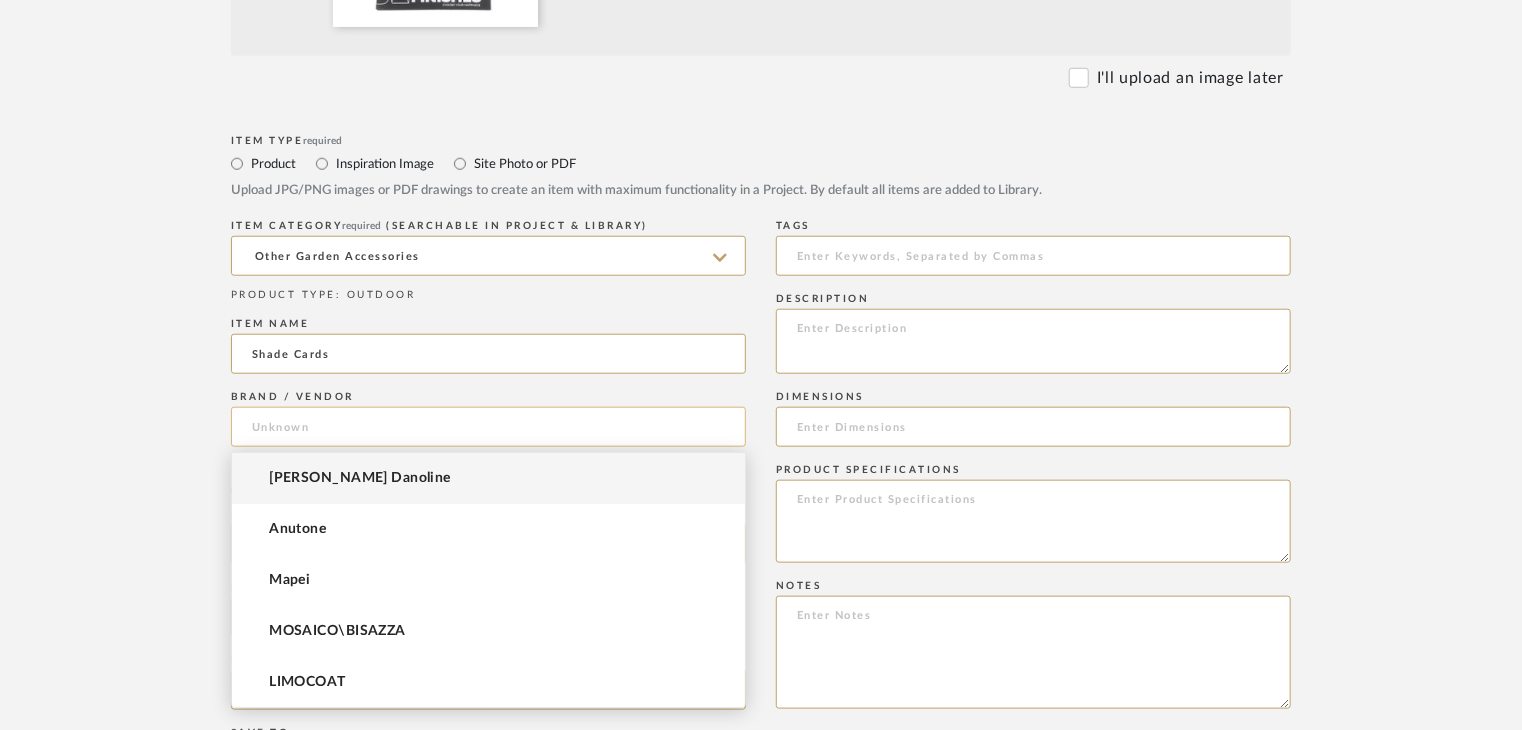 click 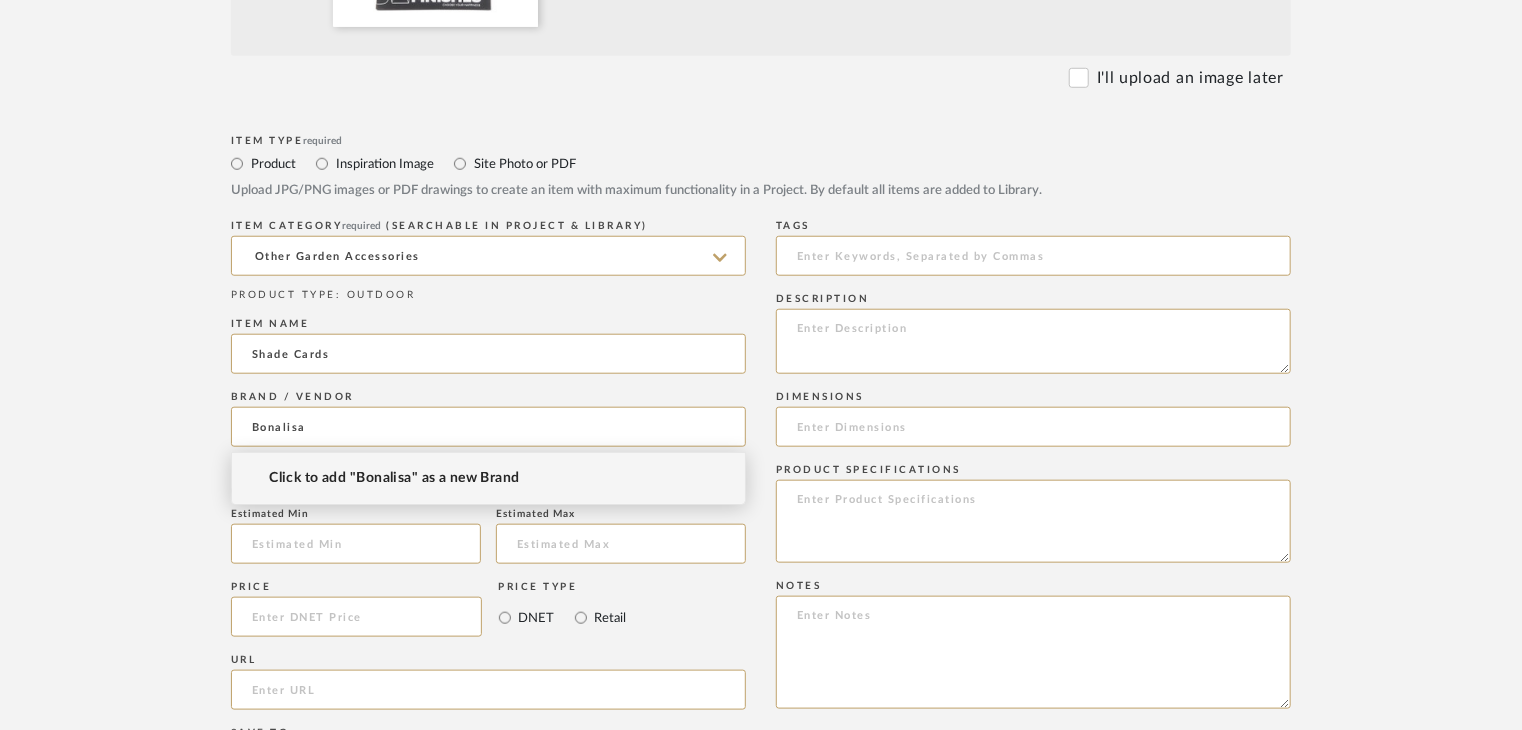 type on "Bonalisa" 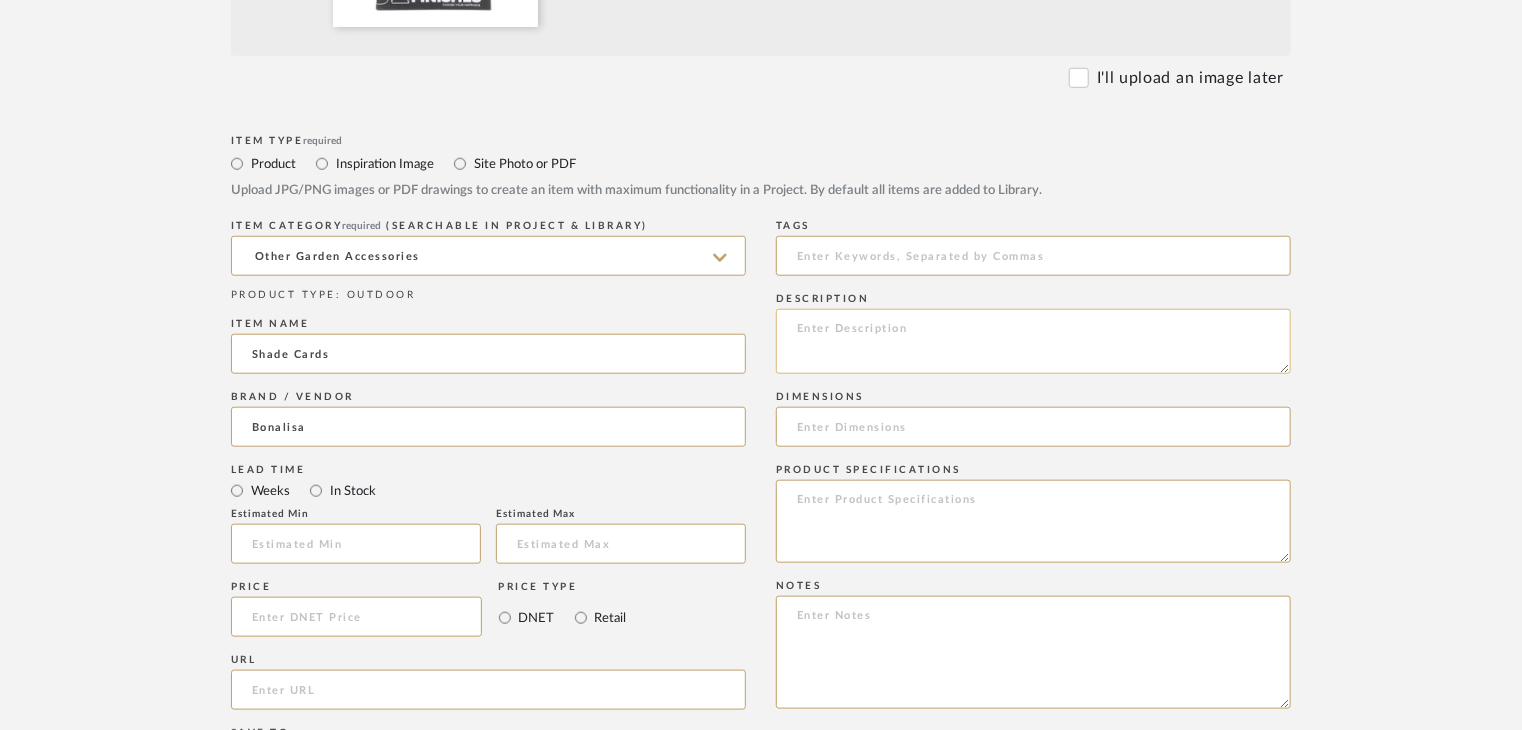 click 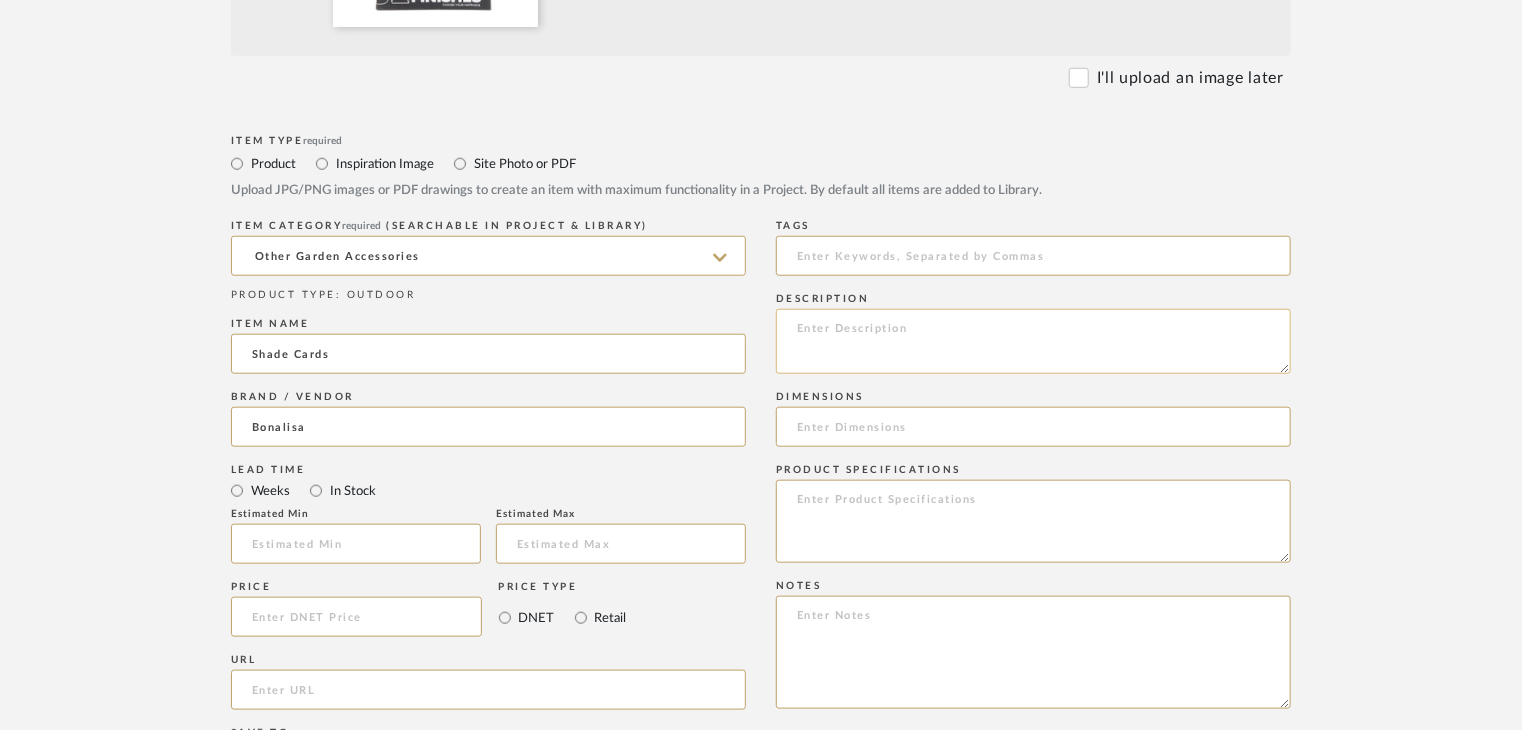 paste on "Type: Ceiling Panelling
Price:
Sample available: YES
Sample Internal reference number:
Stock availability: supplier stock
Thickness: (as mentioned)
Other available thickness: (as mentioned)
Finish: (as per the item)
Other finishes available: (as applicable)
Installation requirements: (as applicable)
Lead time: (as applicable)
3D available: No
Product description:
Any other details:" 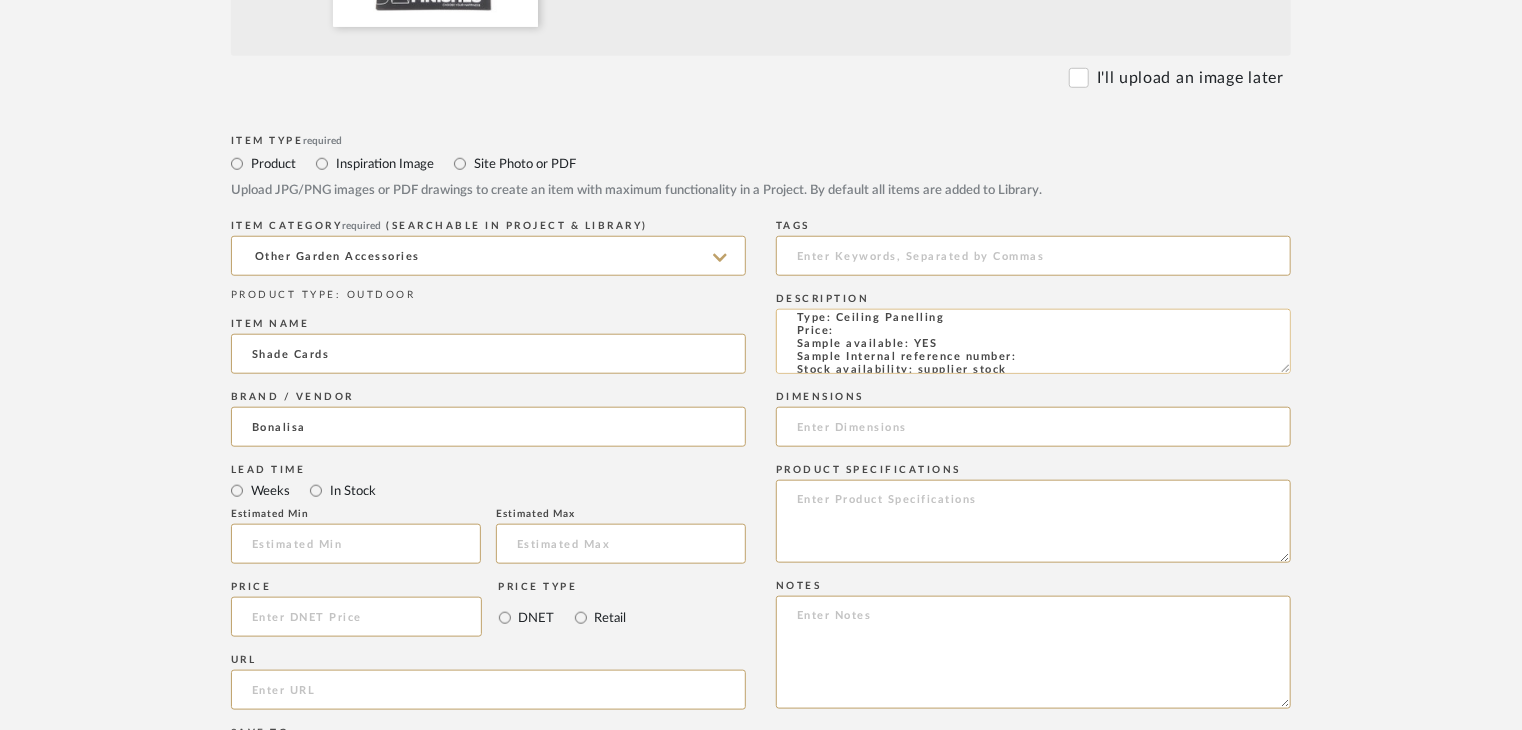 scroll, scrollTop: 0, scrollLeft: 0, axis: both 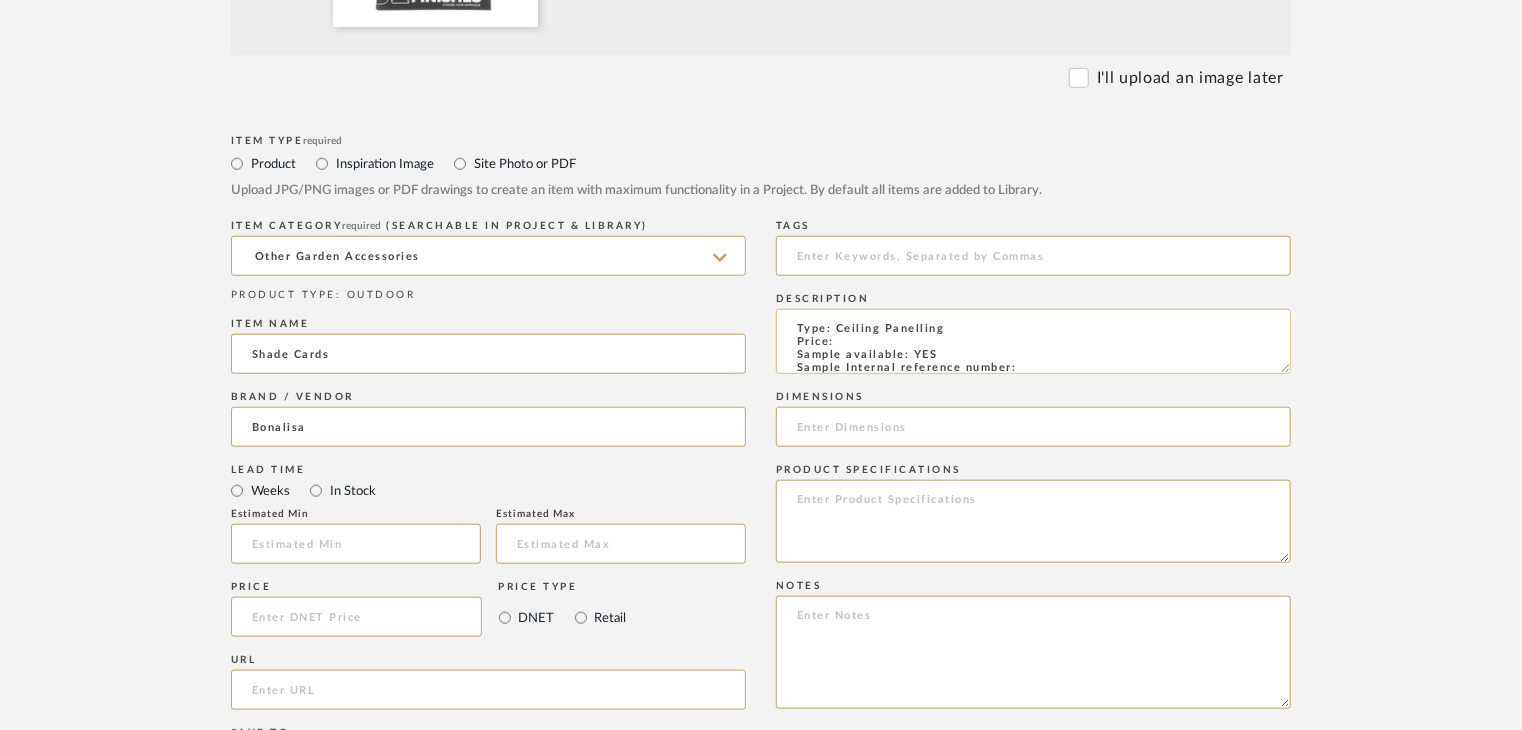 drag, startPoint x: 944, startPoint y: 325, endPoint x: 837, endPoint y: 323, distance: 107.01869 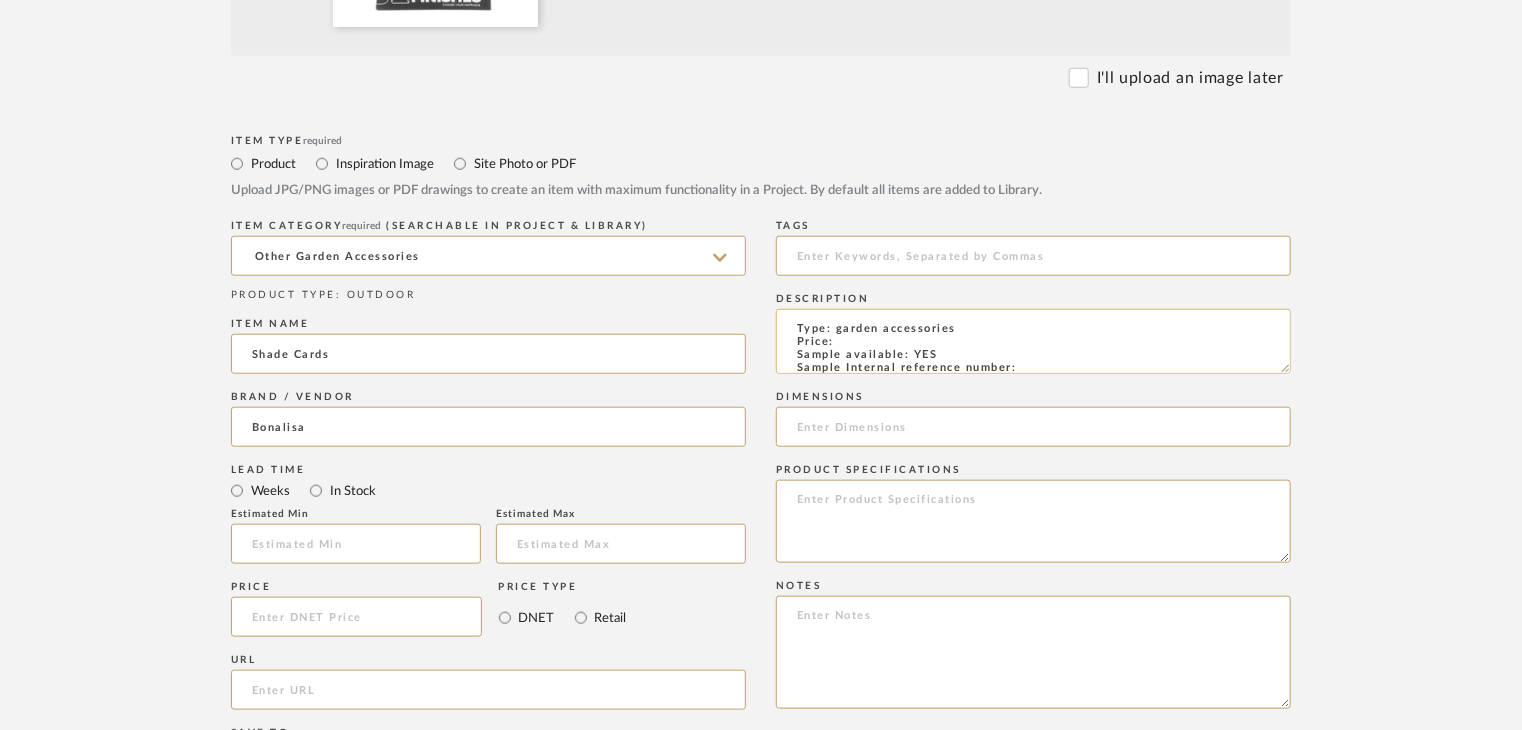 click on "Type: garden accessories
Price:
Sample available: YES
Sample Internal reference number:
Stock availability: supplier stock
Thickness: (as mentioned)
Other available thickness: (as mentioned)
Finish: (as per the item)
Other finishes available: (as applicable)
Installation requirements: (as applicable)
Lead time: (as applicable)
3D available: No
Product description:
Any other details:" 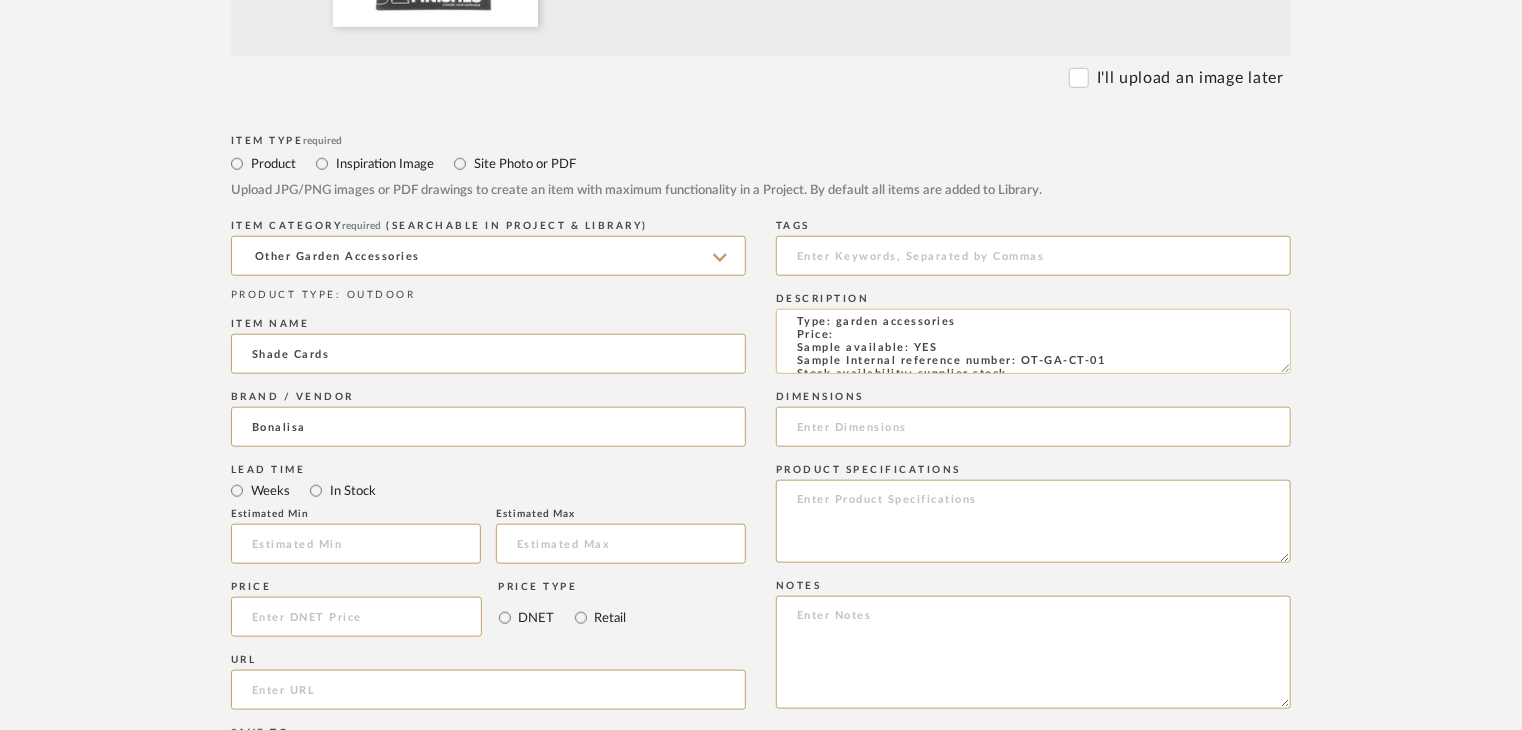 scroll, scrollTop: 0, scrollLeft: 0, axis: both 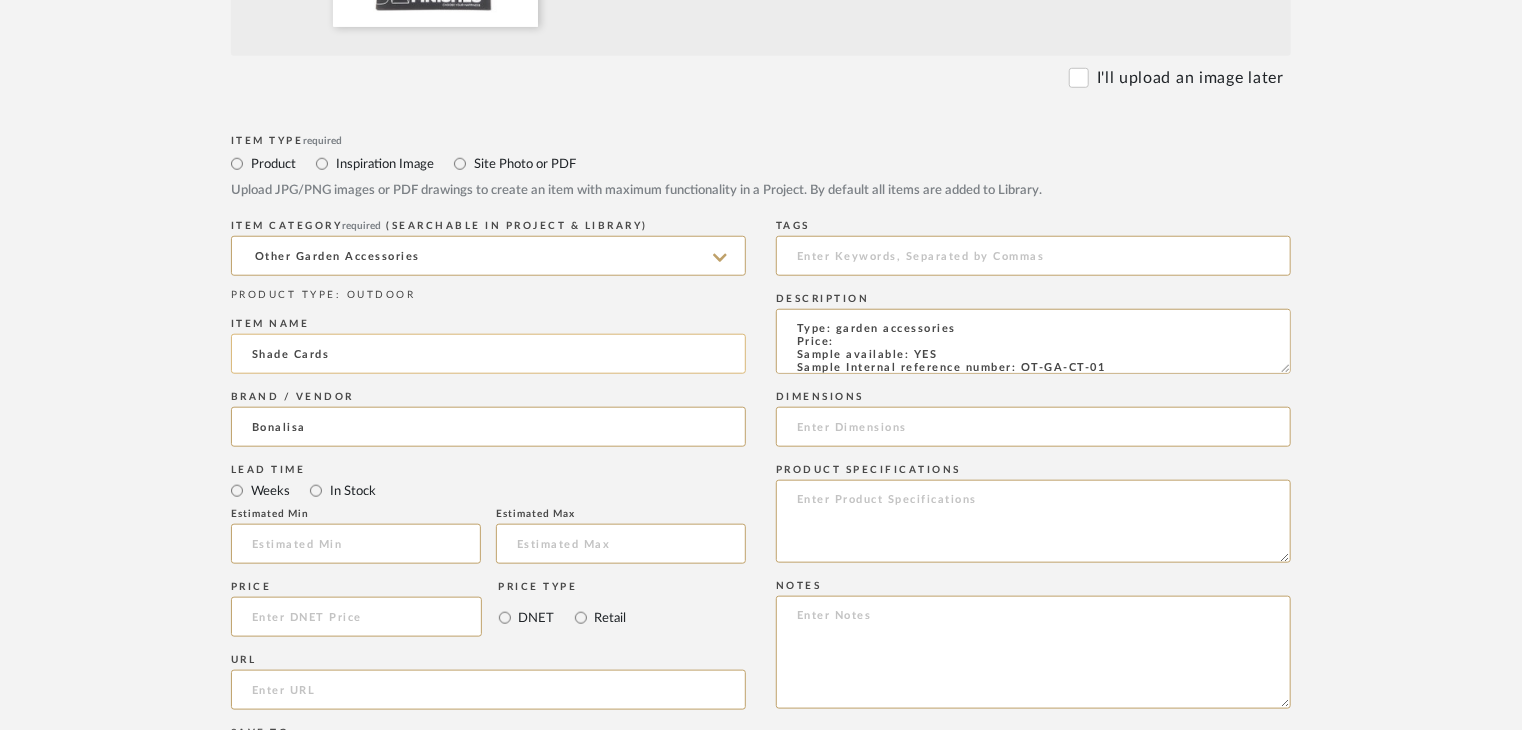 type on "Type: garden accessories
Price:
Sample available: YES
Sample Internal reference number: OT-GA-CT-01
Stock availability: supplier stock
Thickness: (as mentioned)
Other available thickness: (as mentioned)
Finish: (as per the item)
Other finishes available: (as applicable)
Installation requirements: (as applicable)
Lead time: (as applicable)
3D available: No
Product description:
Any other details:" 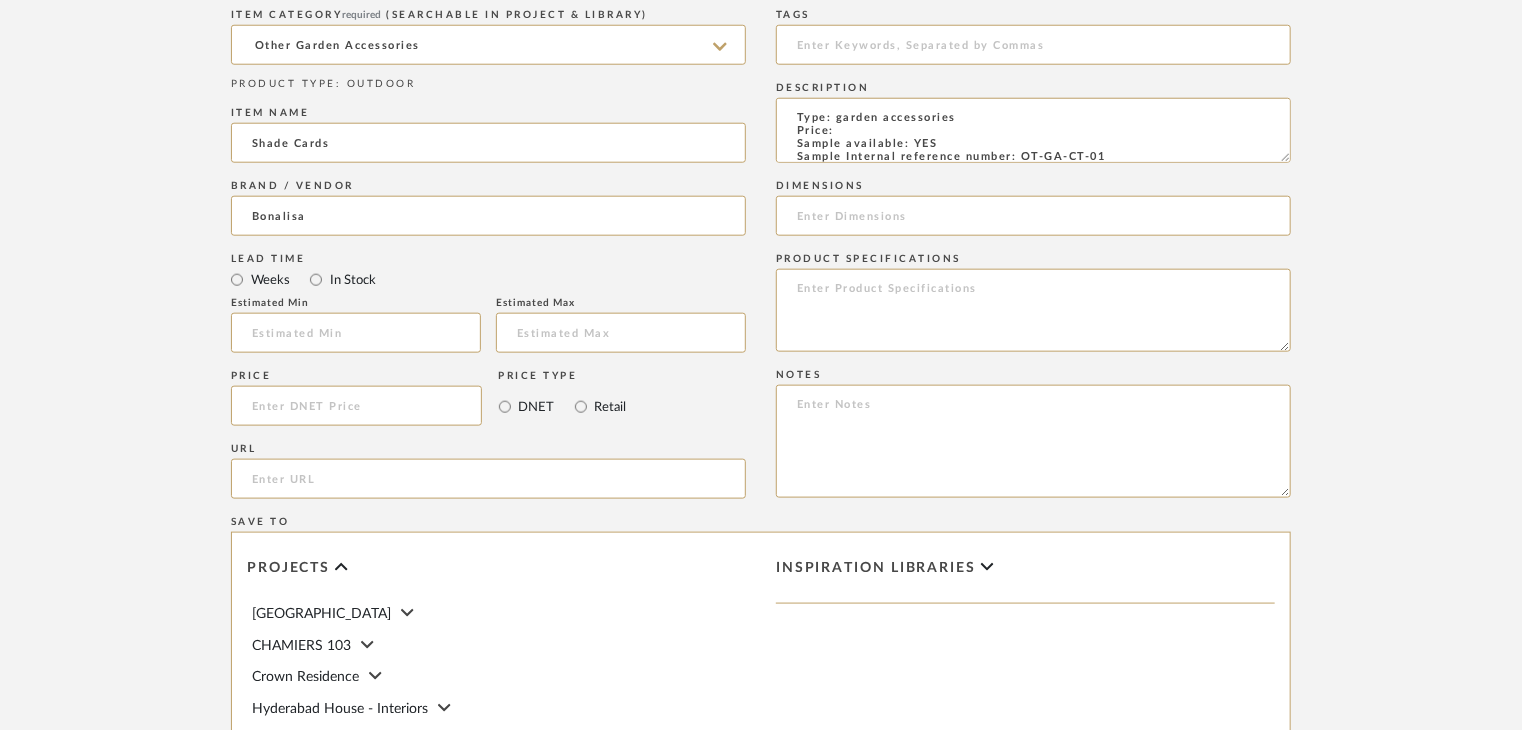 scroll, scrollTop: 1400, scrollLeft: 0, axis: vertical 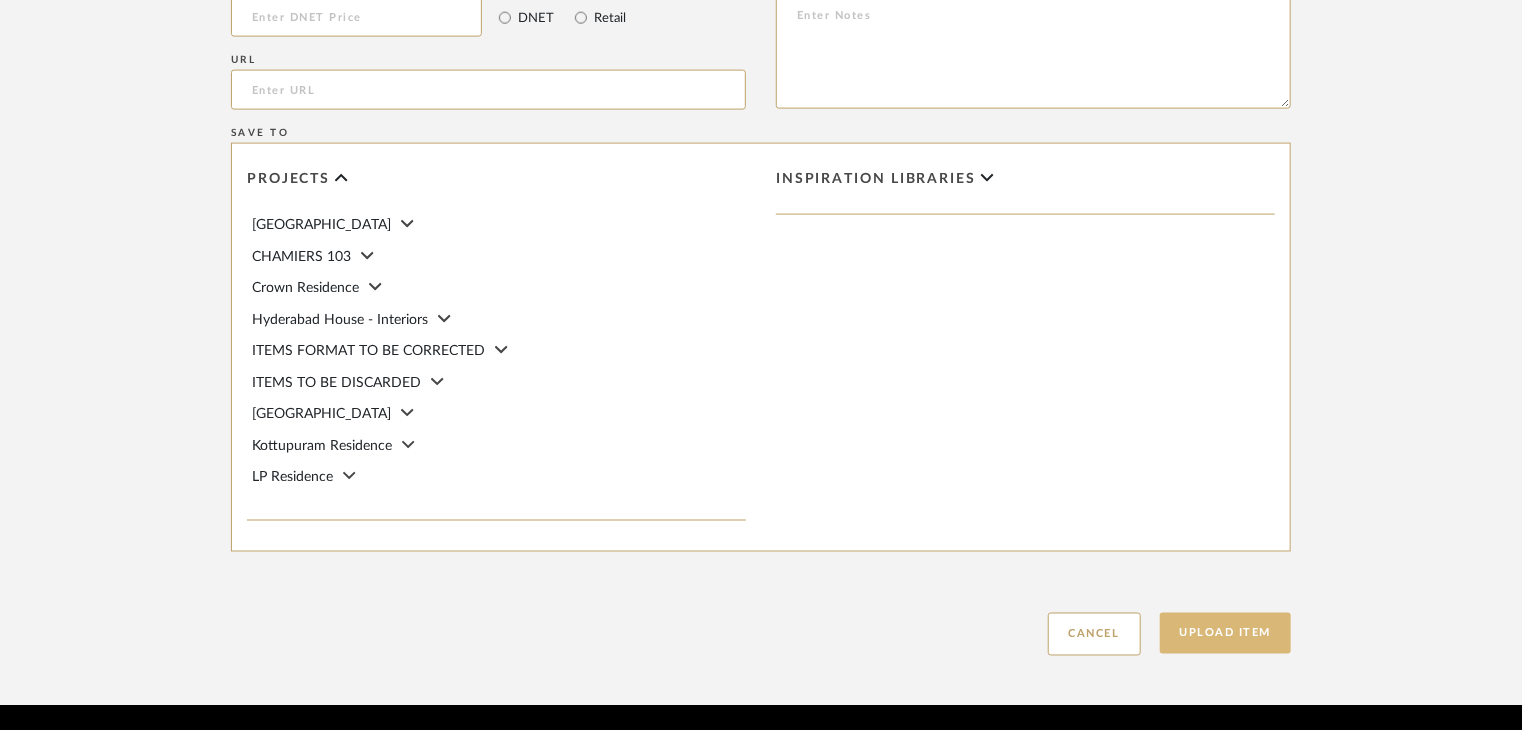 click on "Upload Item" 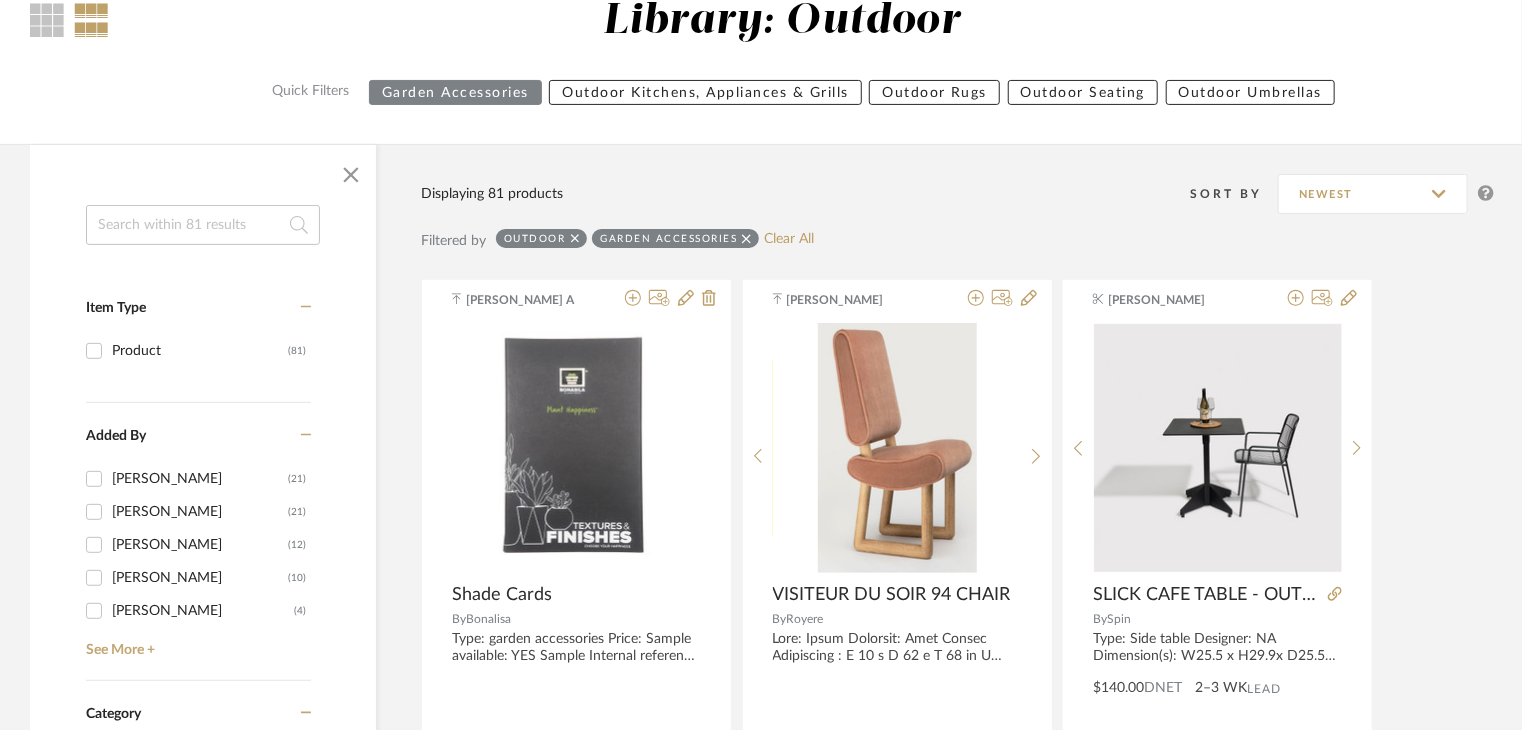 scroll, scrollTop: 200, scrollLeft: 0, axis: vertical 